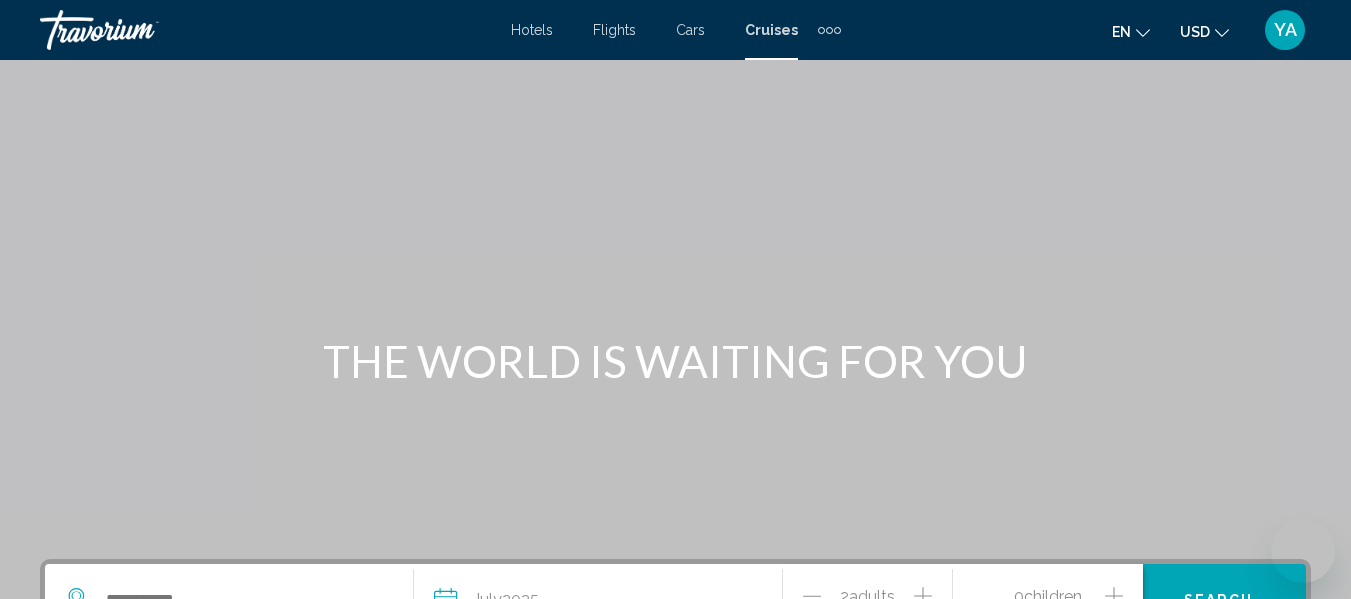 scroll, scrollTop: 494, scrollLeft: 0, axis: vertical 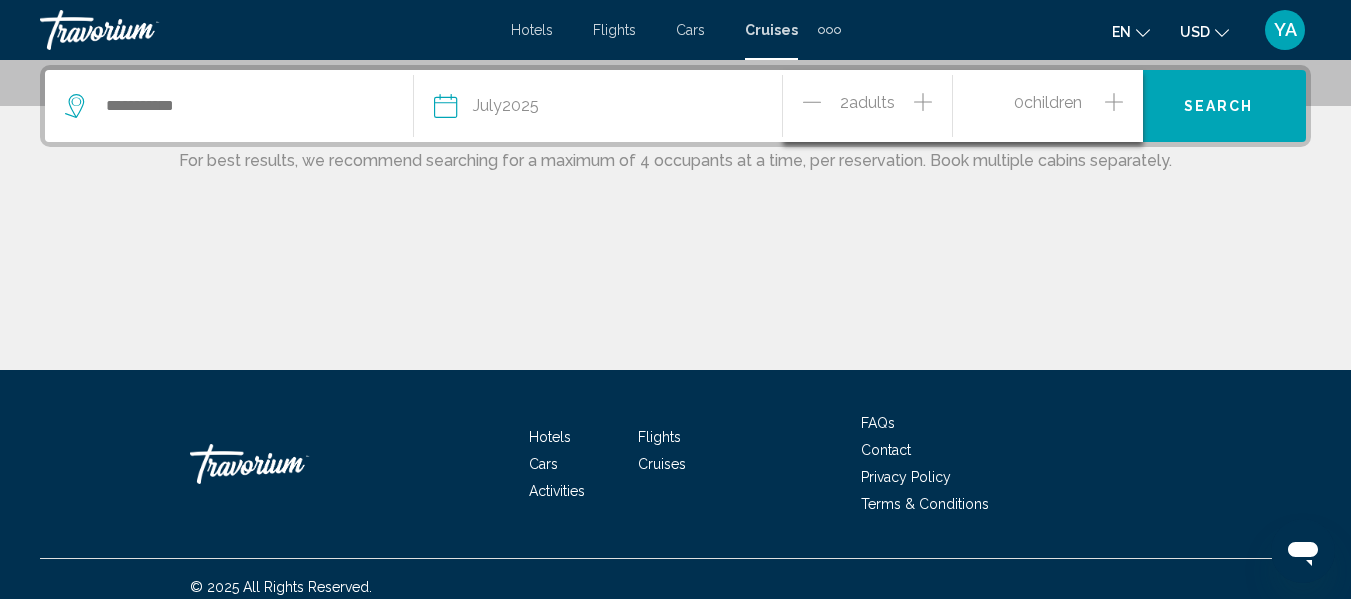 click at bounding box center [239, 106] 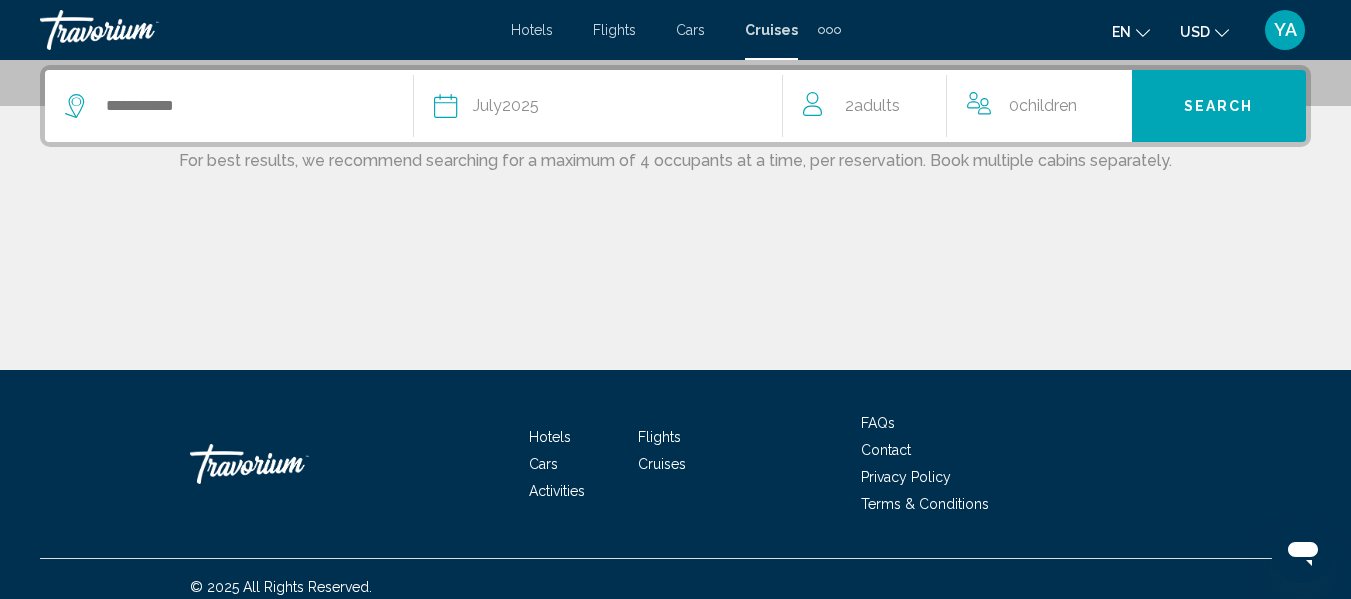 click on "[DATE]" 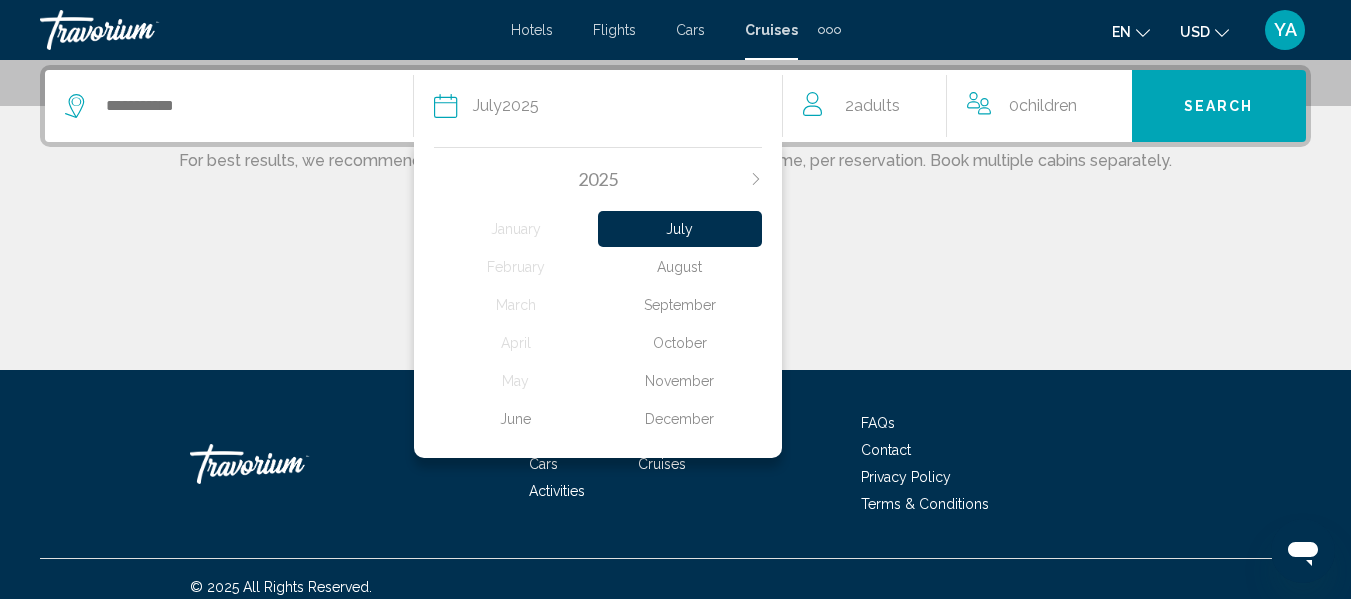 click 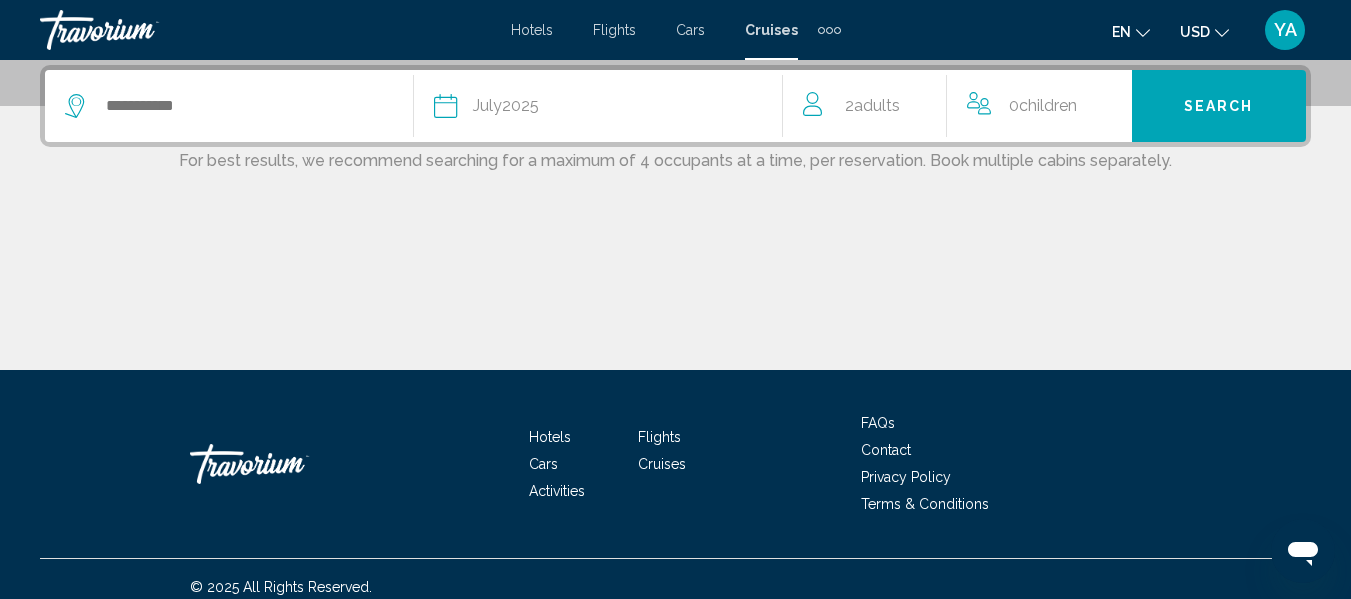 click on "2  Adult Adults" 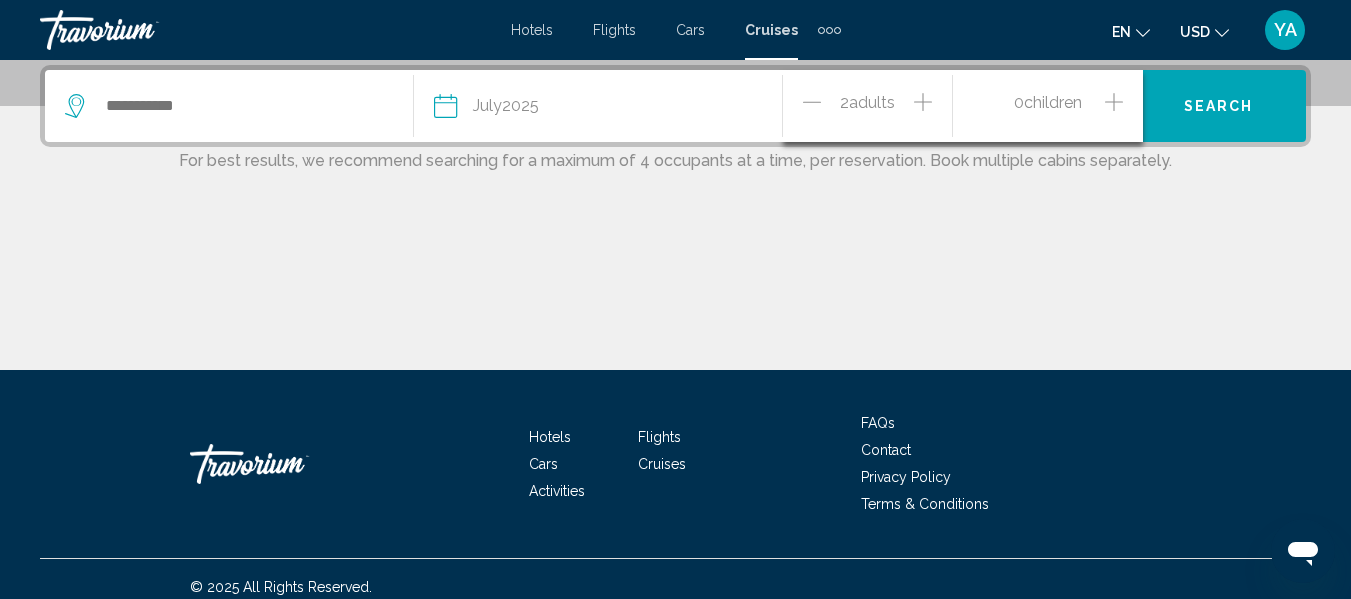 click 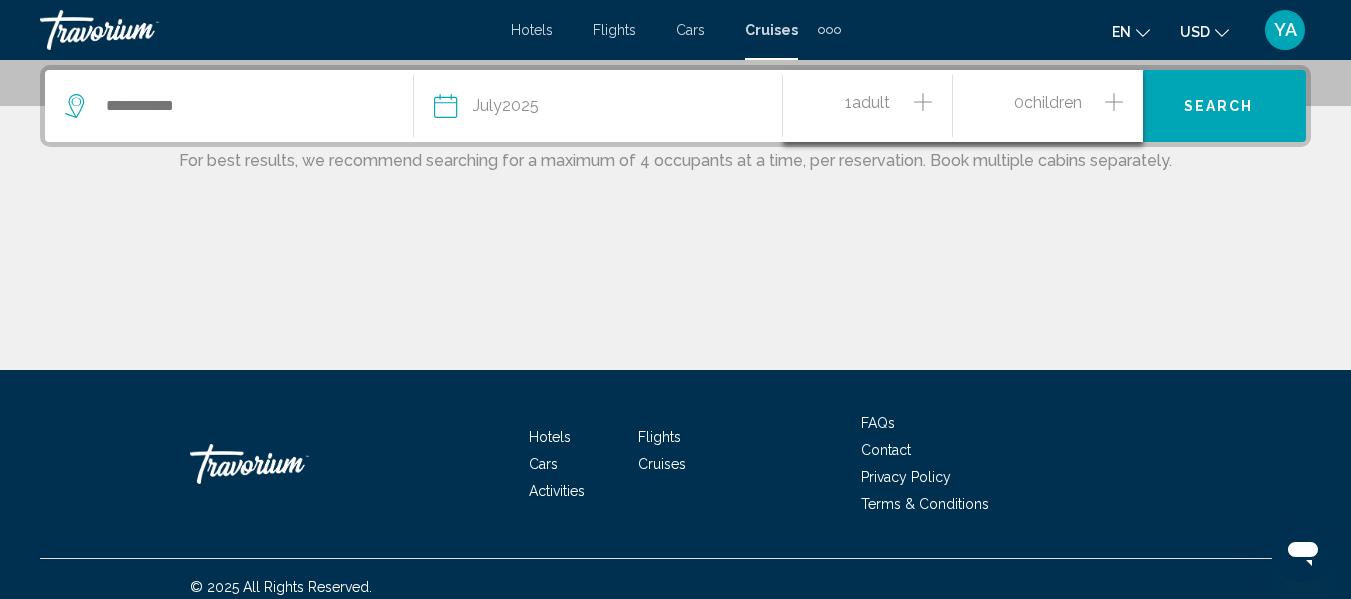 click 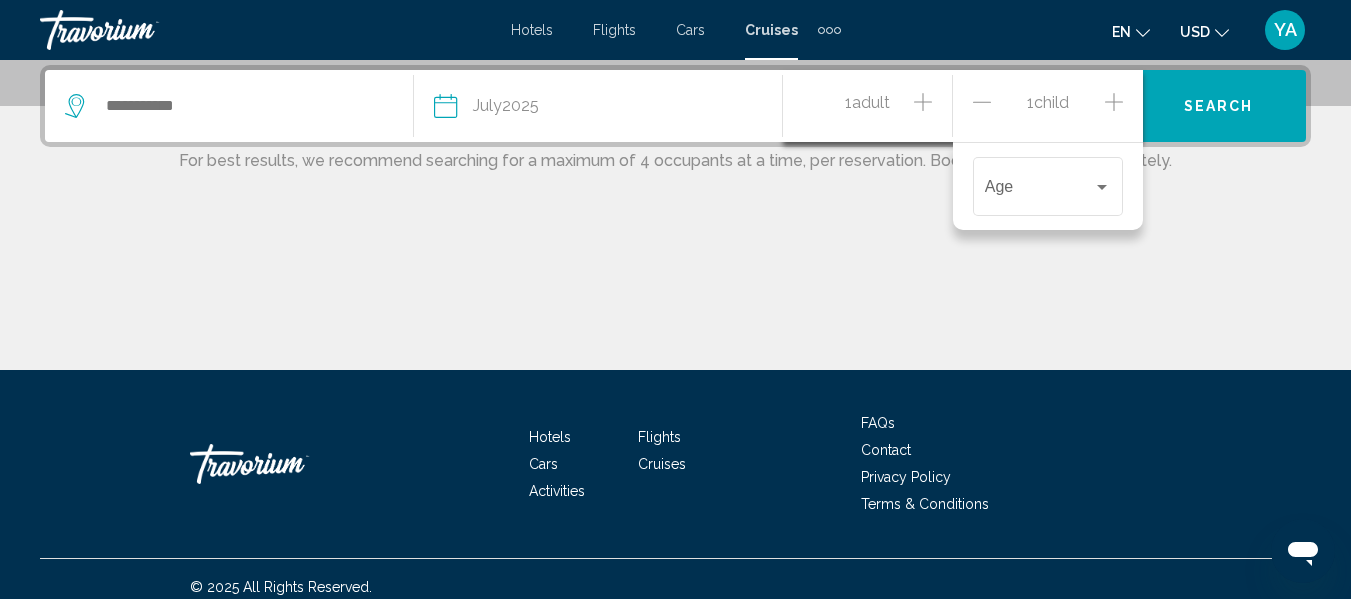 click 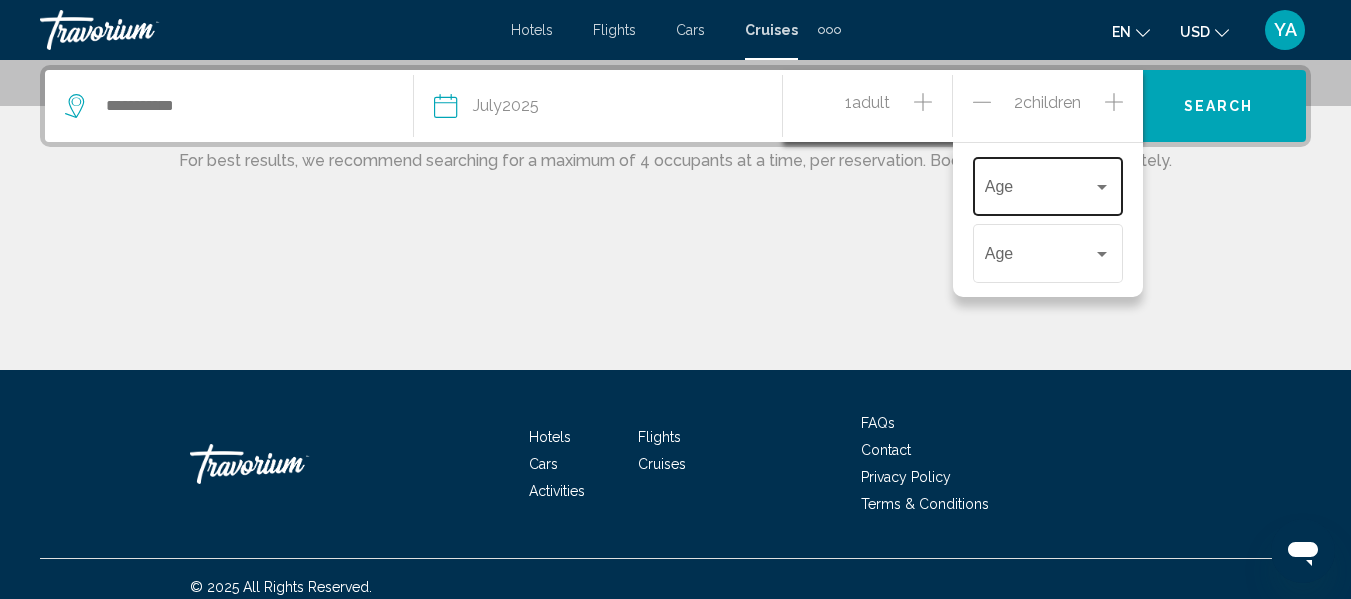 click on "Age" at bounding box center [1048, 184] 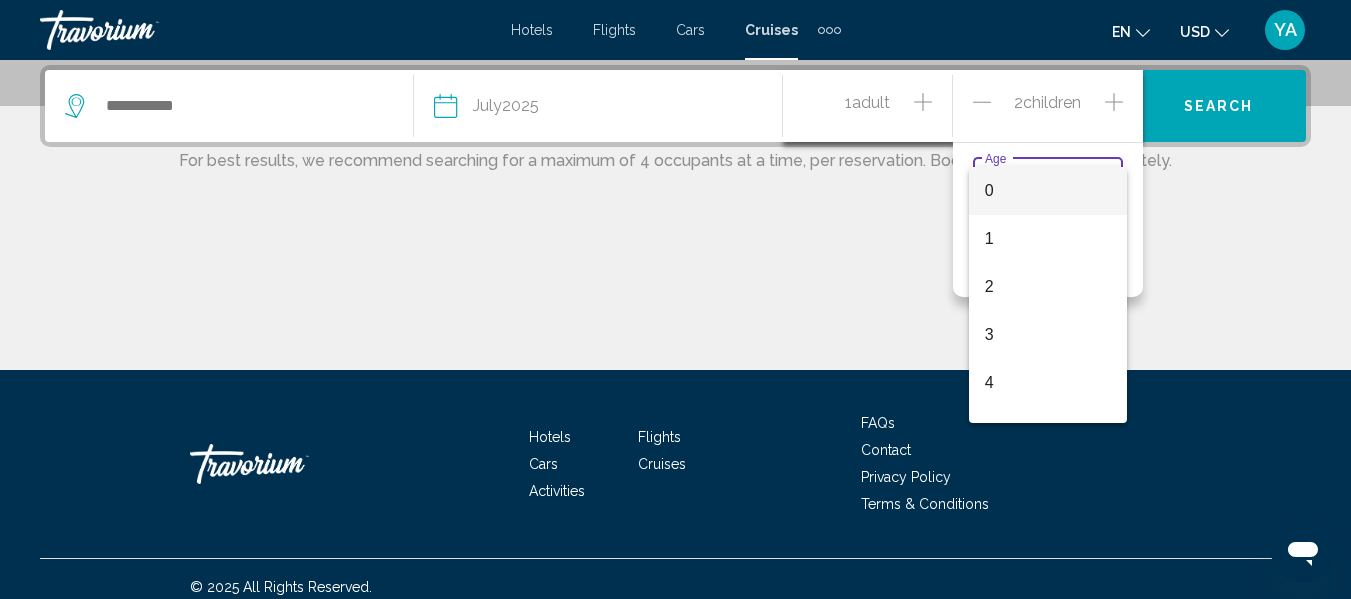 click at bounding box center (675, 299) 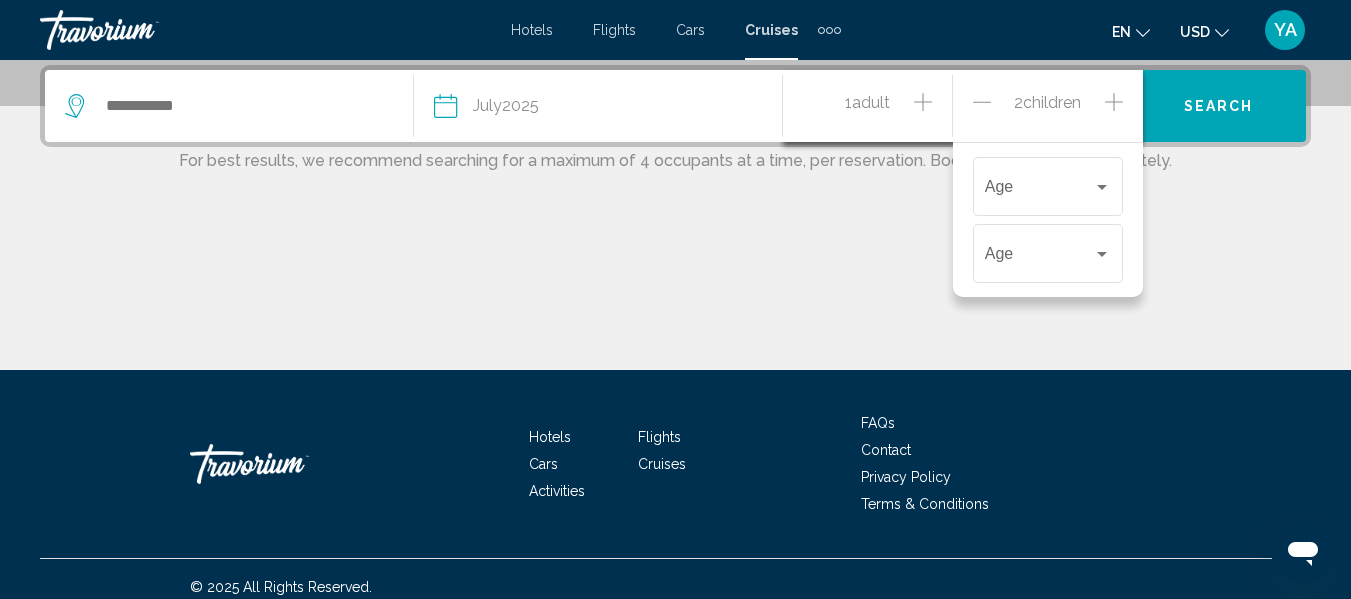 click 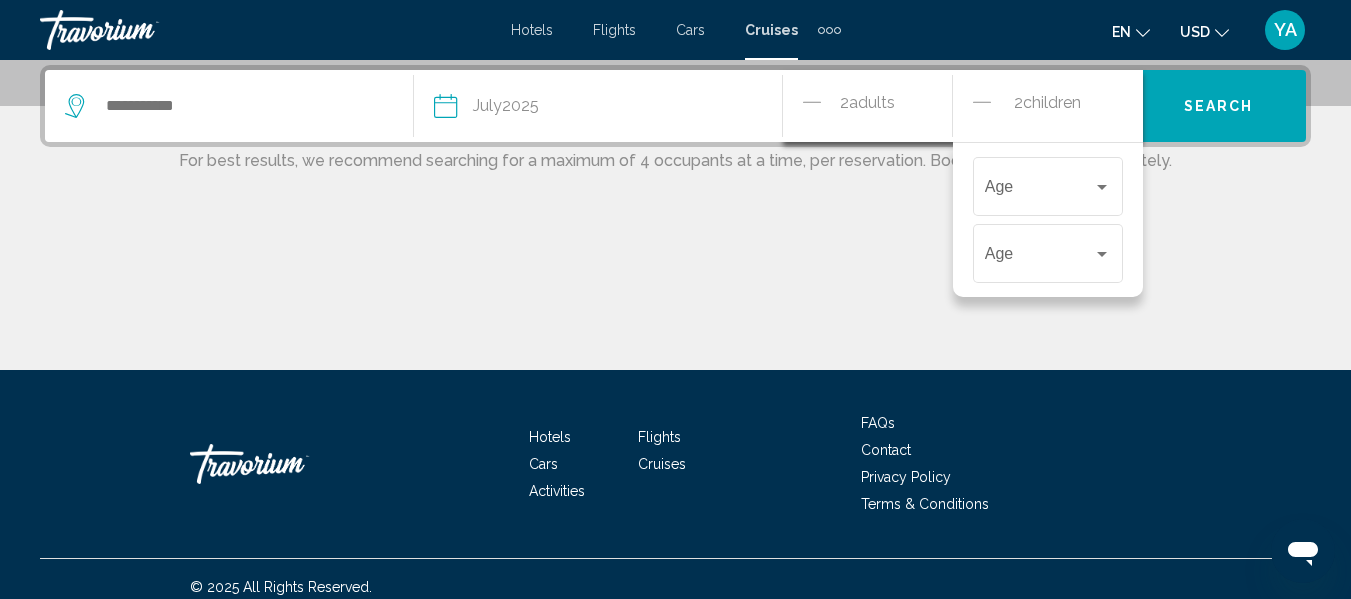 click on "Children" 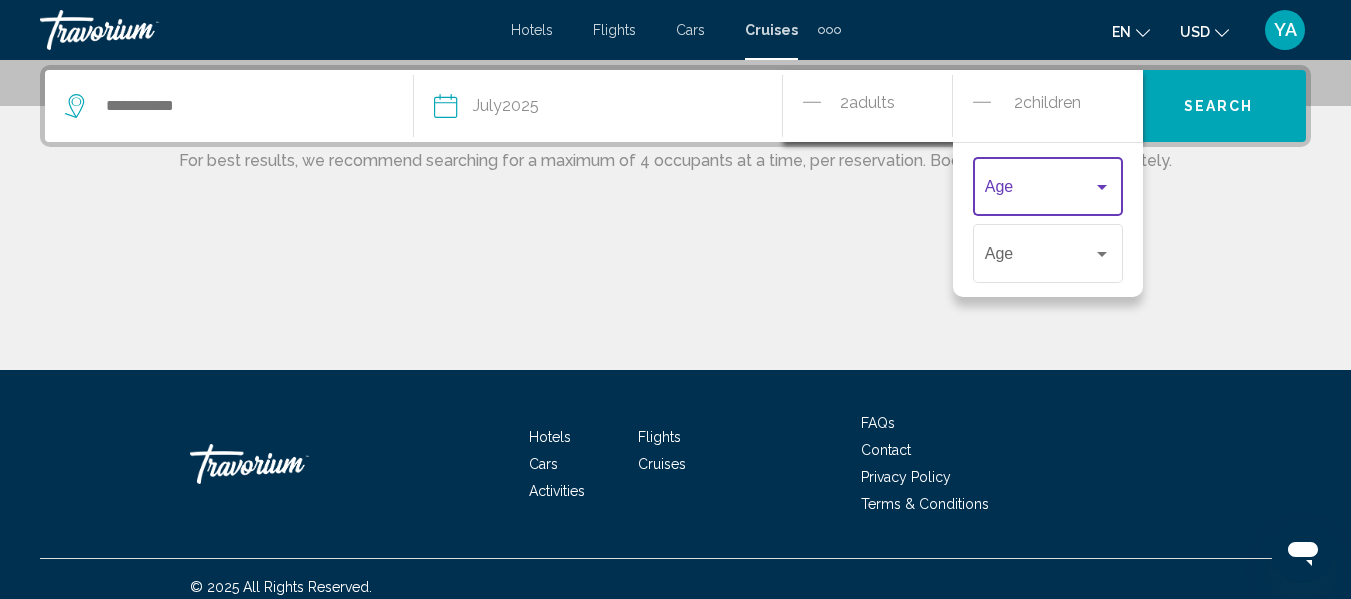 click at bounding box center (1039, 191) 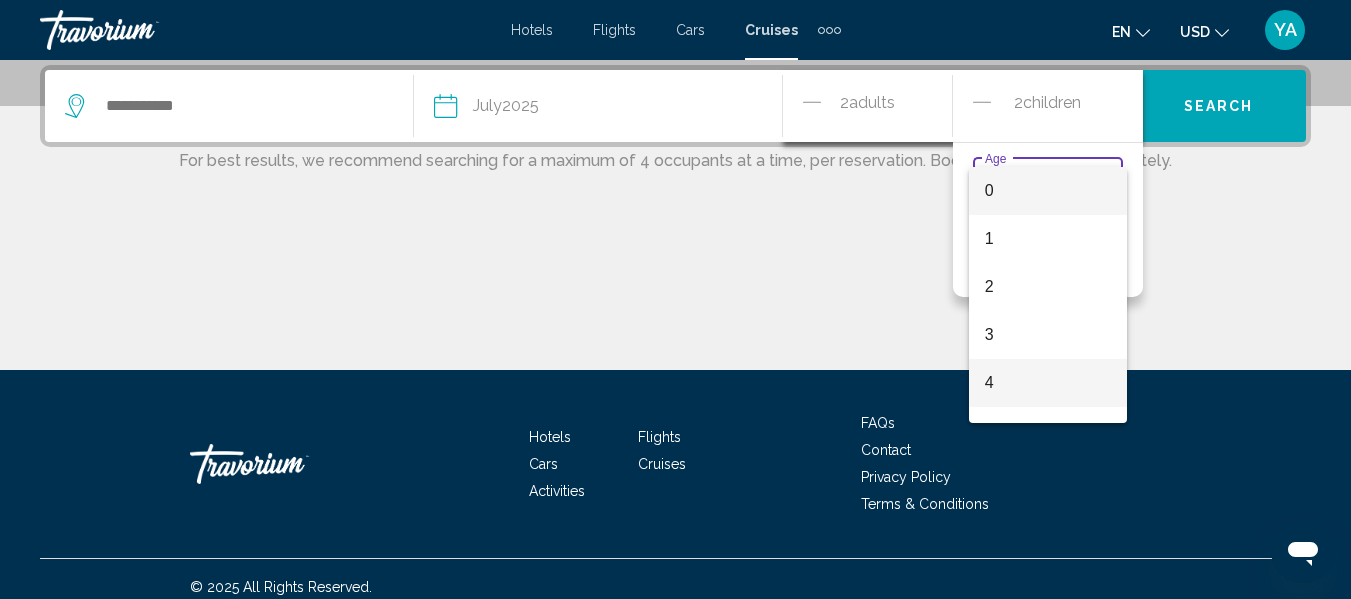click on "4" at bounding box center (1048, 383) 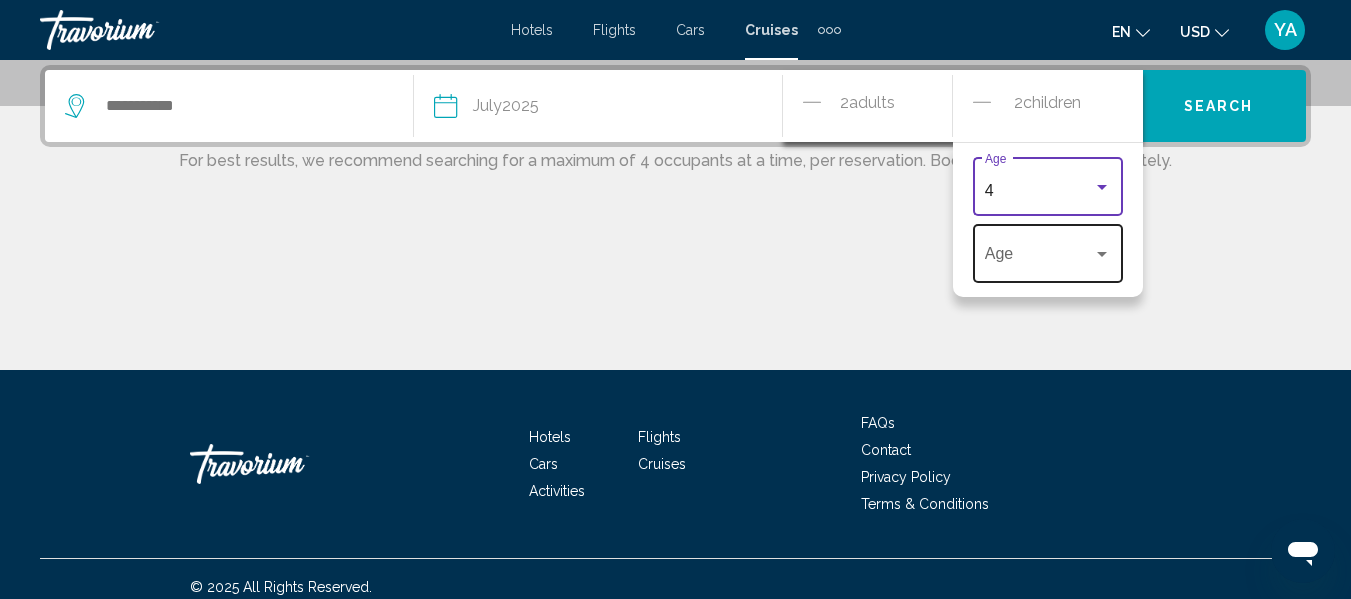 click on "Age" at bounding box center [1048, 251] 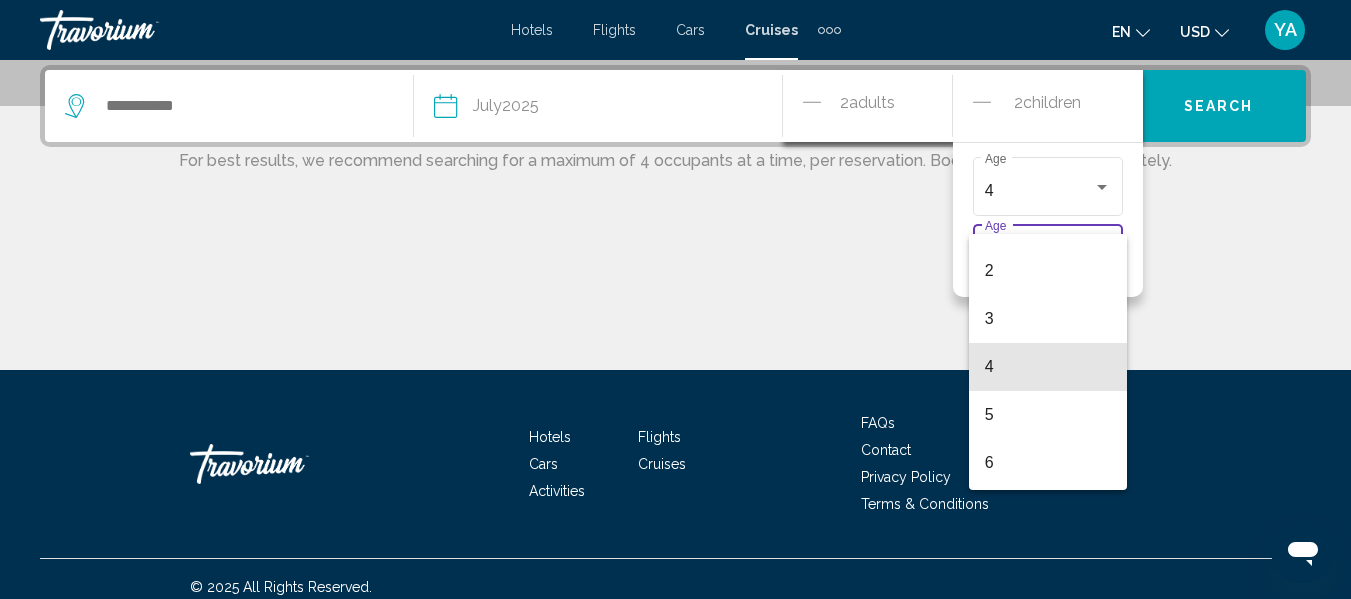 scroll, scrollTop: 132, scrollLeft: 0, axis: vertical 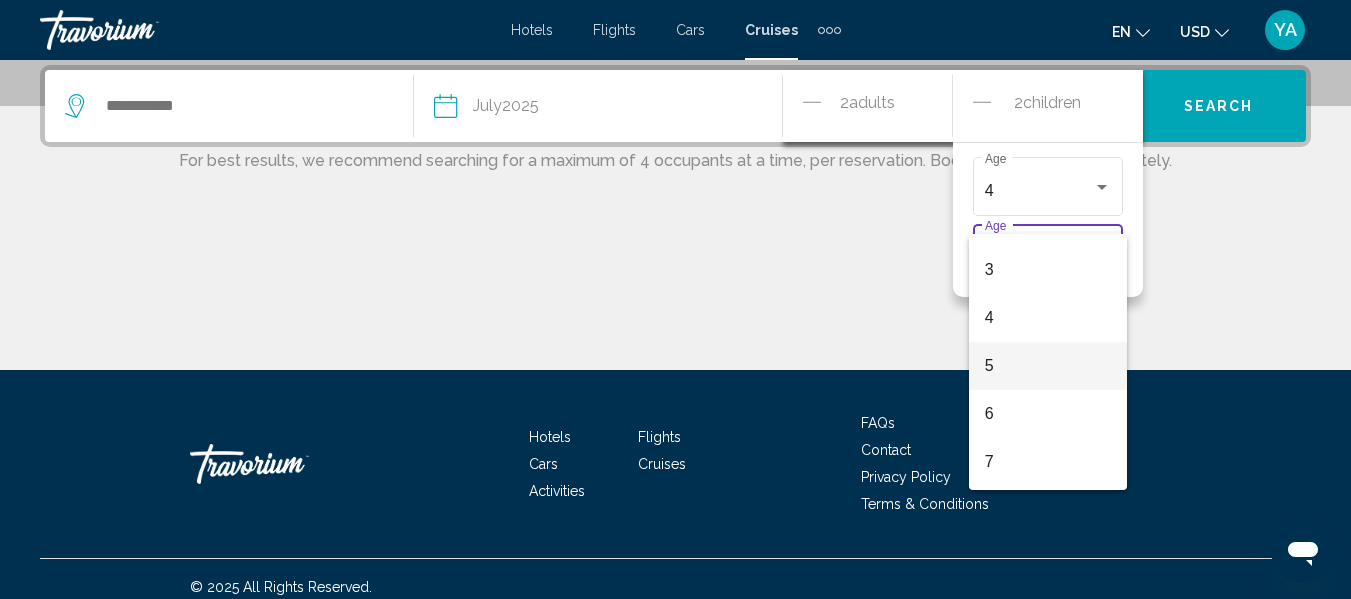 click on "5" at bounding box center (1048, 366) 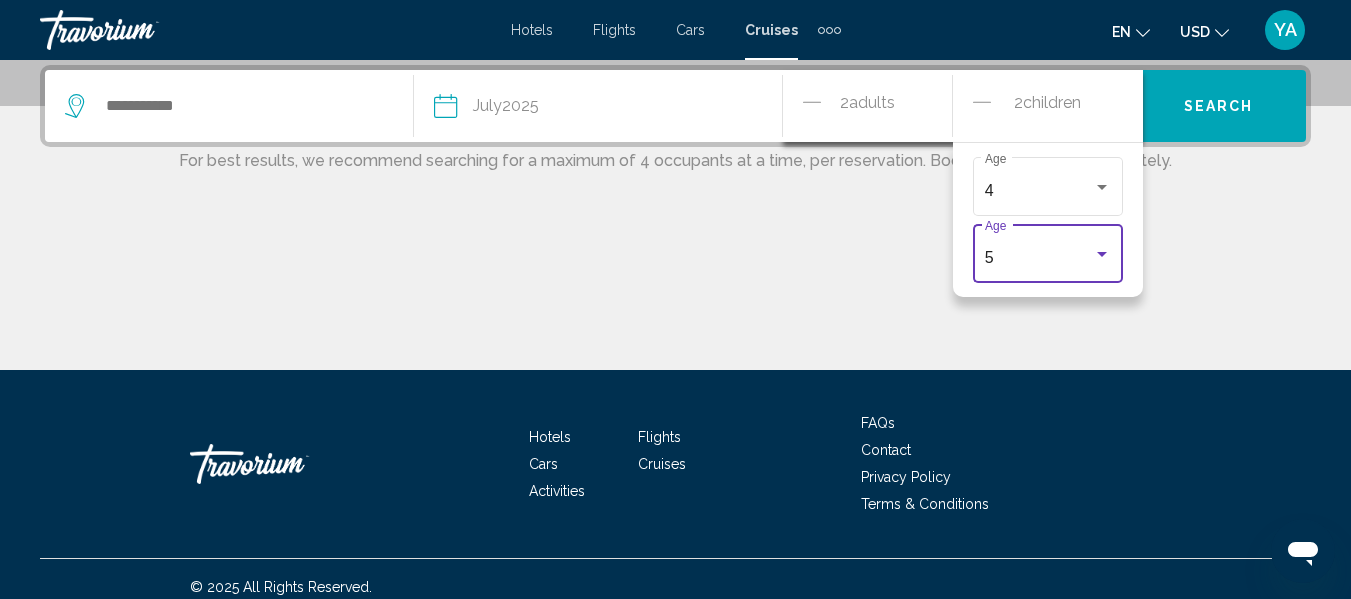 click on "5 Age" at bounding box center [1048, 251] 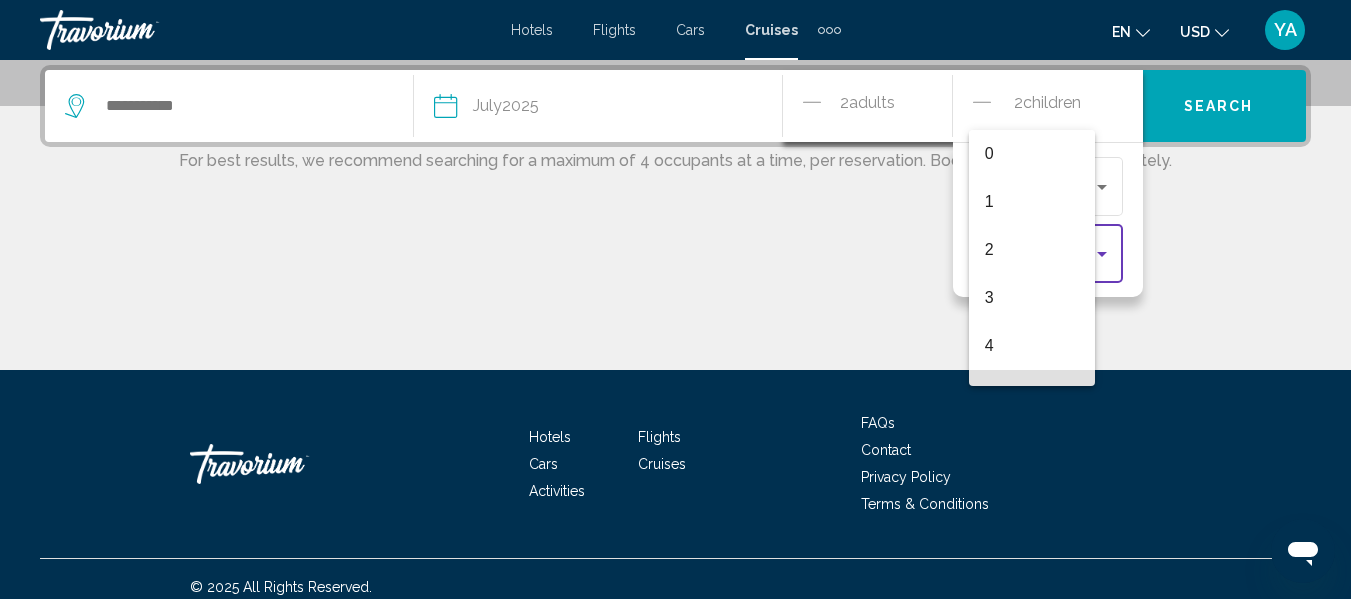 scroll, scrollTop: 136, scrollLeft: 0, axis: vertical 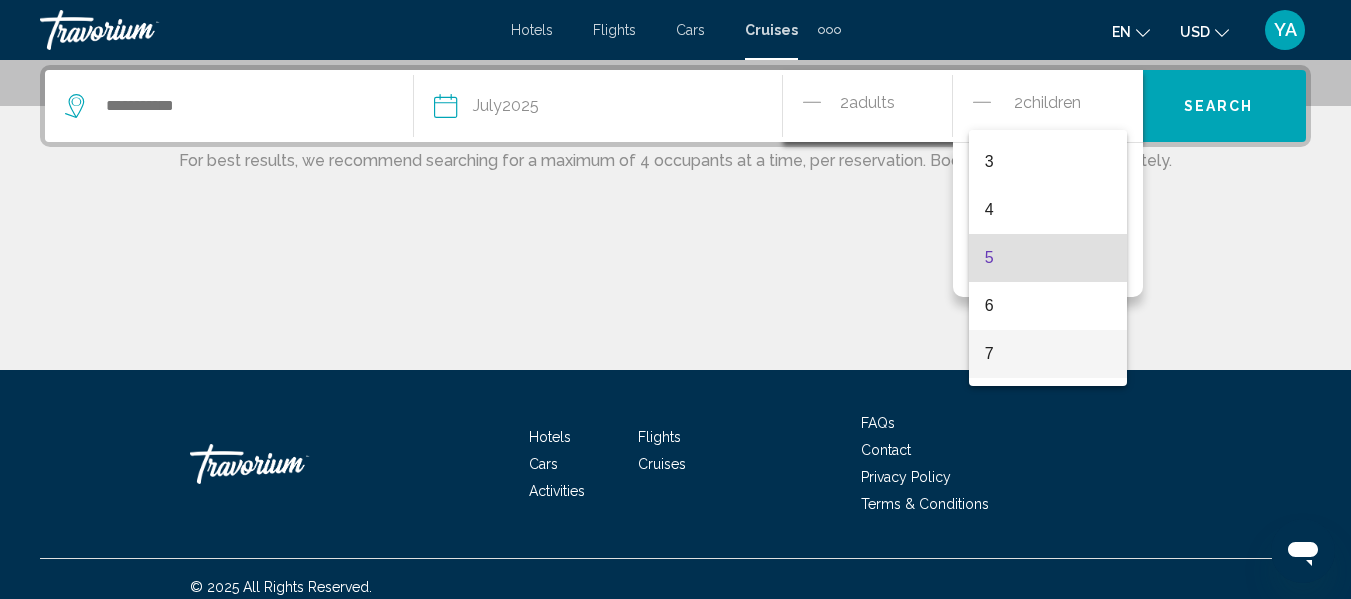 click on "7" at bounding box center (1048, 354) 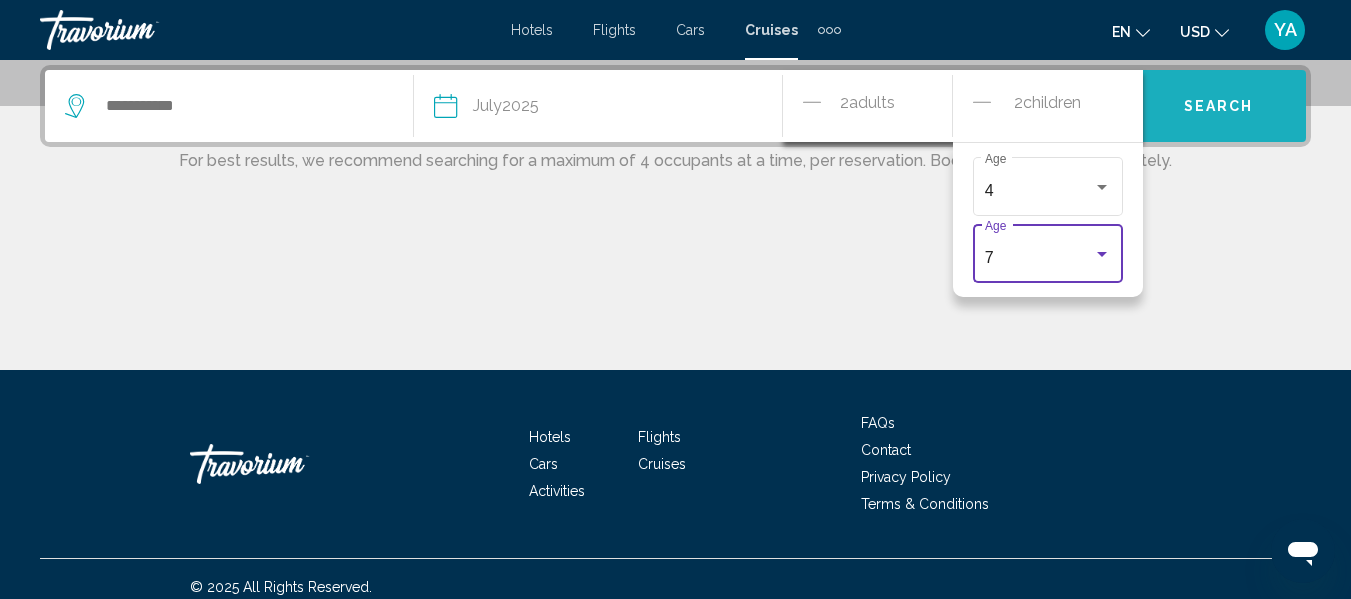 click on "Search" at bounding box center [1219, 106] 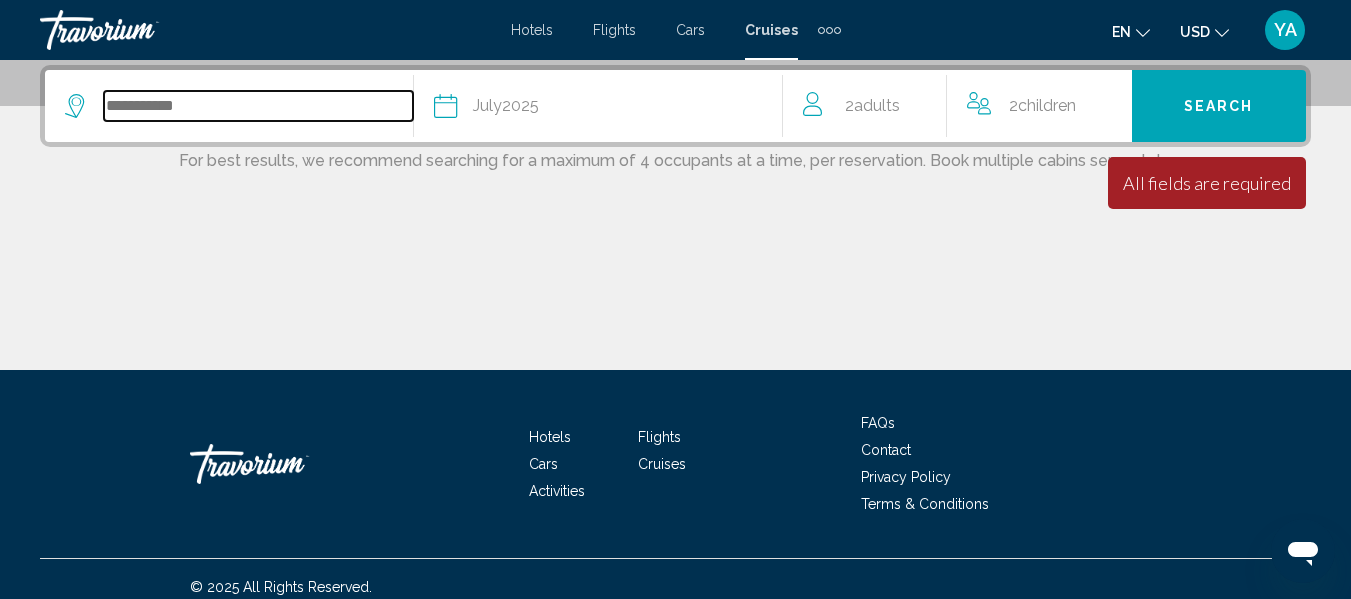 click at bounding box center [258, 106] 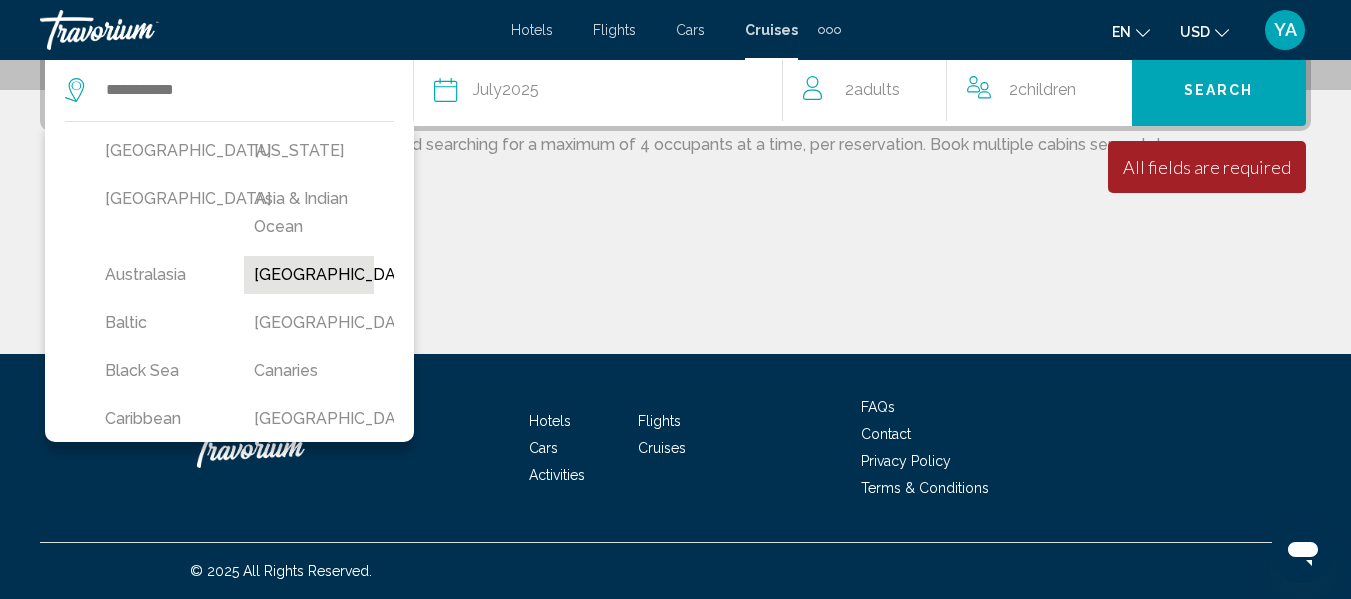 click on "[GEOGRAPHIC_DATA]" at bounding box center [308, 275] 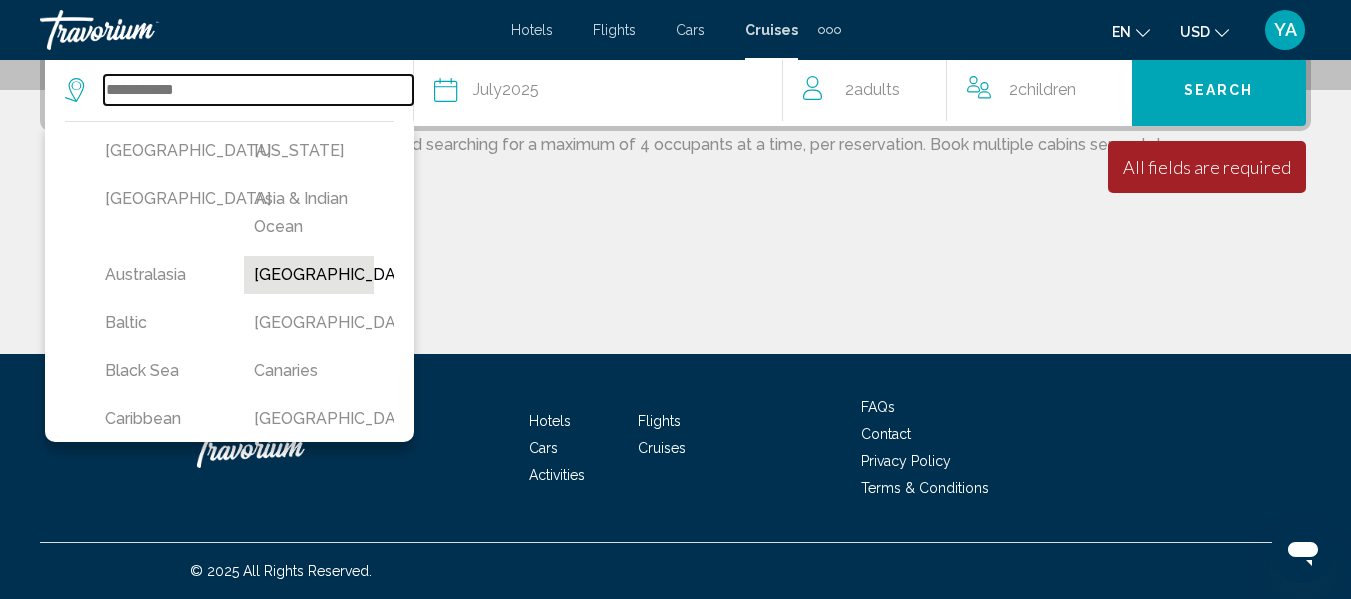 type on "*******" 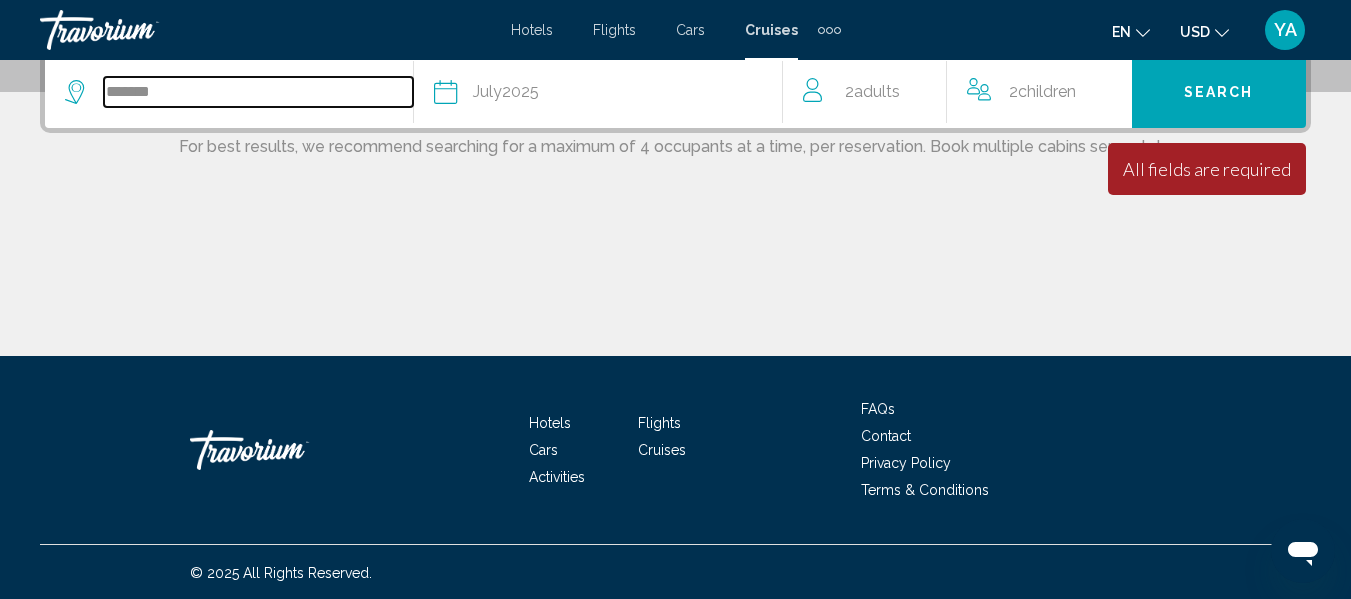 scroll, scrollTop: 494, scrollLeft: 0, axis: vertical 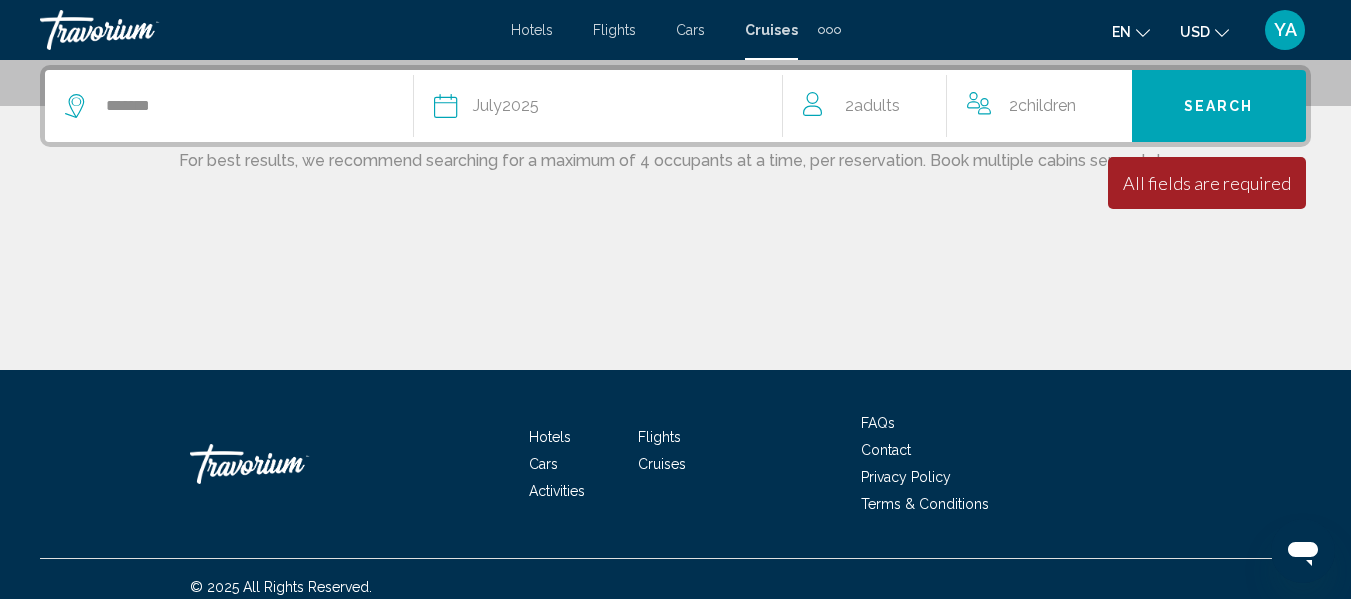 click on "All fields are required" at bounding box center (1207, 183) 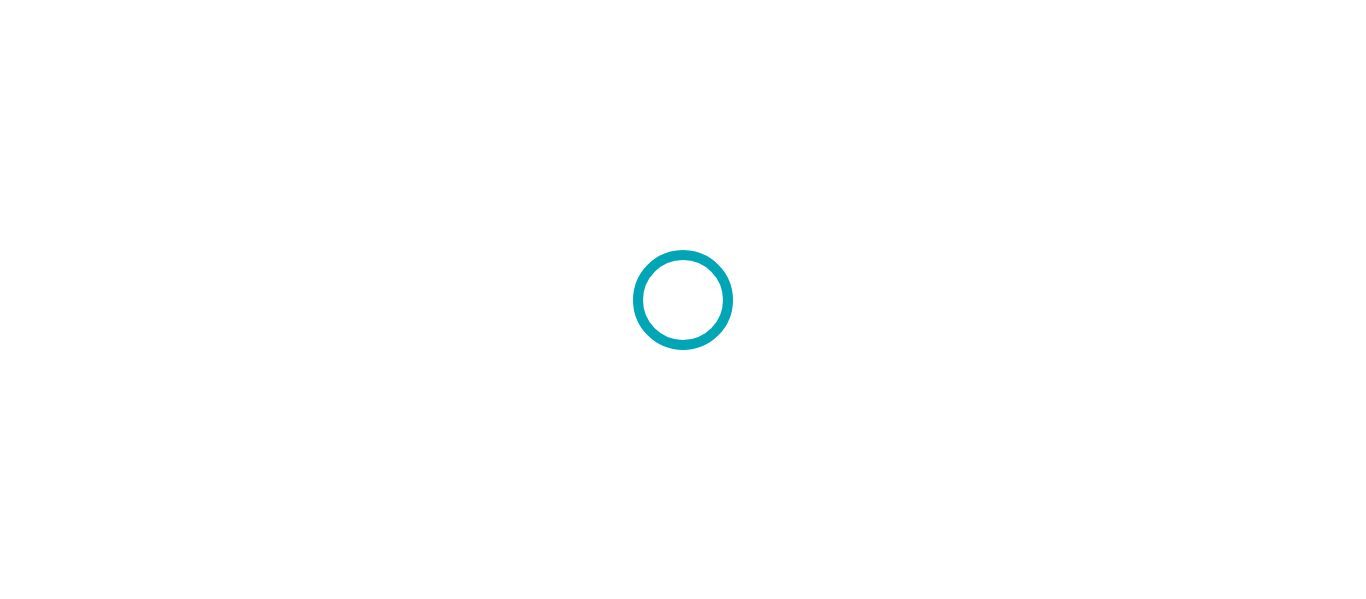 scroll, scrollTop: 0, scrollLeft: 0, axis: both 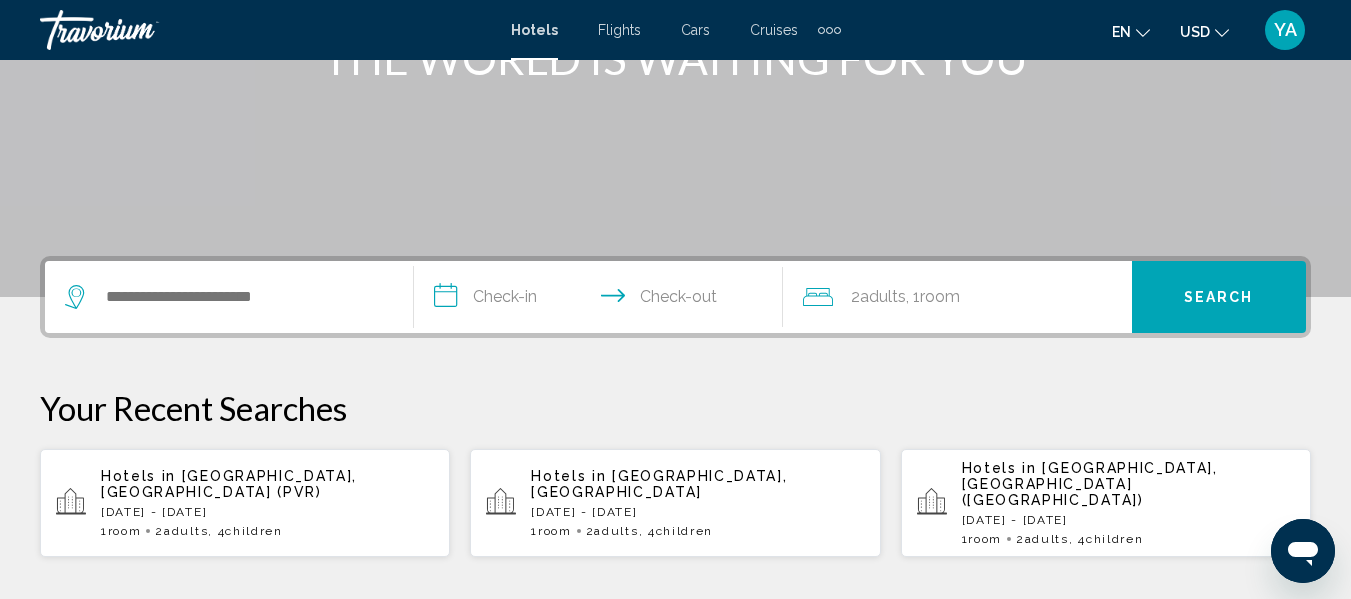 click on "Cruises" at bounding box center (774, 30) 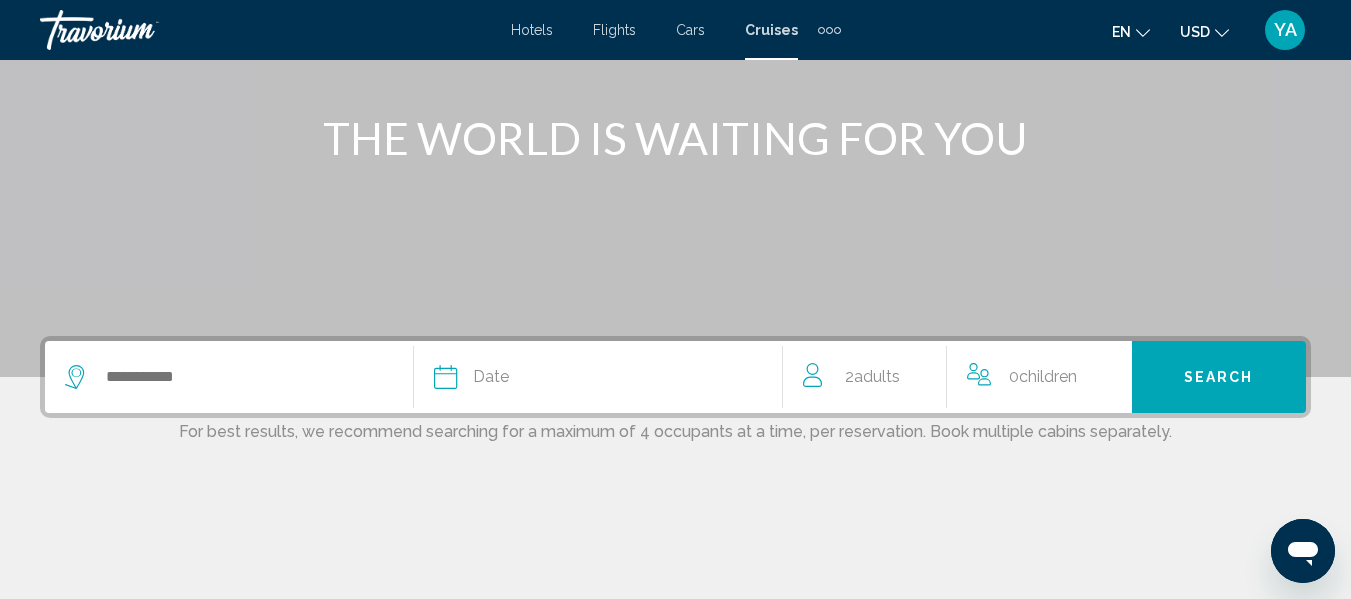 scroll, scrollTop: 265, scrollLeft: 0, axis: vertical 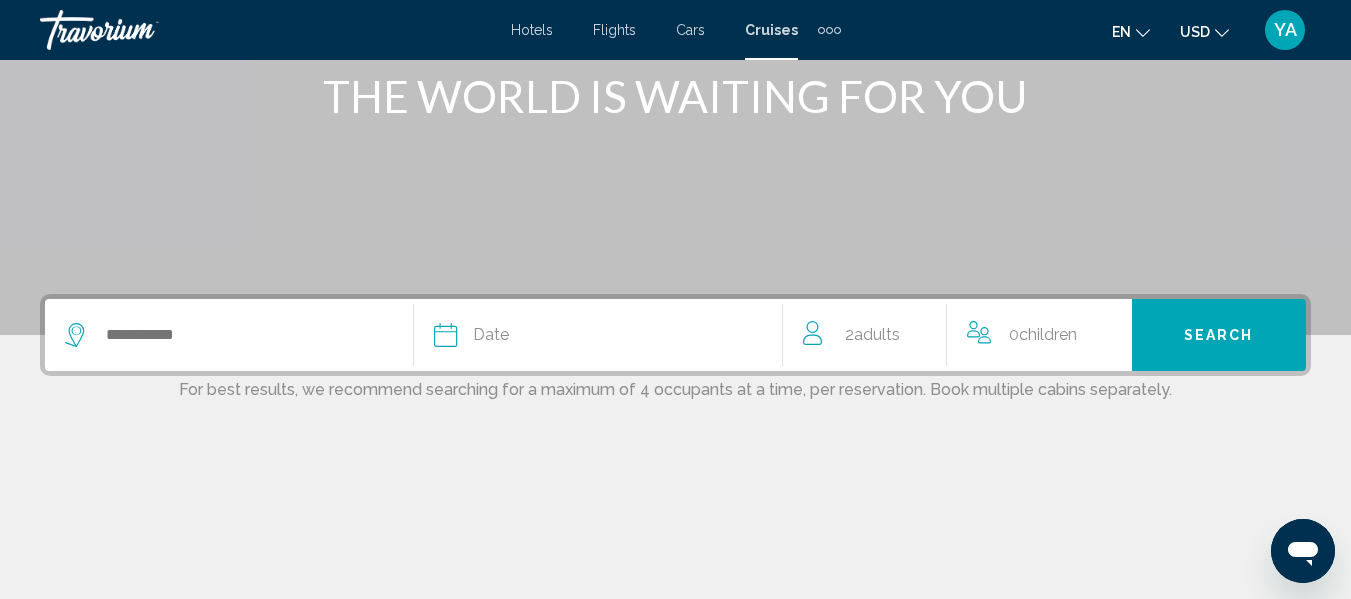 click on "Children" 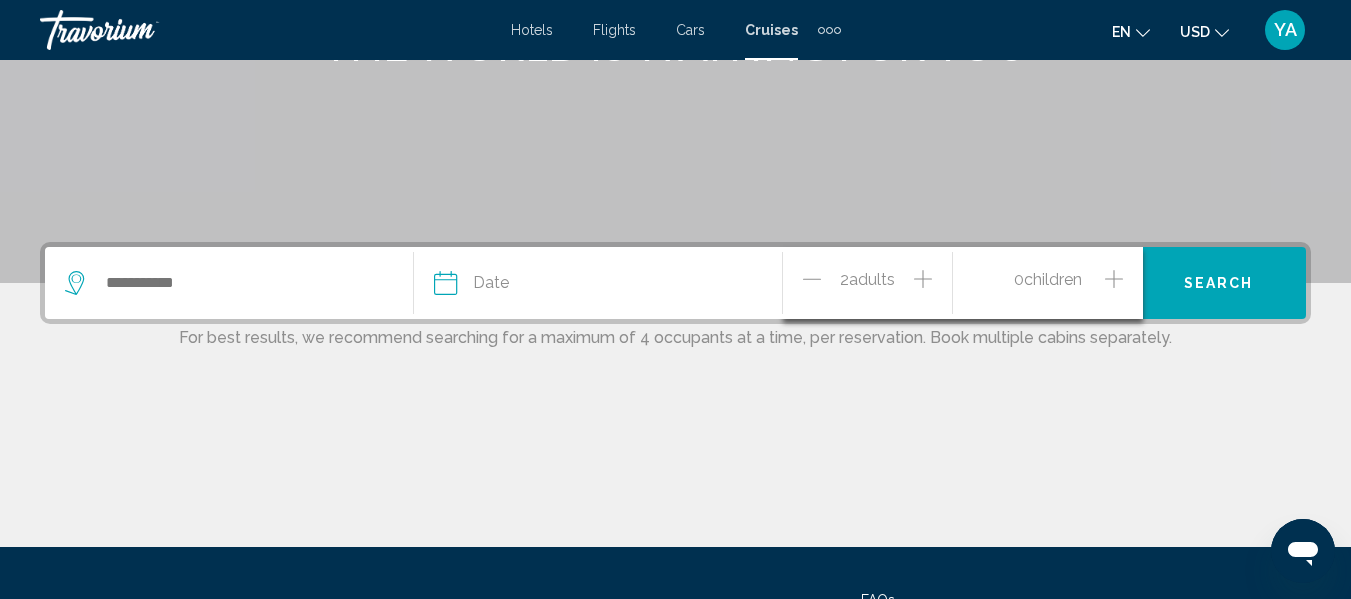 scroll, scrollTop: 494, scrollLeft: 0, axis: vertical 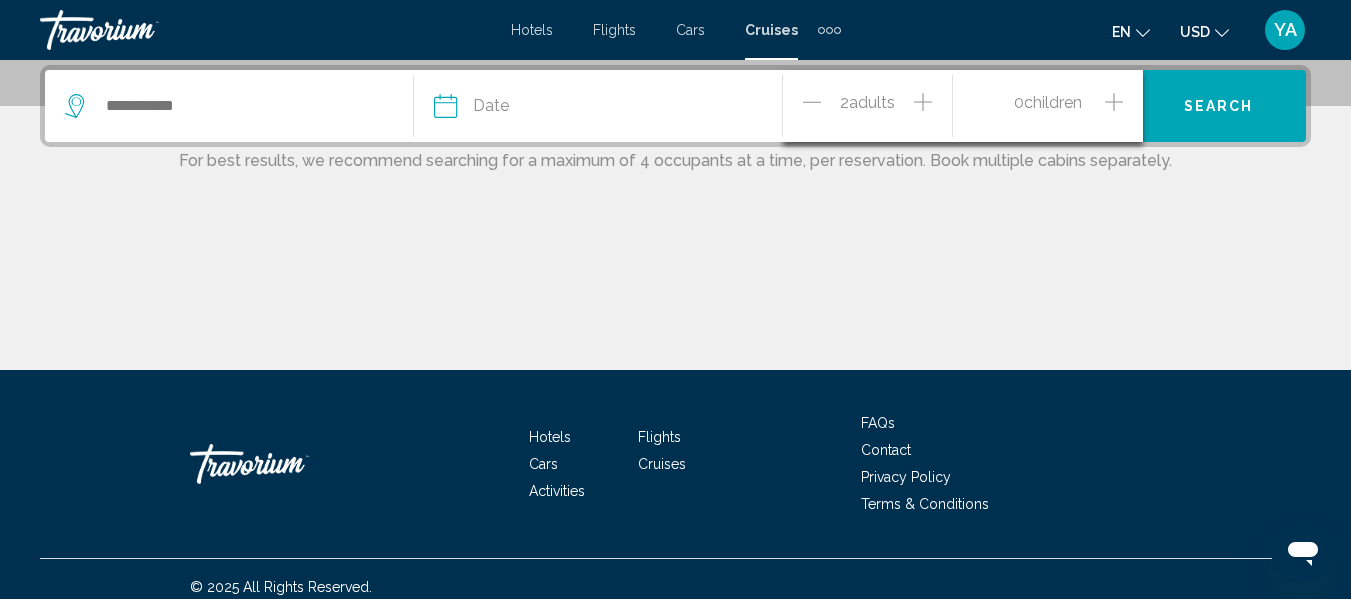 click 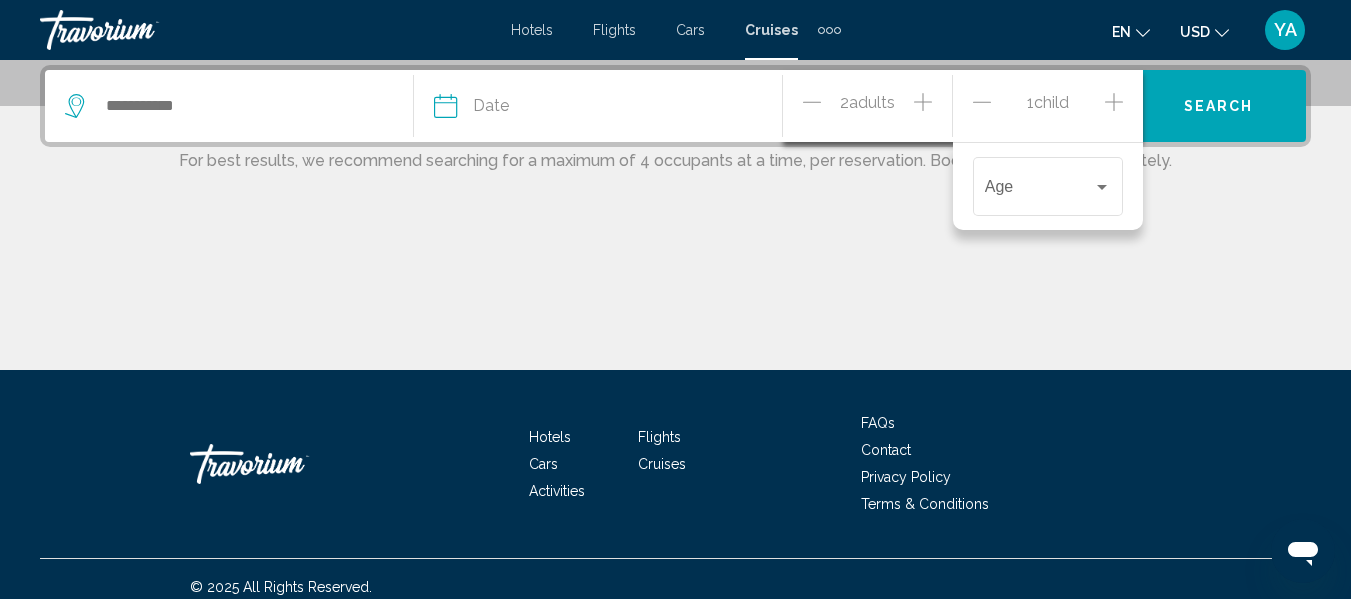 click at bounding box center (1114, 106) 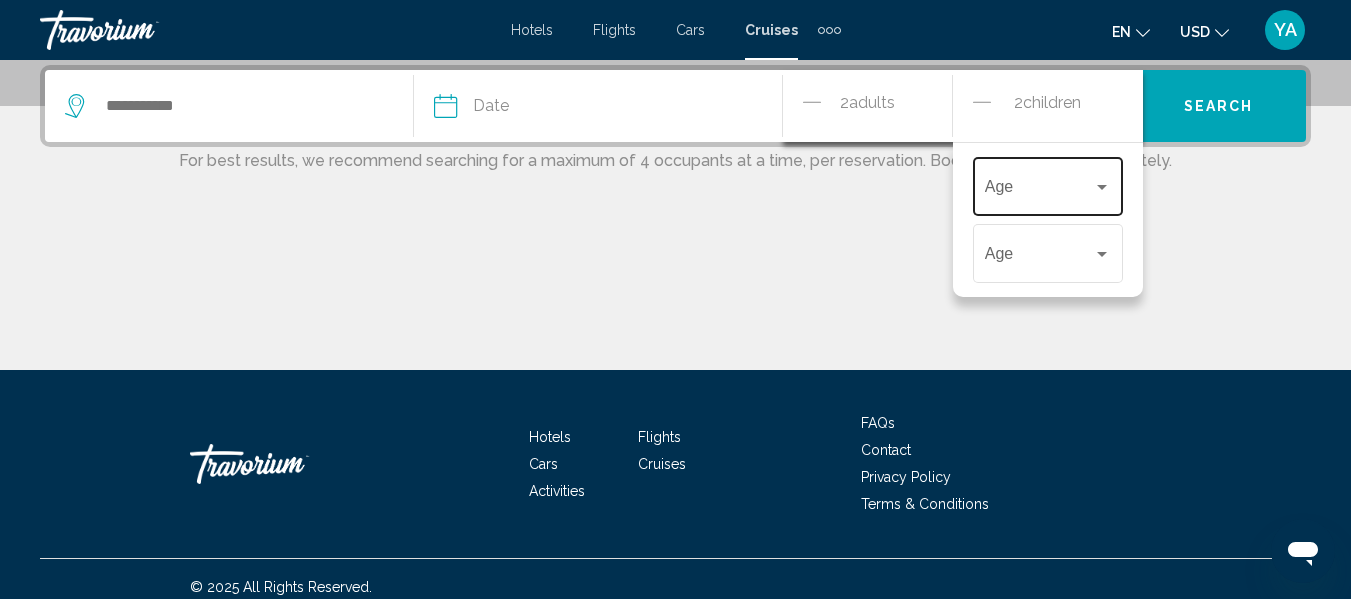 click at bounding box center (1039, 191) 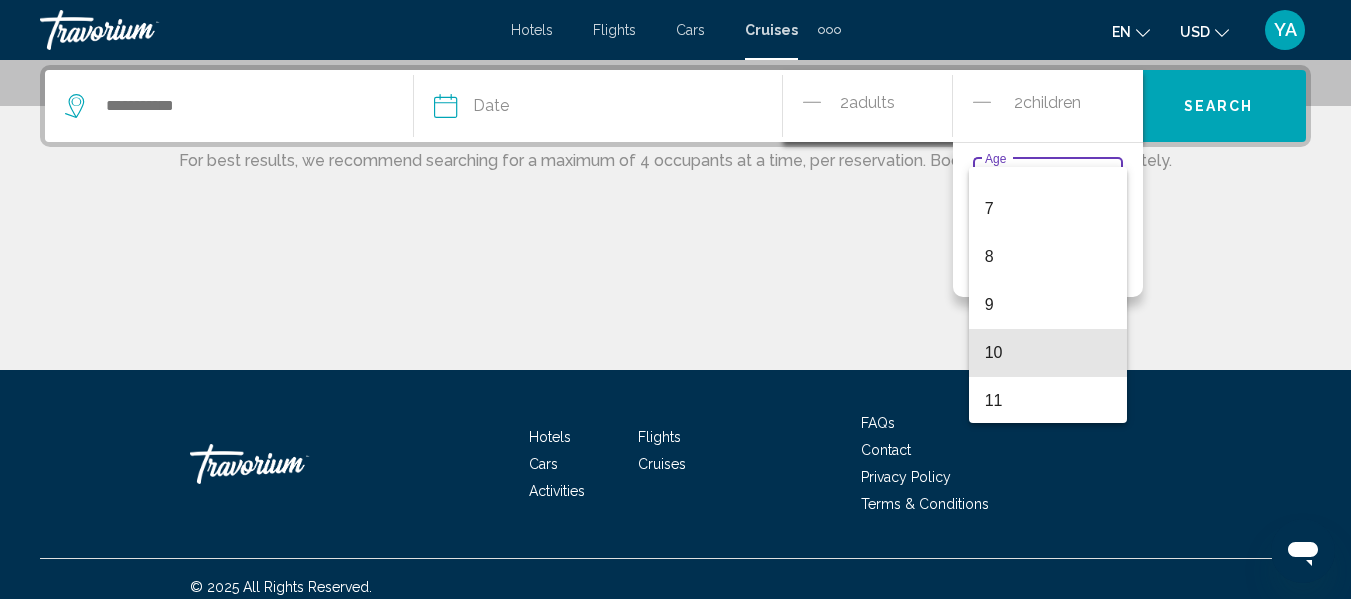 scroll, scrollTop: 320, scrollLeft: 0, axis: vertical 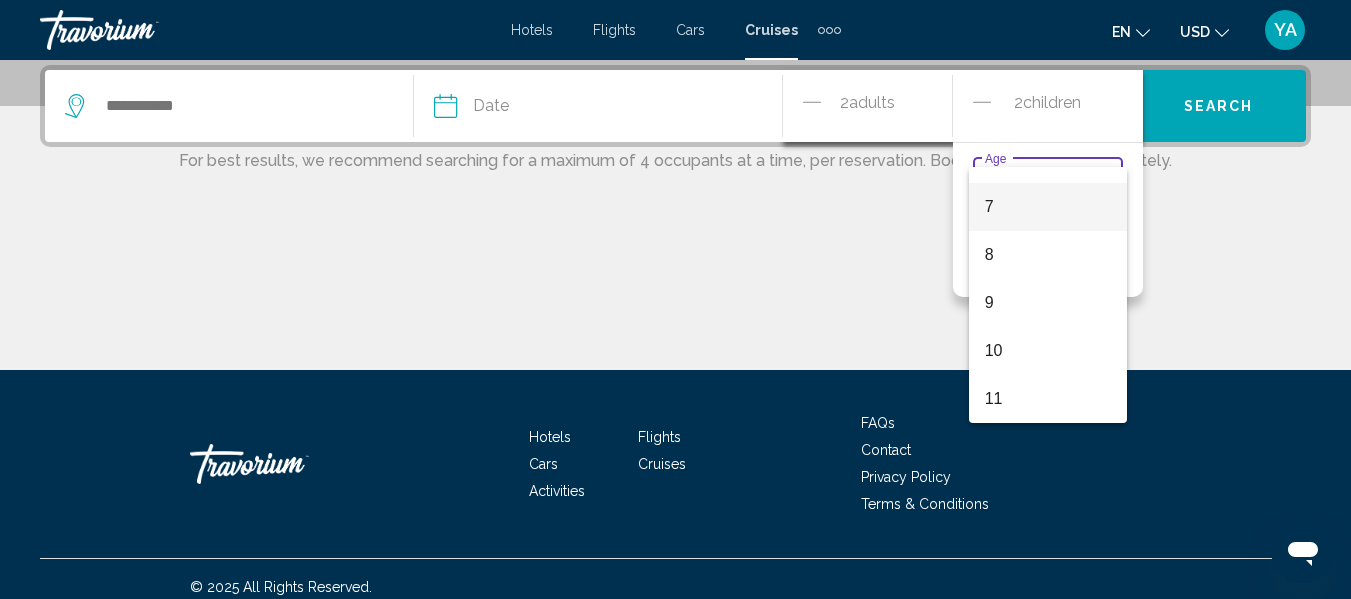 click on "7" at bounding box center [1048, 207] 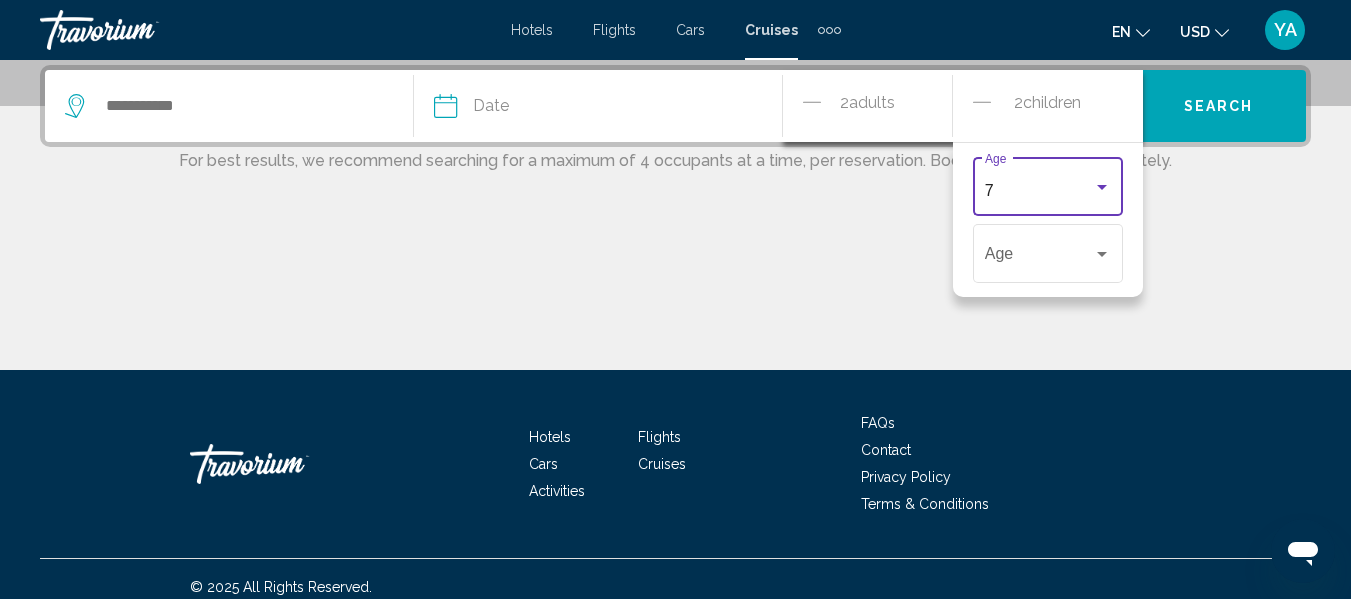 click on "Adults" 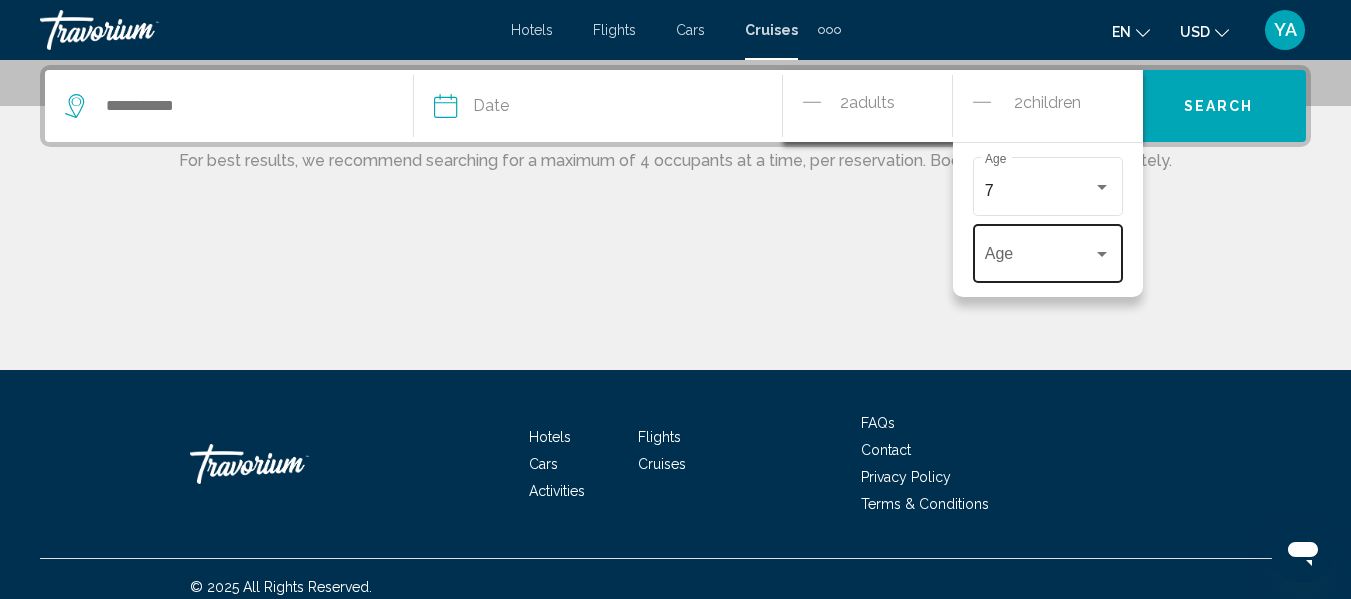 click at bounding box center [1039, 258] 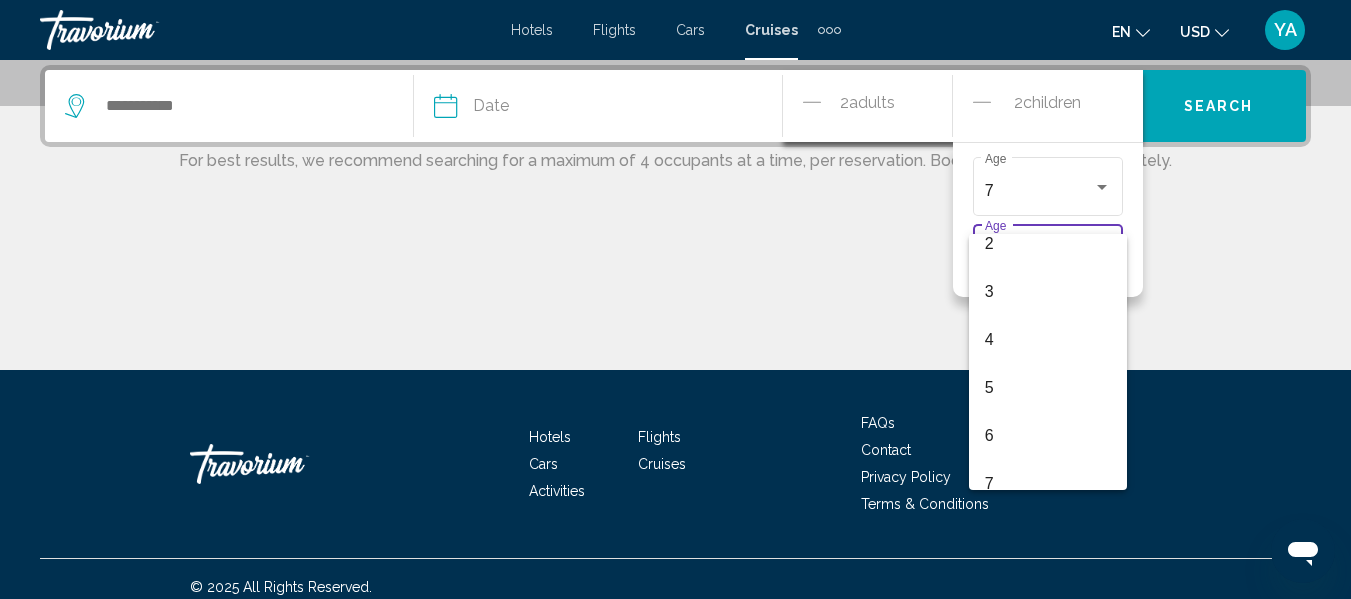 scroll, scrollTop: 122, scrollLeft: 0, axis: vertical 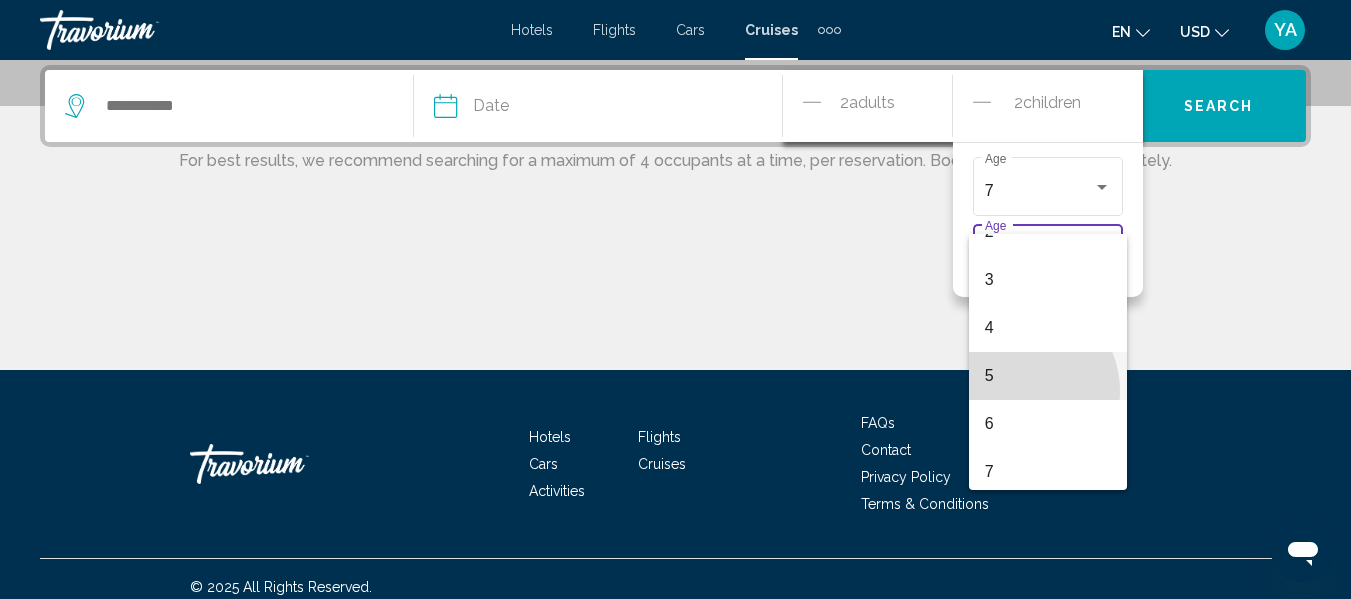 click on "5" at bounding box center [1048, 376] 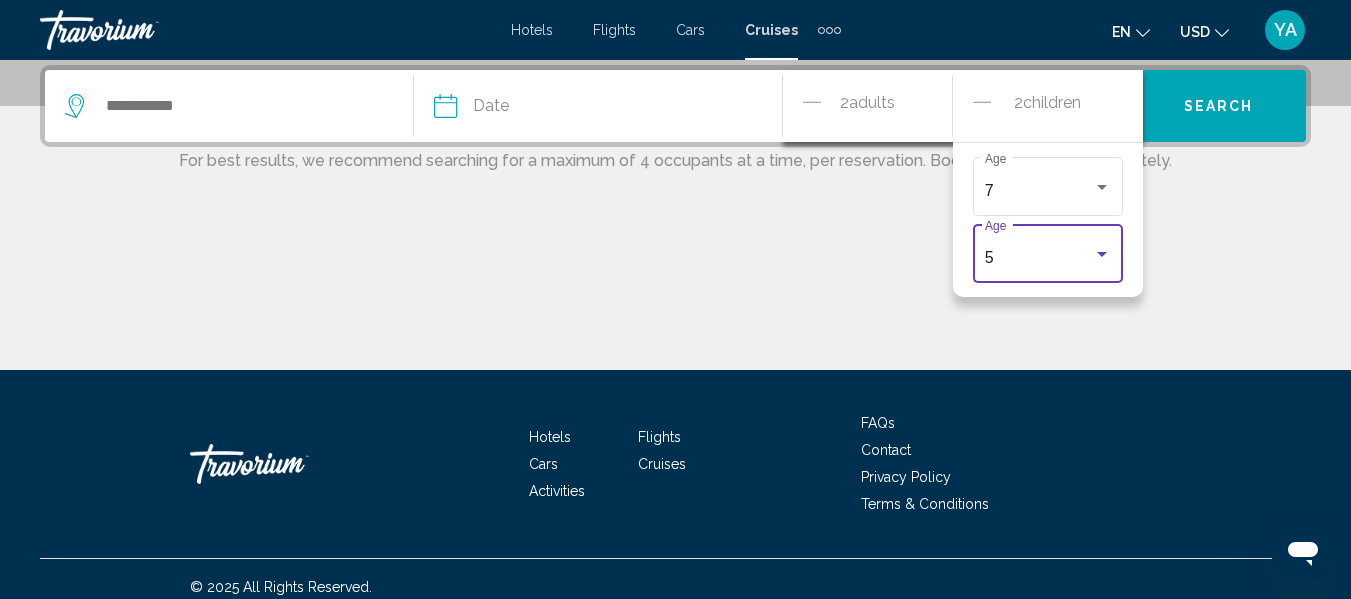 click on "Date" 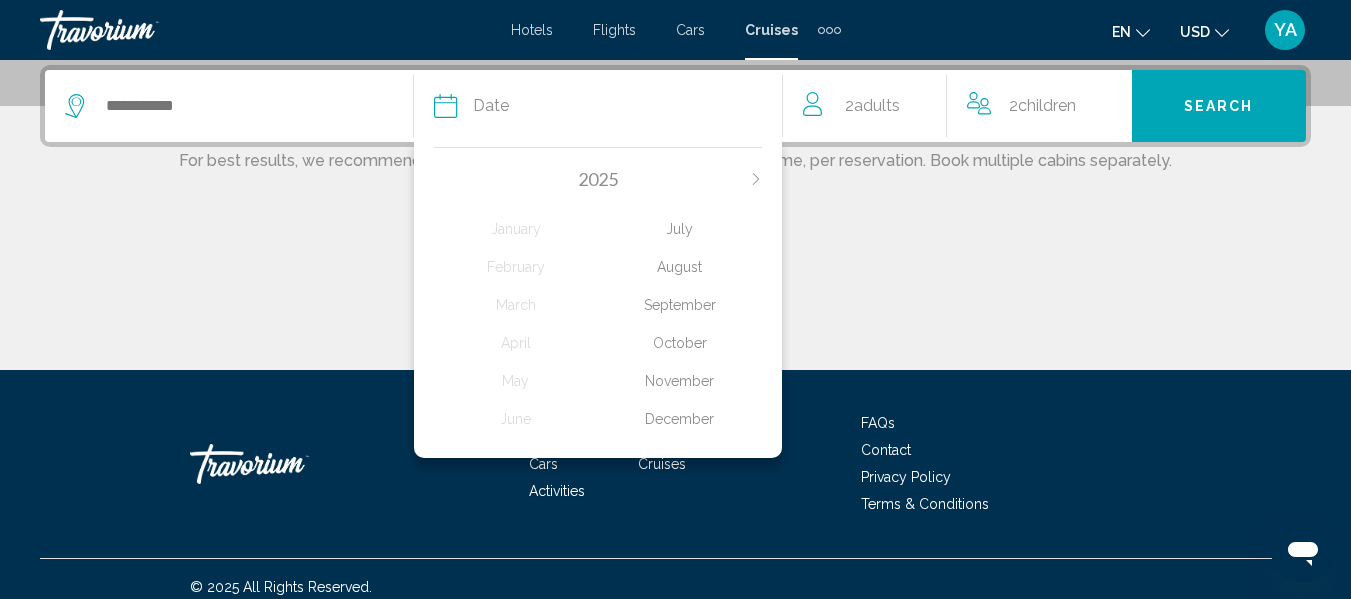 click on "July" 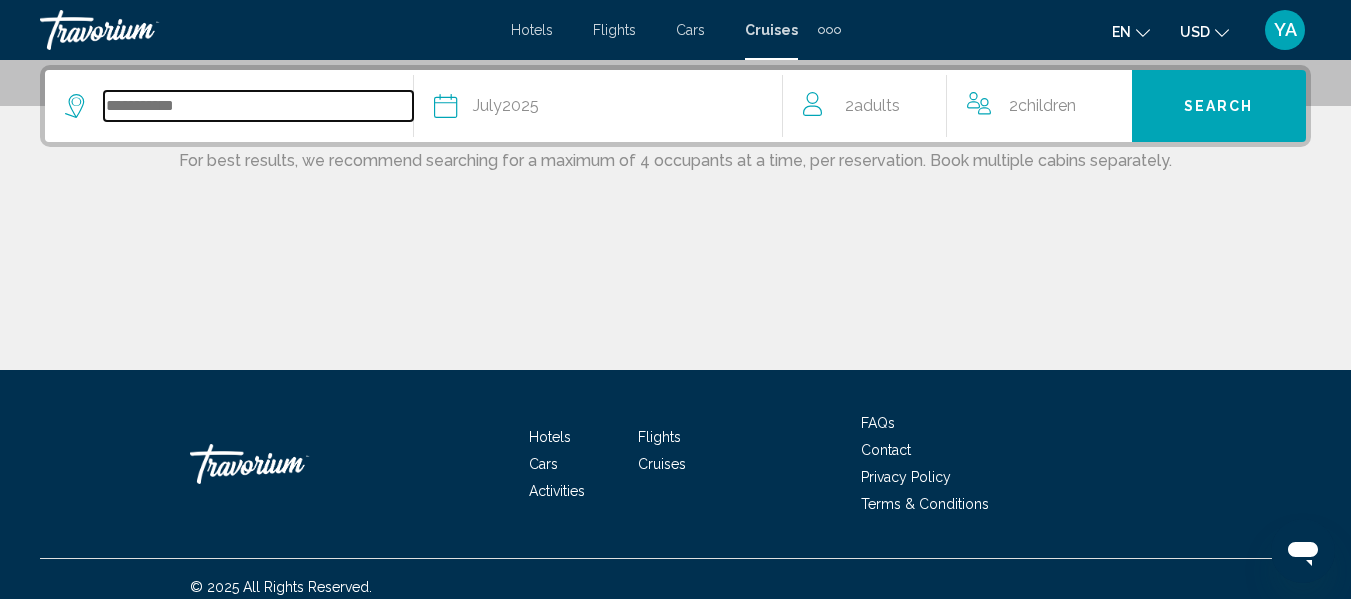 click at bounding box center (258, 106) 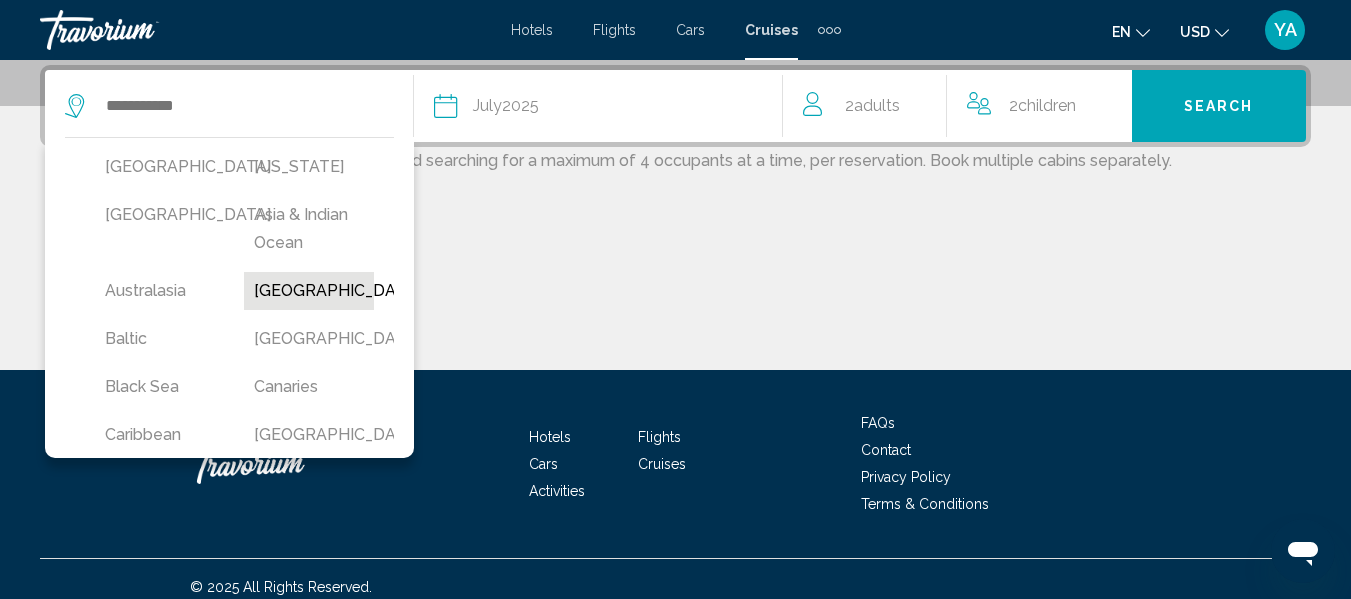 click on "[GEOGRAPHIC_DATA]" at bounding box center (308, 291) 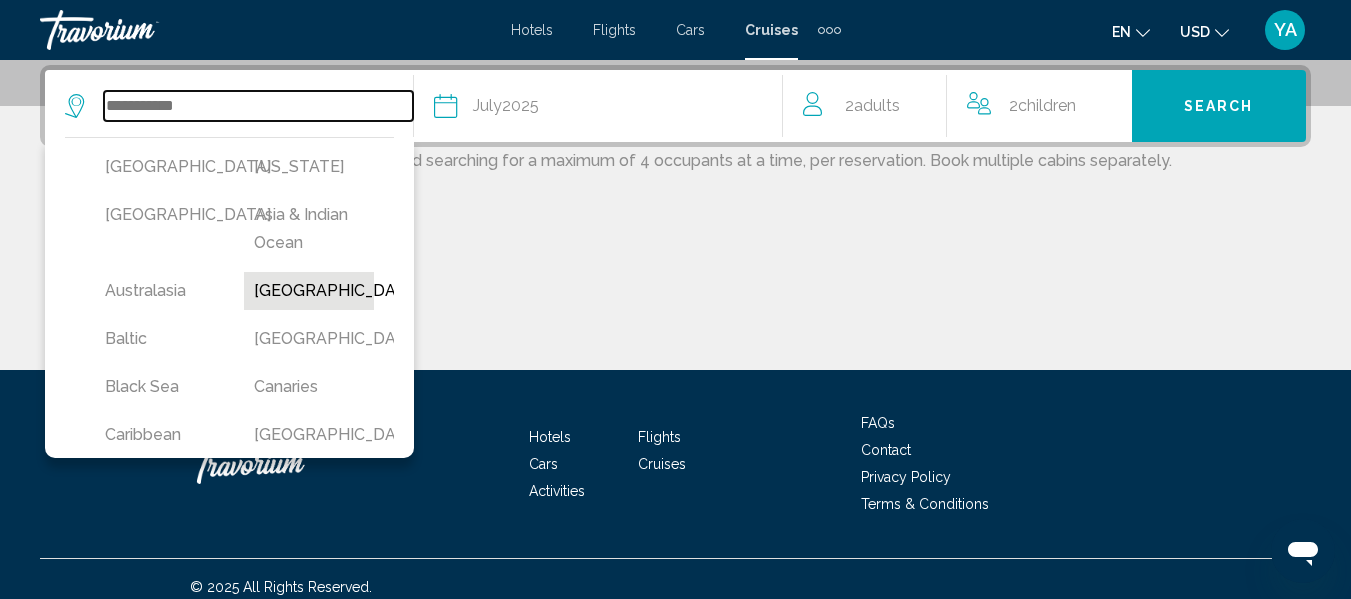type on "*******" 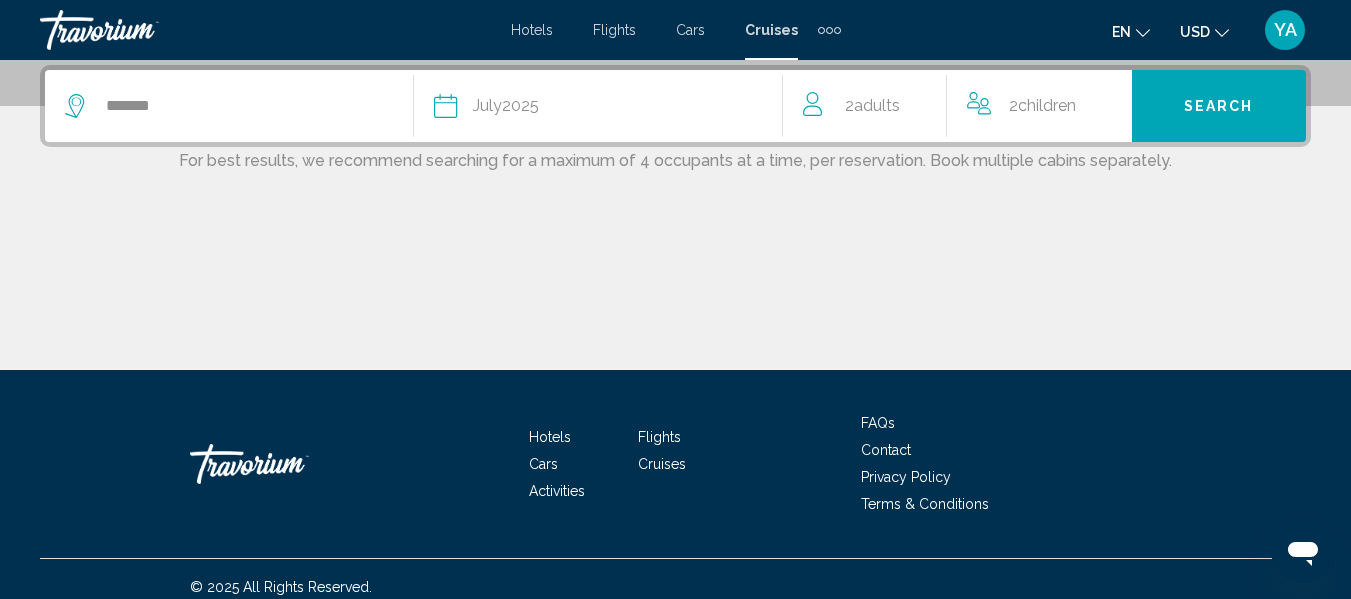 click on "Search" at bounding box center (1219, 106) 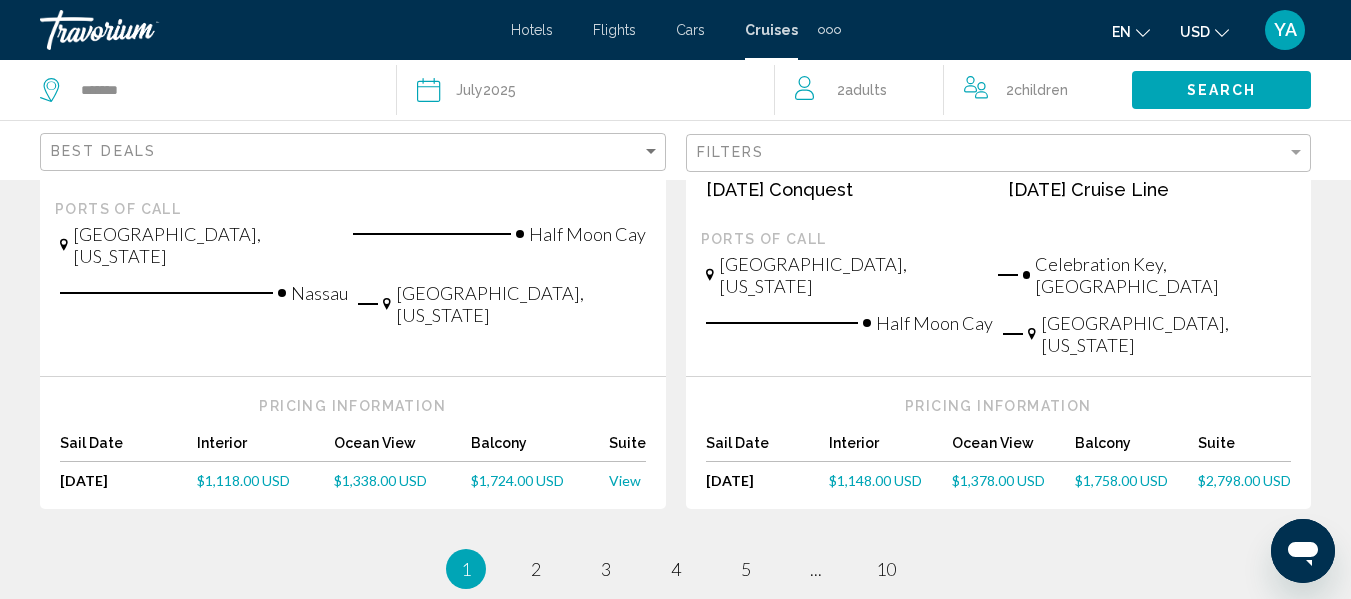 scroll, scrollTop: 2432, scrollLeft: 0, axis: vertical 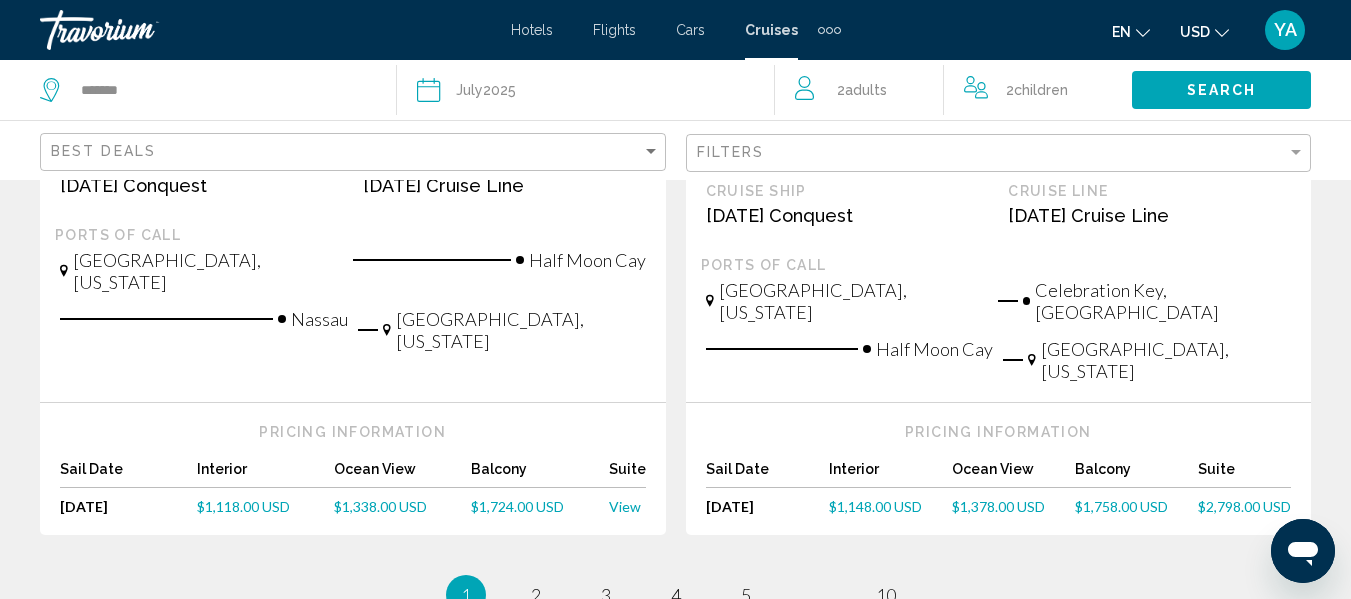 click on "page  2" at bounding box center [536, 595] 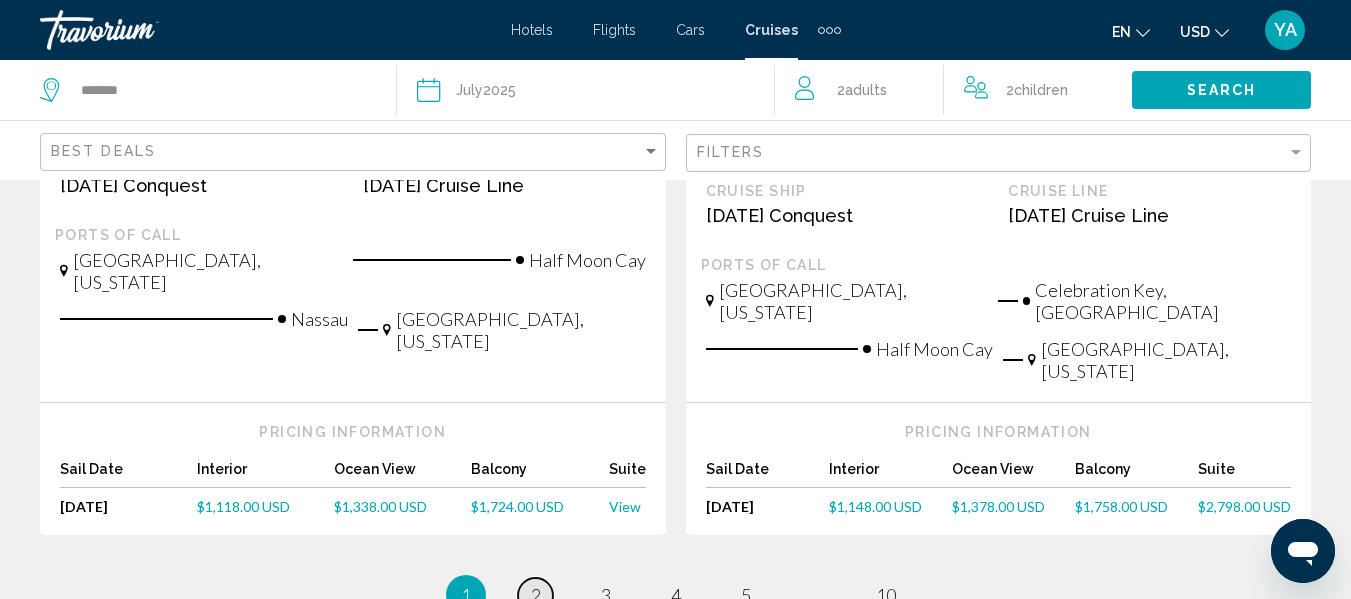 click on "page  2" at bounding box center [535, 595] 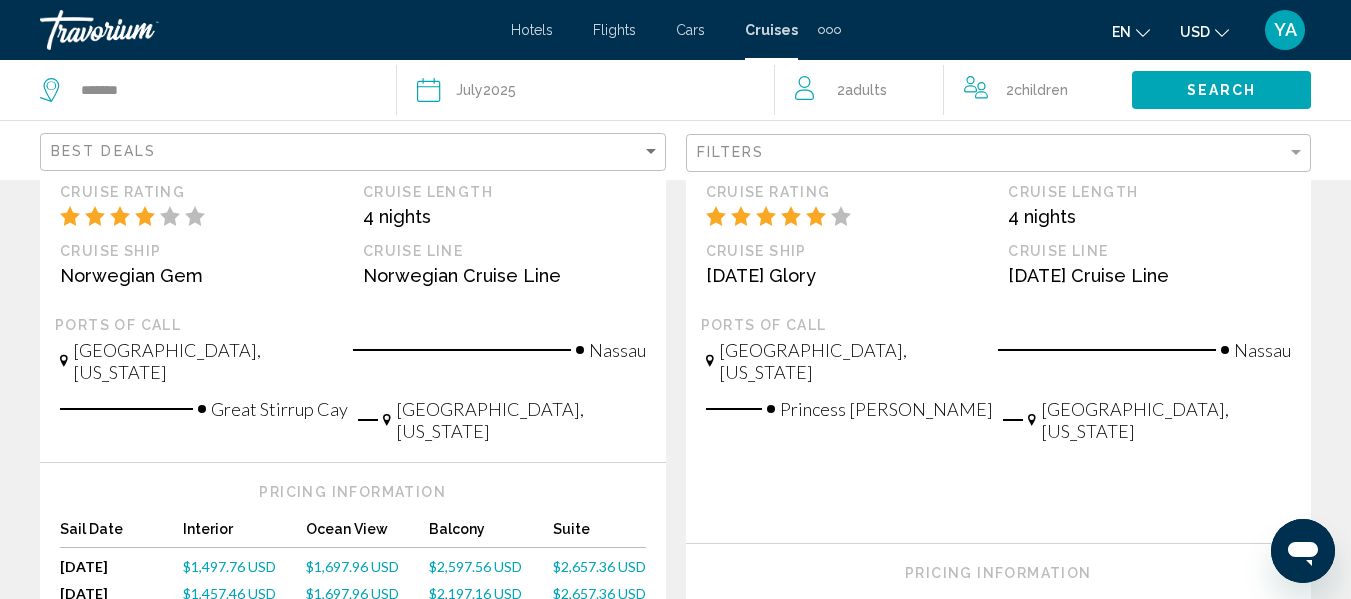 scroll, scrollTop: 2663, scrollLeft: 0, axis: vertical 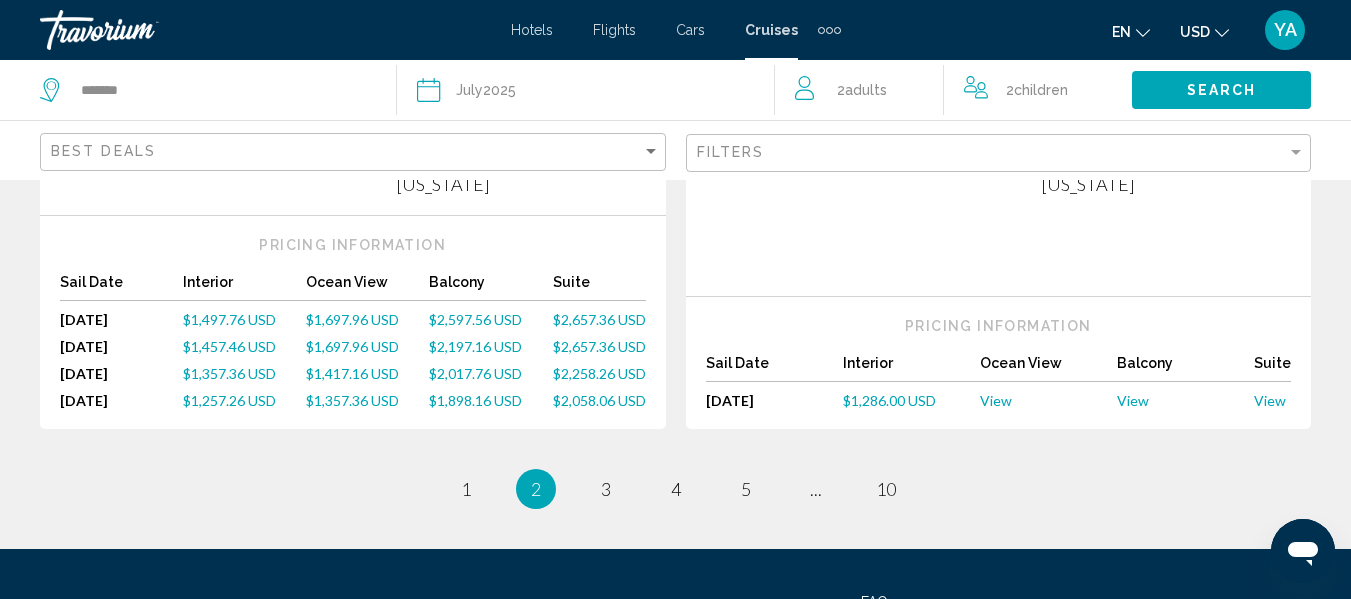 click on "Hotels Flights Cars Cruises Activities FAQs Contact Privacy Policy Terms & Conditions" at bounding box center (675, 643) 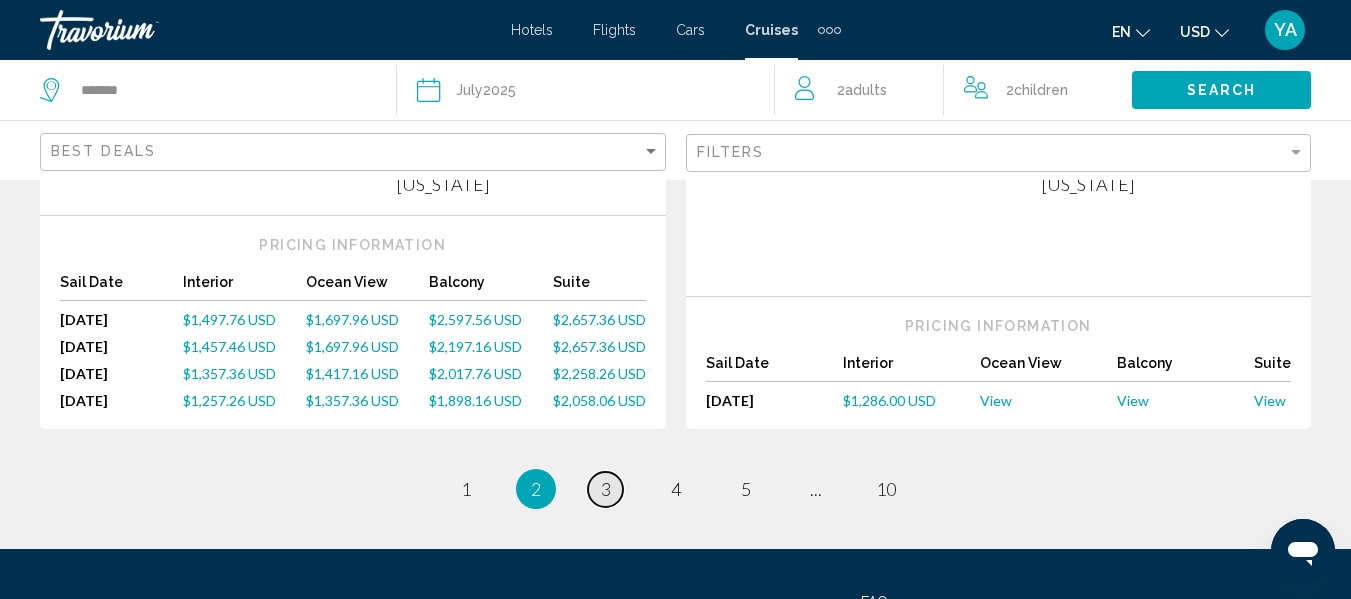 click on "3" at bounding box center [606, 489] 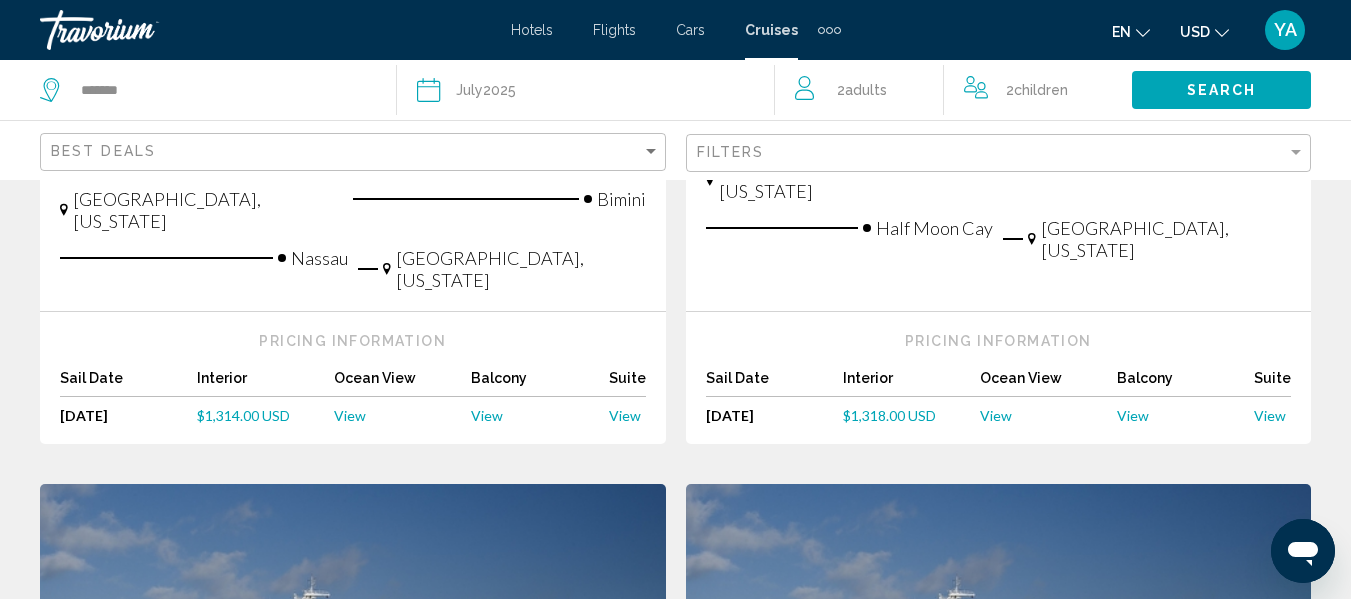 scroll, scrollTop: 703, scrollLeft: 0, axis: vertical 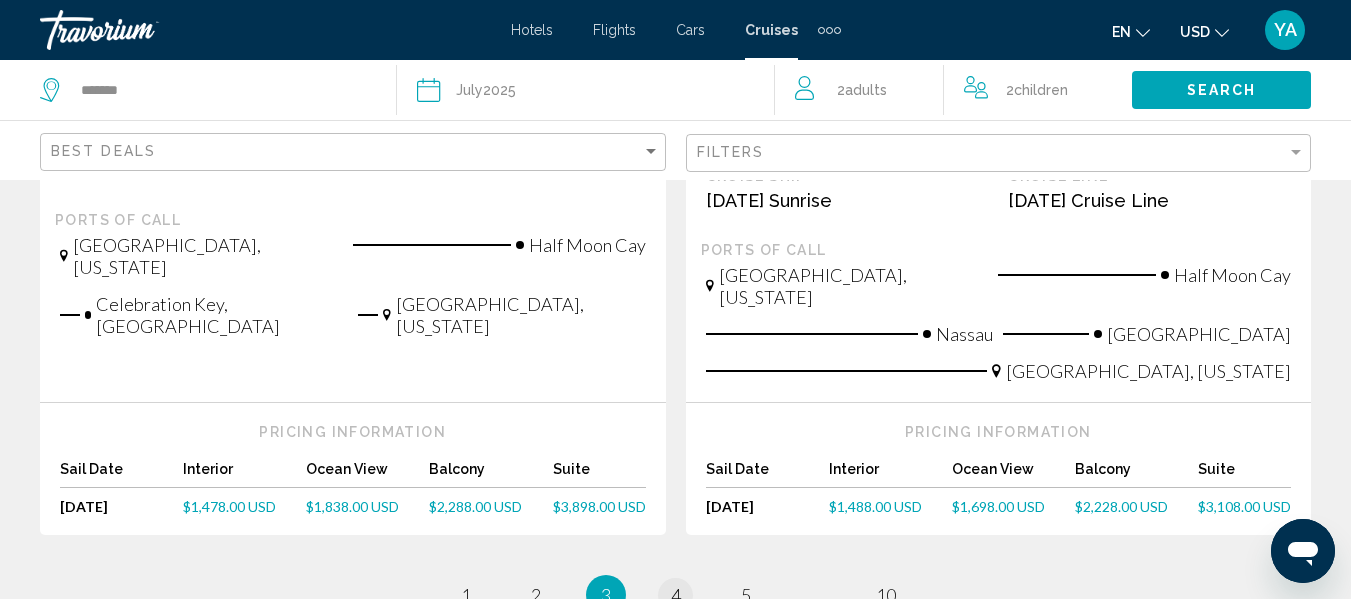 click on "page  4" at bounding box center (675, 595) 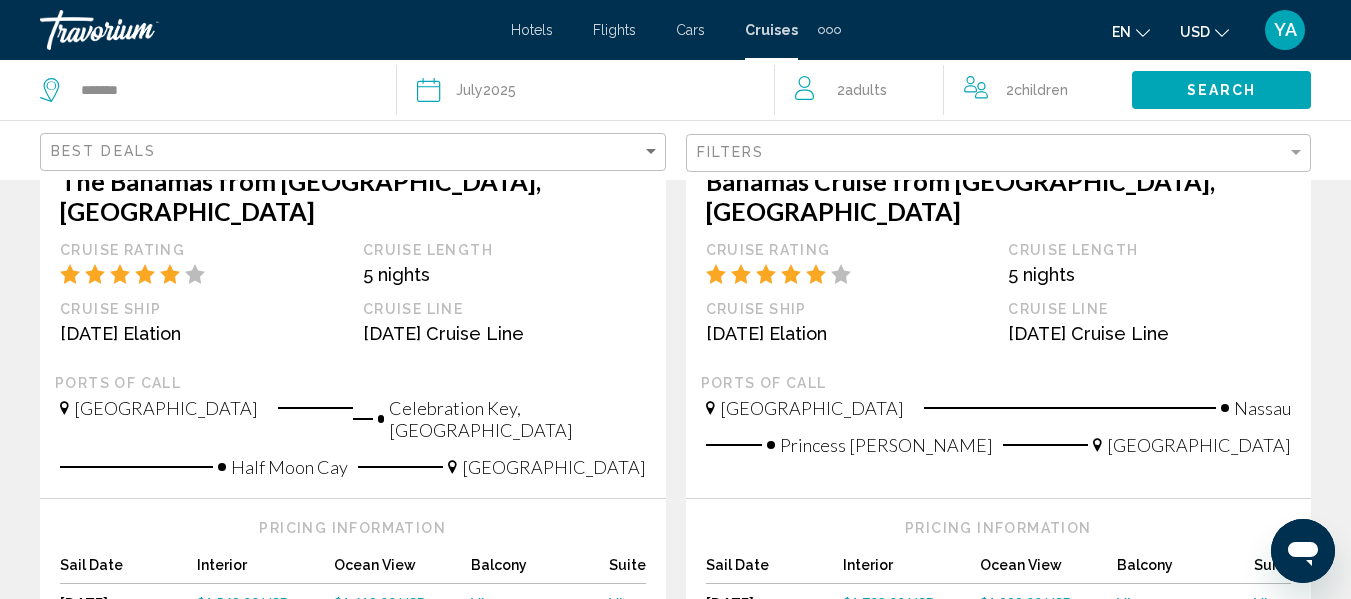 scroll, scrollTop: 468, scrollLeft: 0, axis: vertical 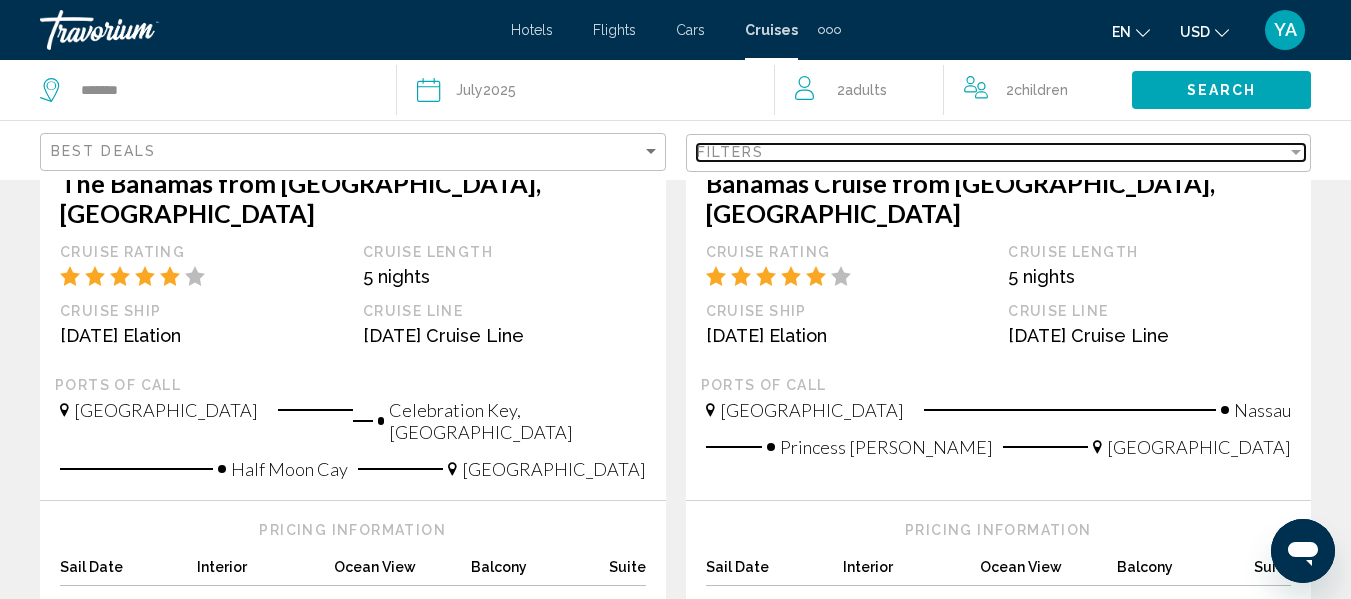 click on "Filters" at bounding box center [992, 152] 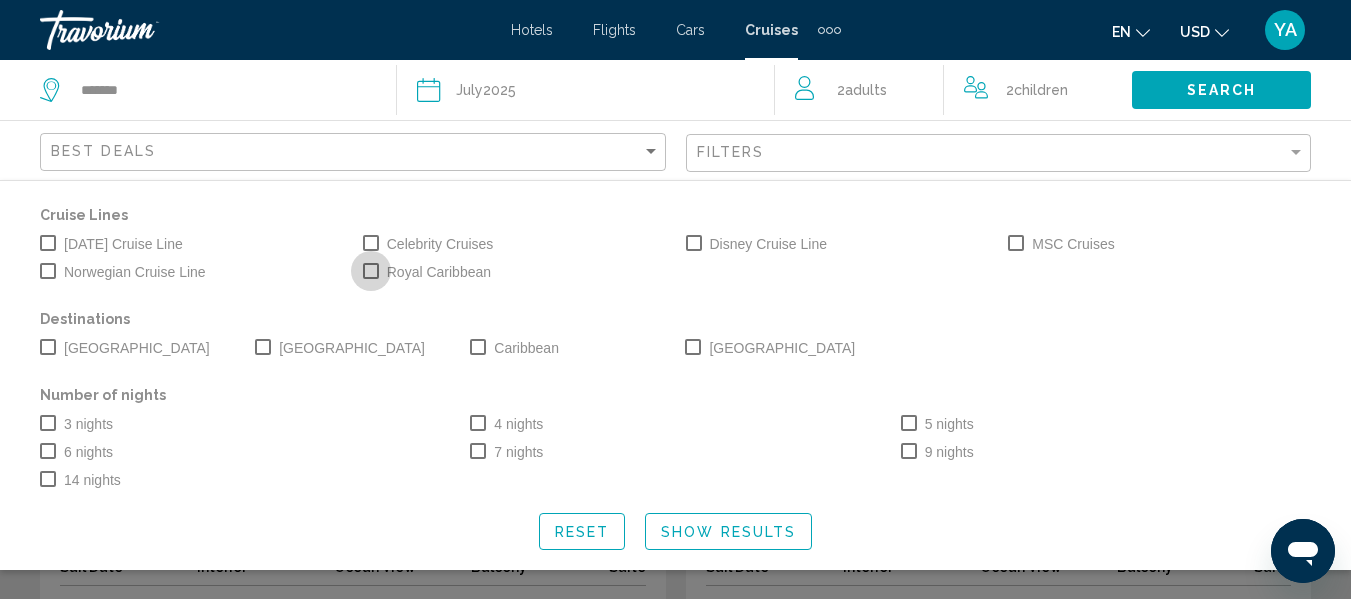click at bounding box center (371, 271) 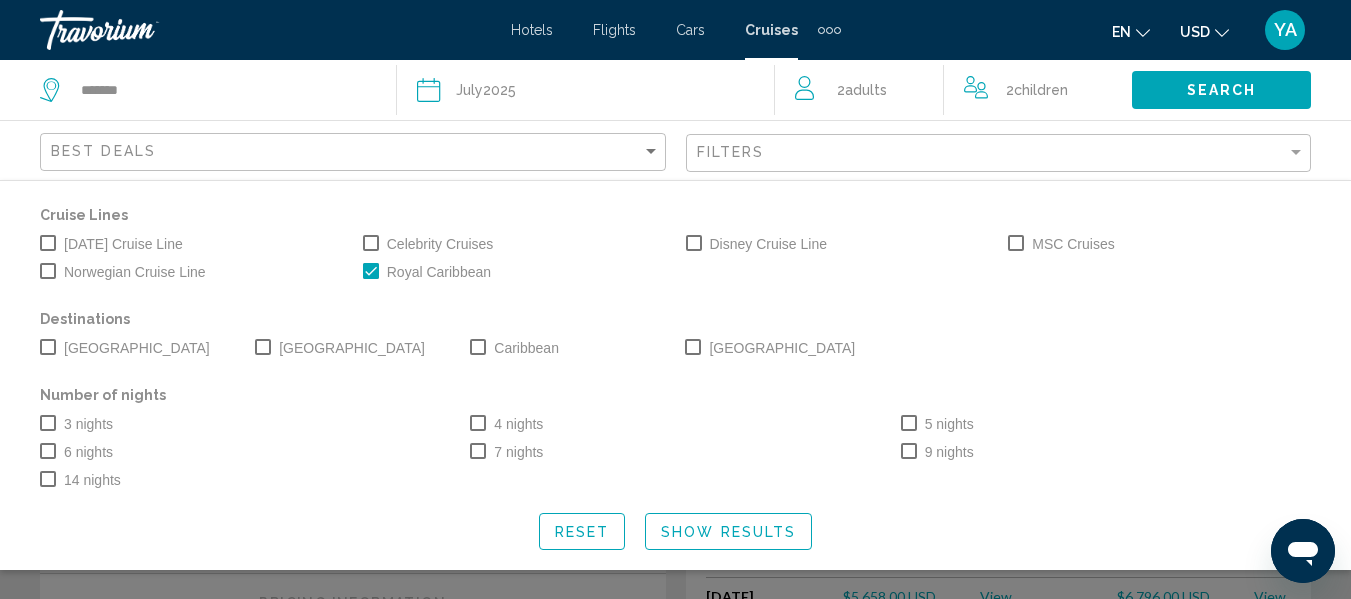 click at bounding box center (1016, 243) 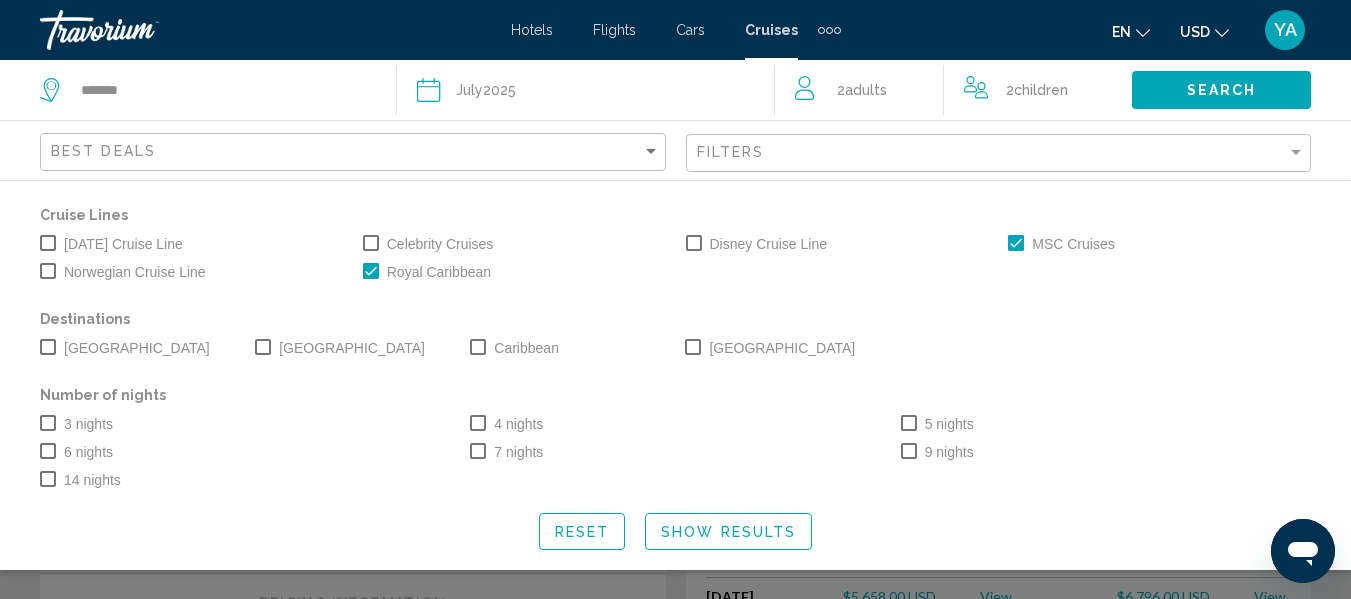 click at bounding box center (48, 423) 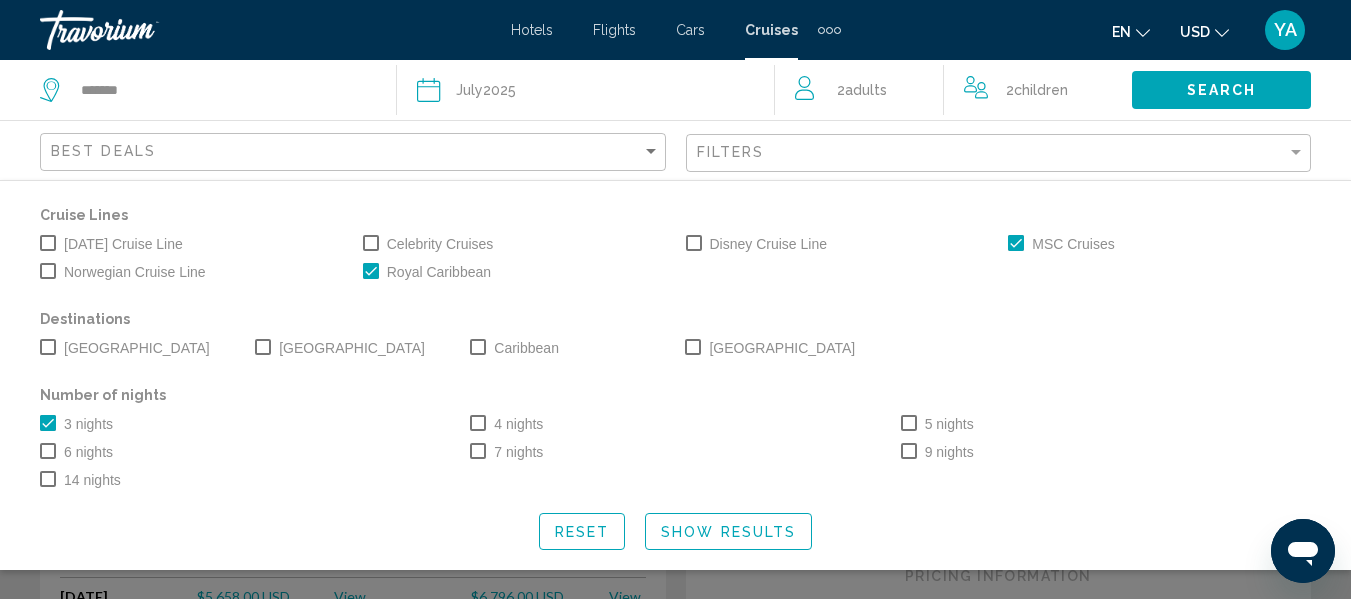 click at bounding box center [478, 423] 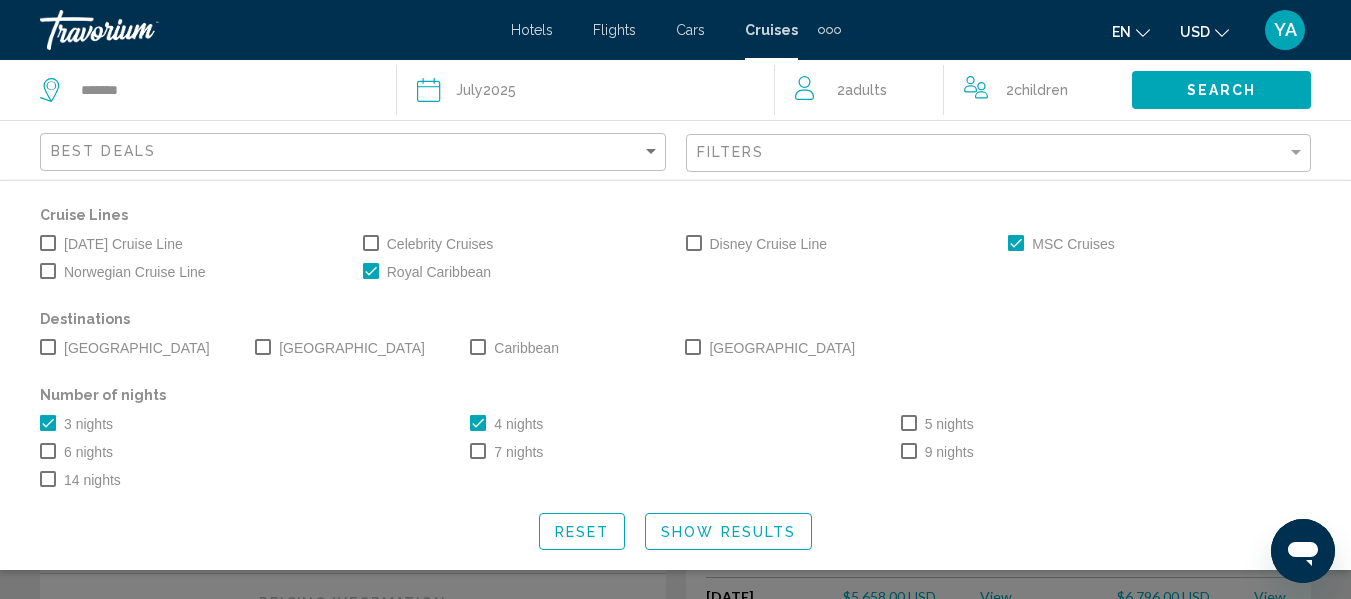 click on "Show Results" 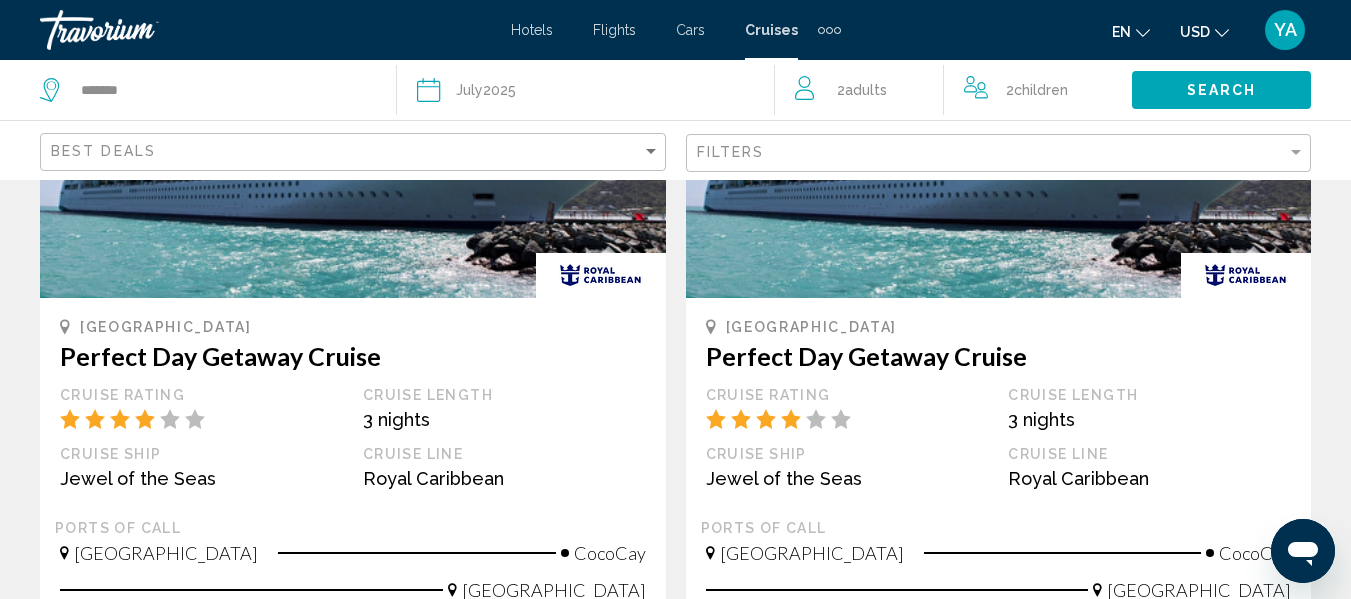 scroll, scrollTop: 1297, scrollLeft: 0, axis: vertical 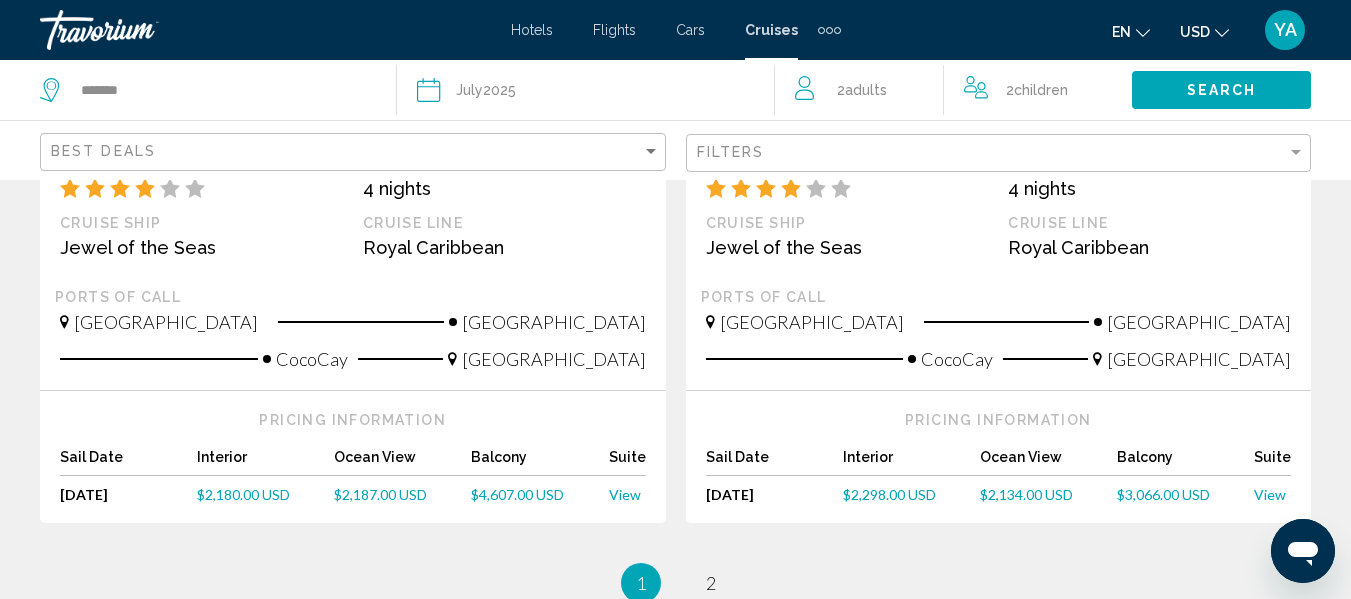 click 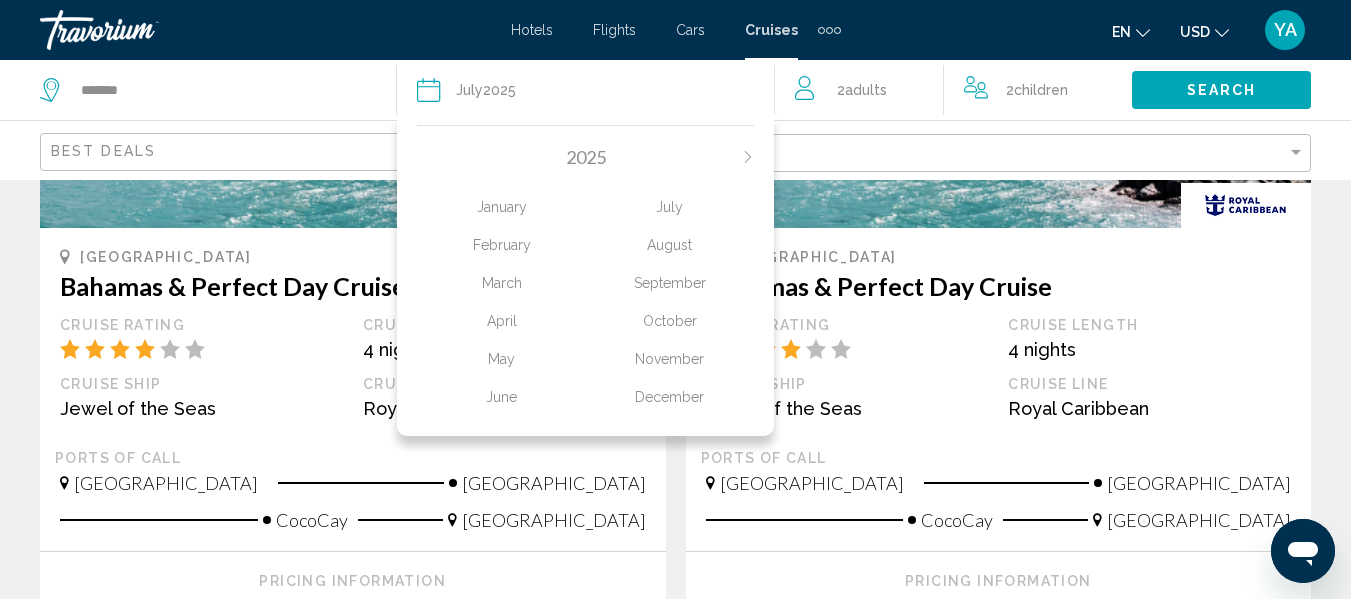 scroll, scrollTop: 2228, scrollLeft: 0, axis: vertical 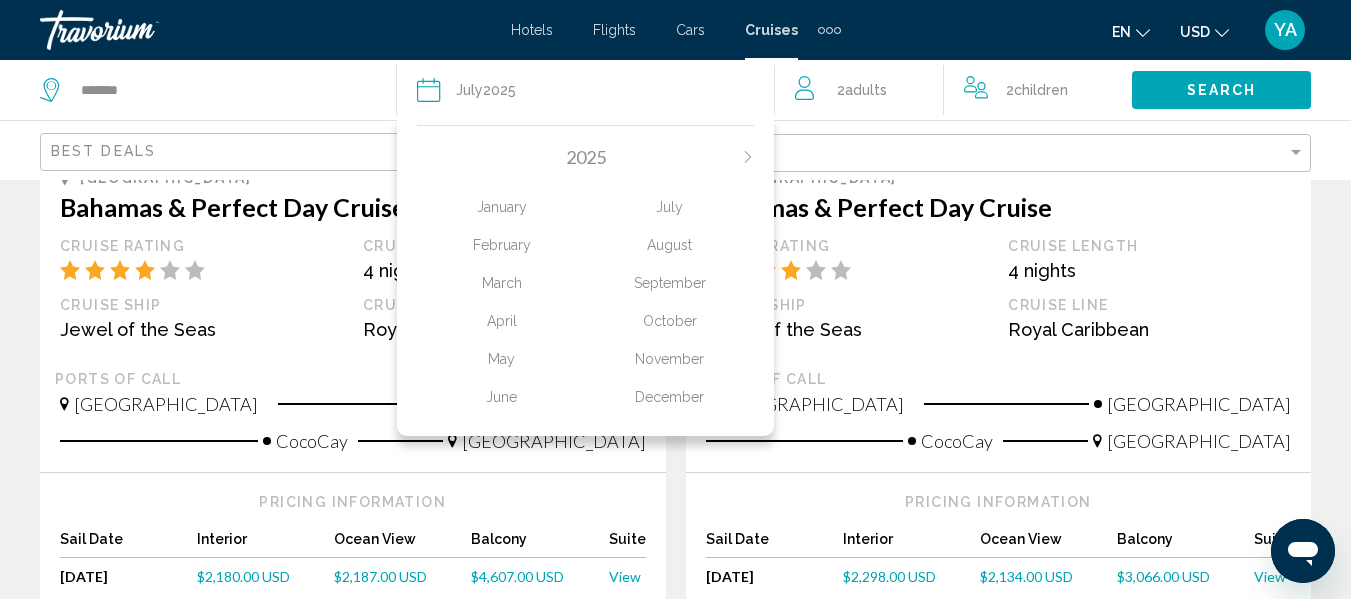 click on "Bahamas Bahamas & Perfect Day Cruise Rating
Cruise Length 4 nights Cruise Ship Freedom of the Seas Cruise Line Royal Caribbean Ports of call
Miami, Florida Nassau CocoCay
Miami, Florida Pricing Information Sail Date Interior Ocean View Balcony Suite  Mon, Jul 28, 2025   Jul 28, 25  $1,747.00 USD $2,069.00 USD $2,454.00 USD $3,354.00 USD
Bahamas Bahamas & Perfect Day  Cruise Rating
Cruise Length 3 nights Cruise Ship Freedom of the Seas Cruise Line Royal Caribbean Ports of call
Miami, Florida CocoCay Nassau
Miami, Florida Pricing Information Sail Date Interior Ocean View Balcony Suite" at bounding box center (675, -655) 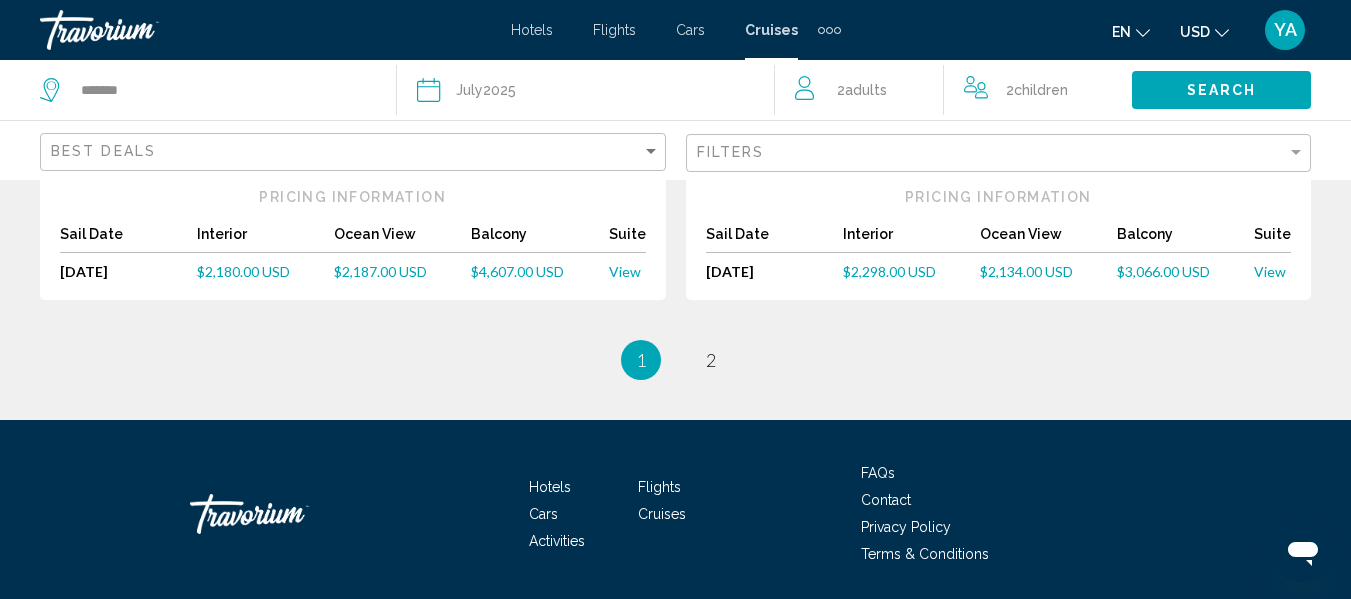 scroll, scrollTop: 2528, scrollLeft: 0, axis: vertical 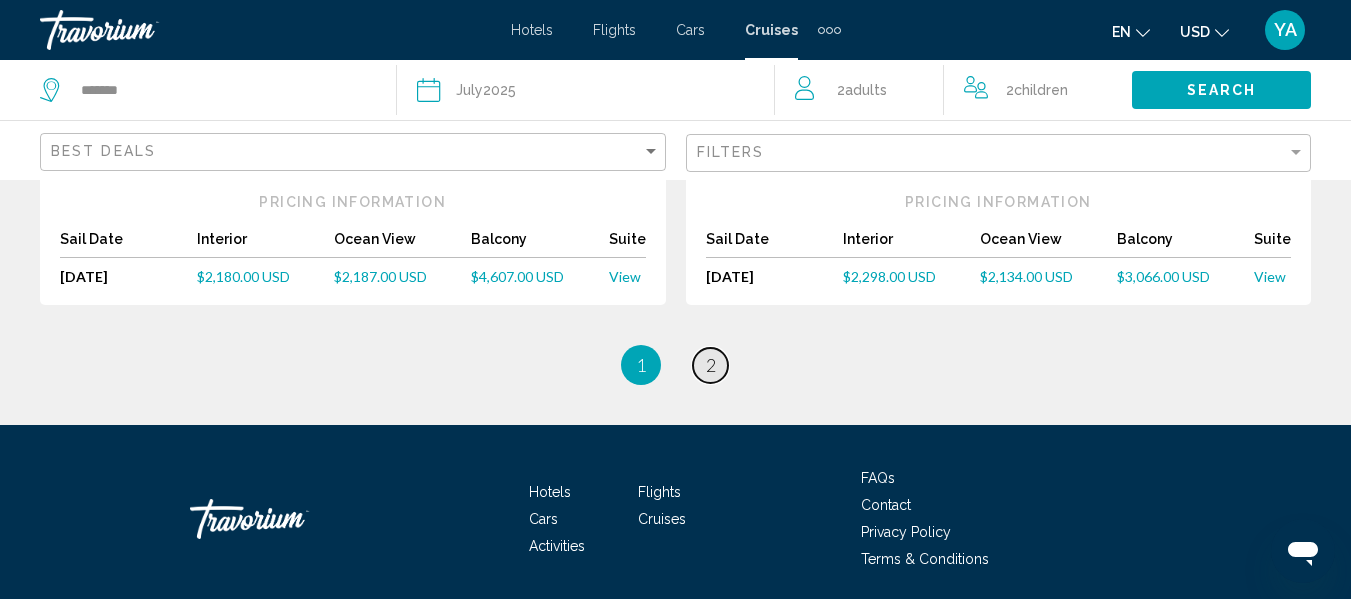 click on "page  2" at bounding box center (710, 365) 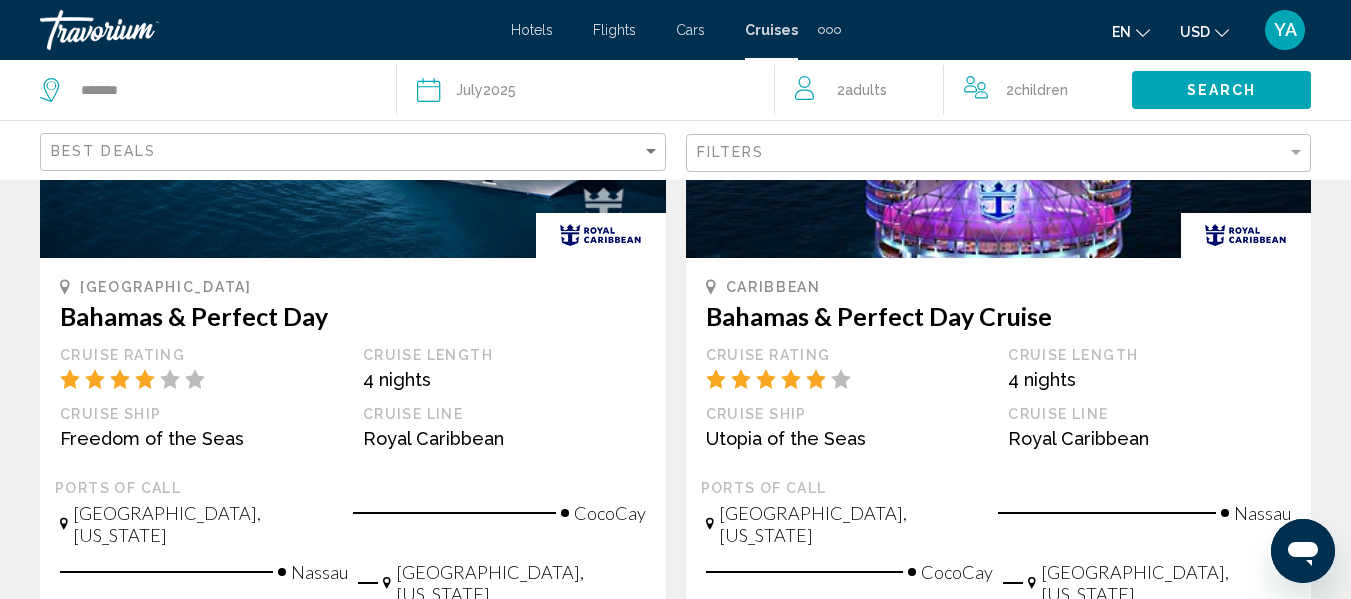 scroll, scrollTop: 421, scrollLeft: 0, axis: vertical 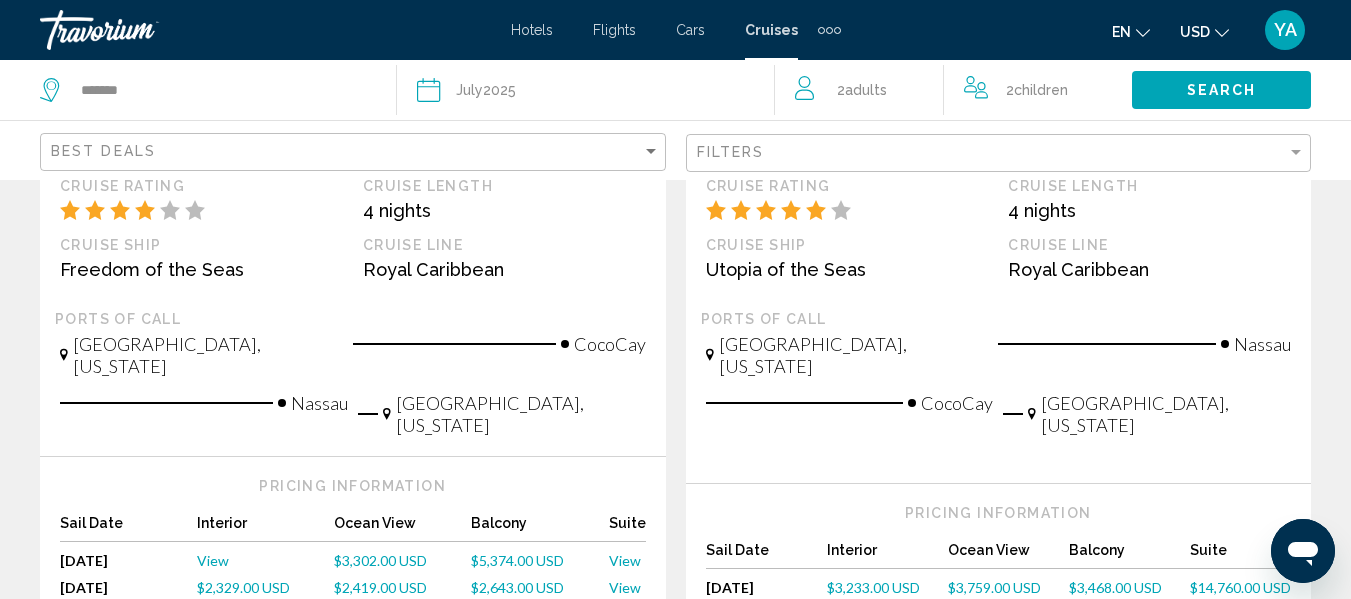 click on "Nassau" at bounding box center [1144, 351] 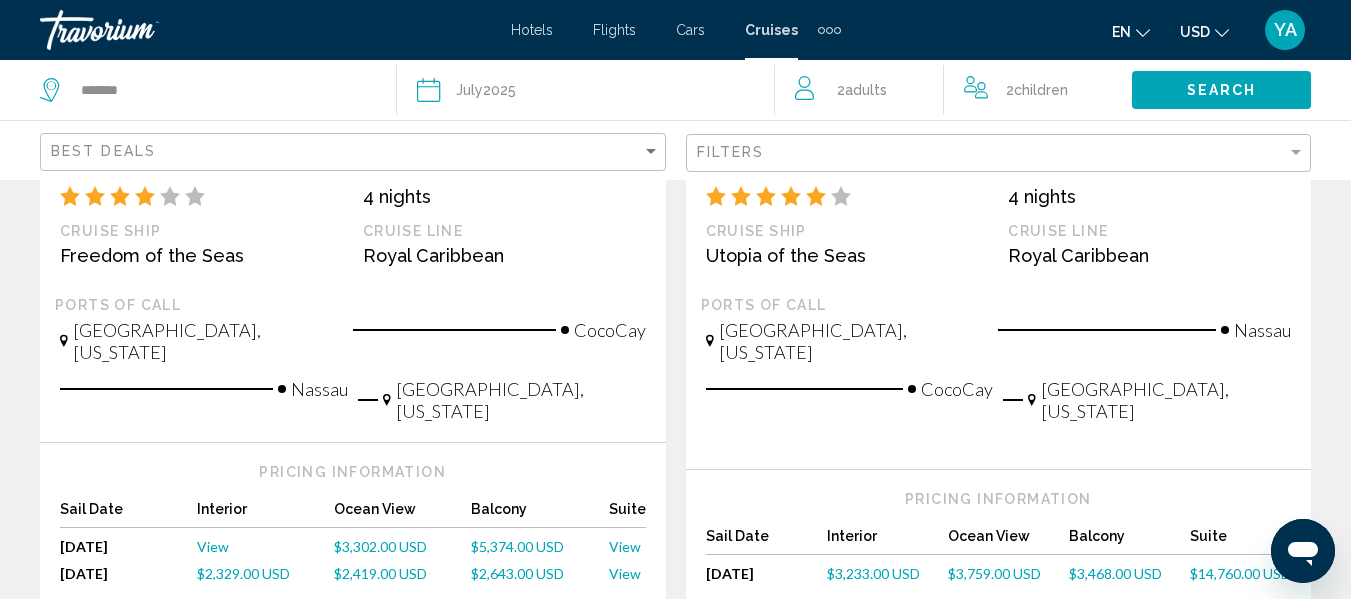 scroll, scrollTop: 519, scrollLeft: 0, axis: vertical 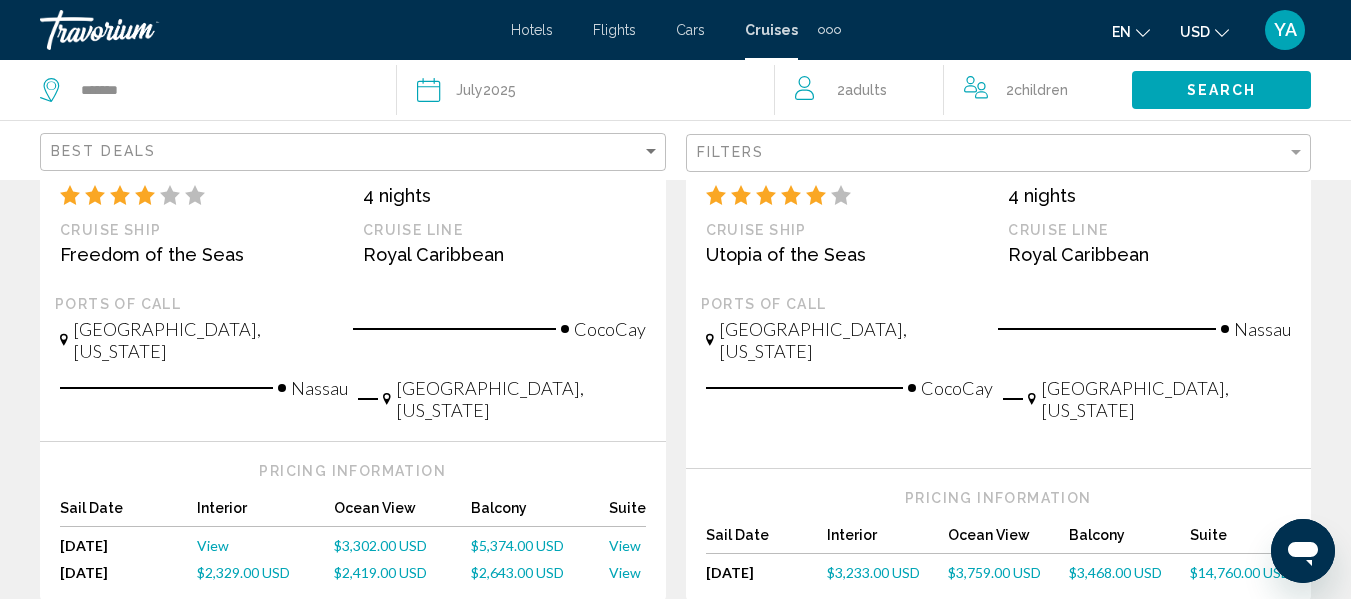 click on "Bahamas Bahamas & Perfect Day  Cruise Rating
Cruise Length 4 nights Cruise Ship Freedom of the Seas Cruise Line Royal Caribbean Ports of call
Miami, Florida CocoCay Nassau
Miami, Florida Pricing Information Sail Date Interior Ocean View Balcony Suite  Mon, Jul 7, 2025   Jul 7, 25  View $3,302.00 USD $5,374.00 USD View  Mon, Jul 21, 2025   Jul 21, 25  $2,329.00 USD $2,419.00 USD $2,643.00 USD View
Caribbean Bahamas & Perfect Day Cruise Cruise Rating
Cruise Length 4 nights Cruise Ship Utopia of the Seas Cruise Line Royal Caribbean Ports of call
Port Canaveral, Florida Nassau CocoCay
View" at bounding box center (675, 627) 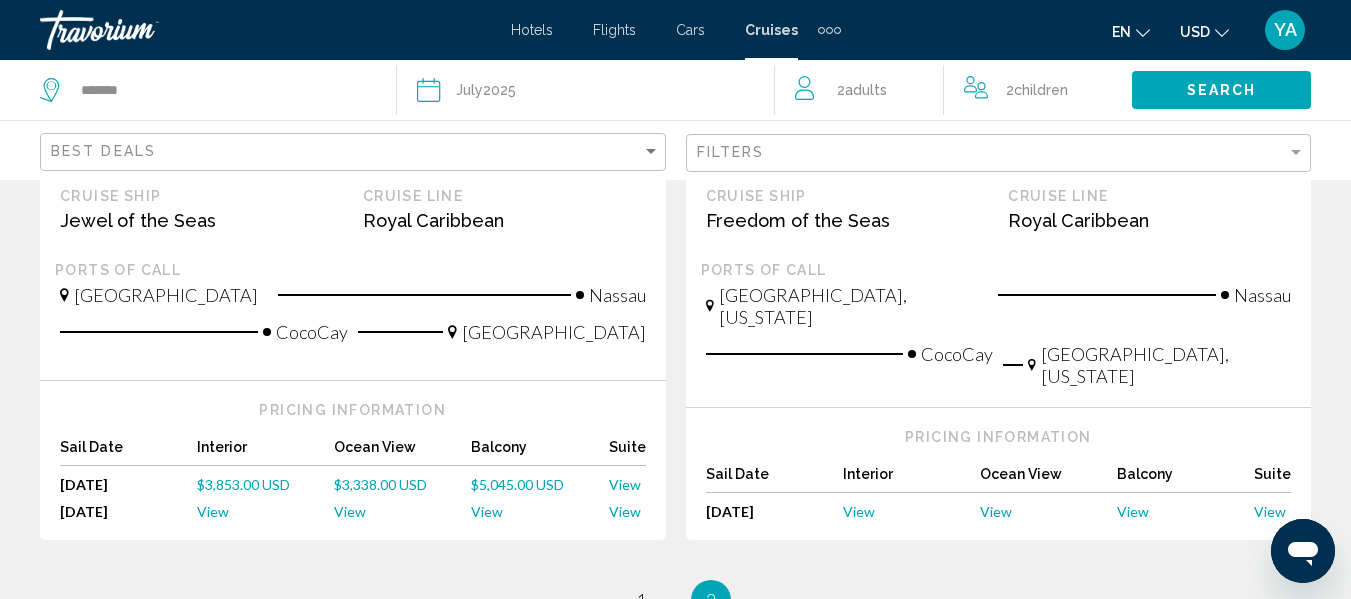 scroll, scrollTop: 1444, scrollLeft: 0, axis: vertical 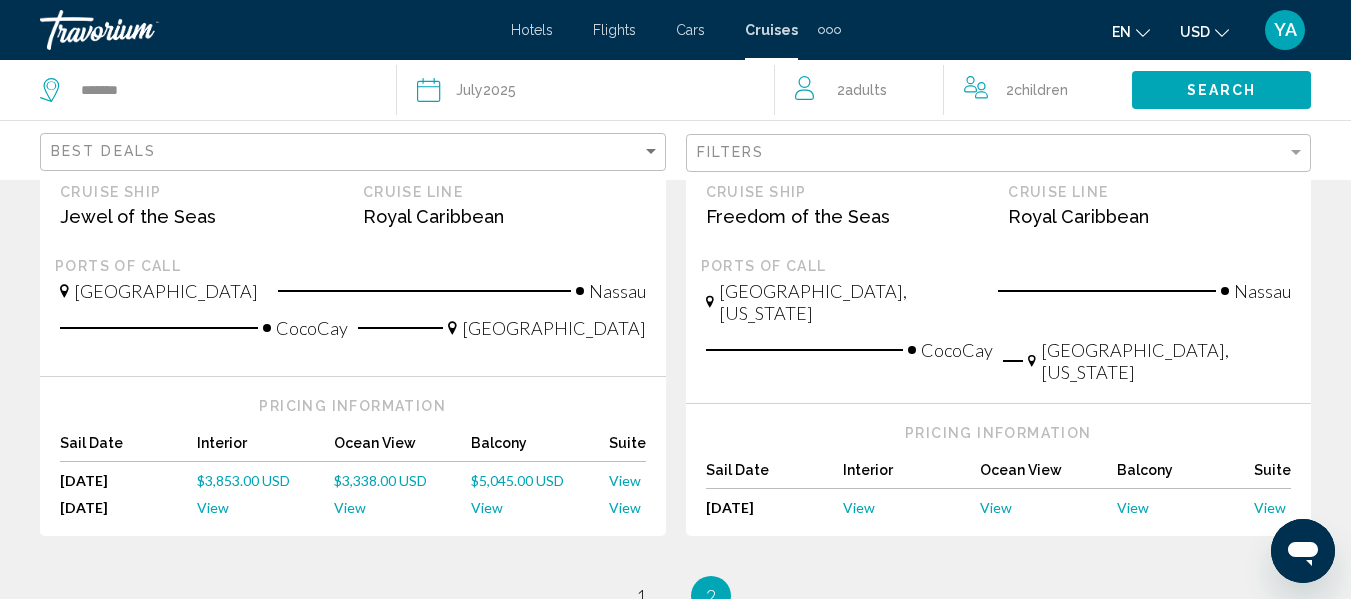 click on "Pricing Information Sail Date Interior Ocean View Balcony Suite  Mon, Jul 14, 2025   Jul 14, 25  View View View View" at bounding box center (999, 470) 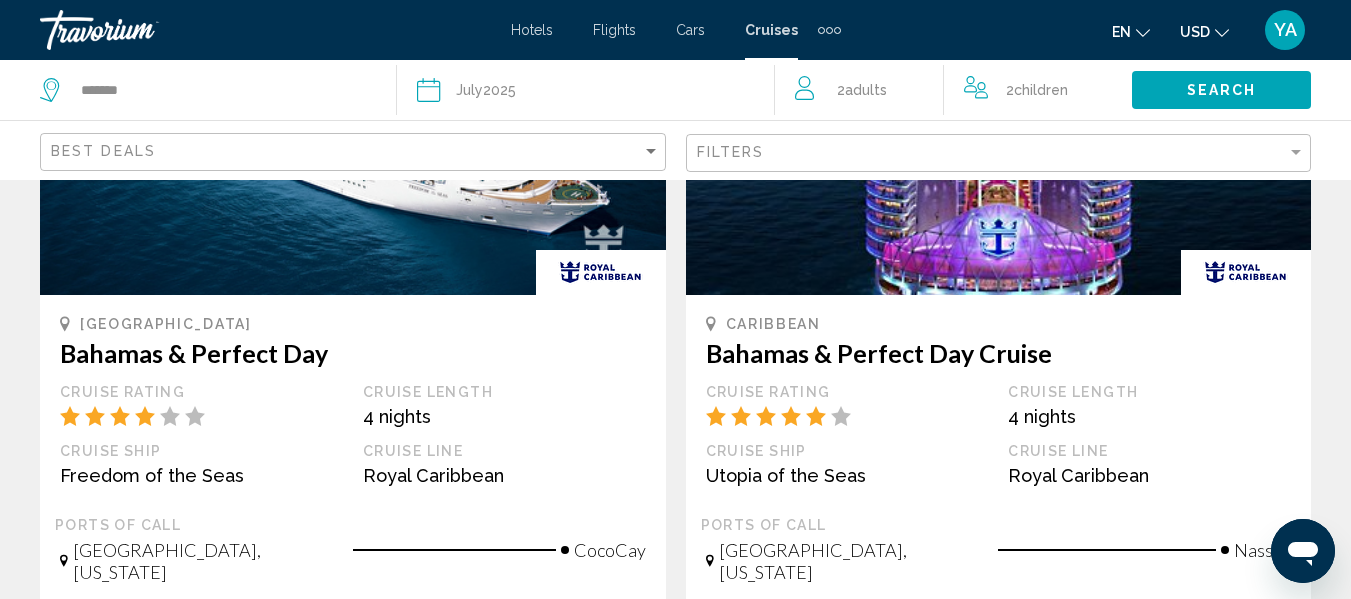 scroll, scrollTop: 299, scrollLeft: 0, axis: vertical 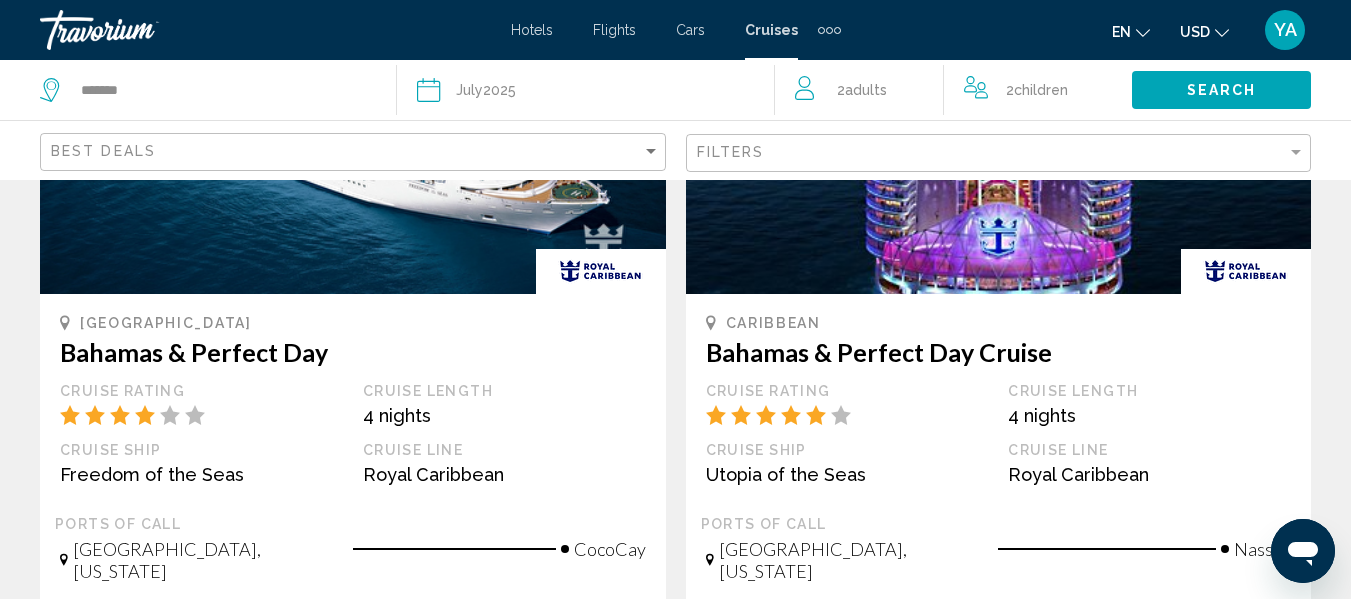 click on "*******" 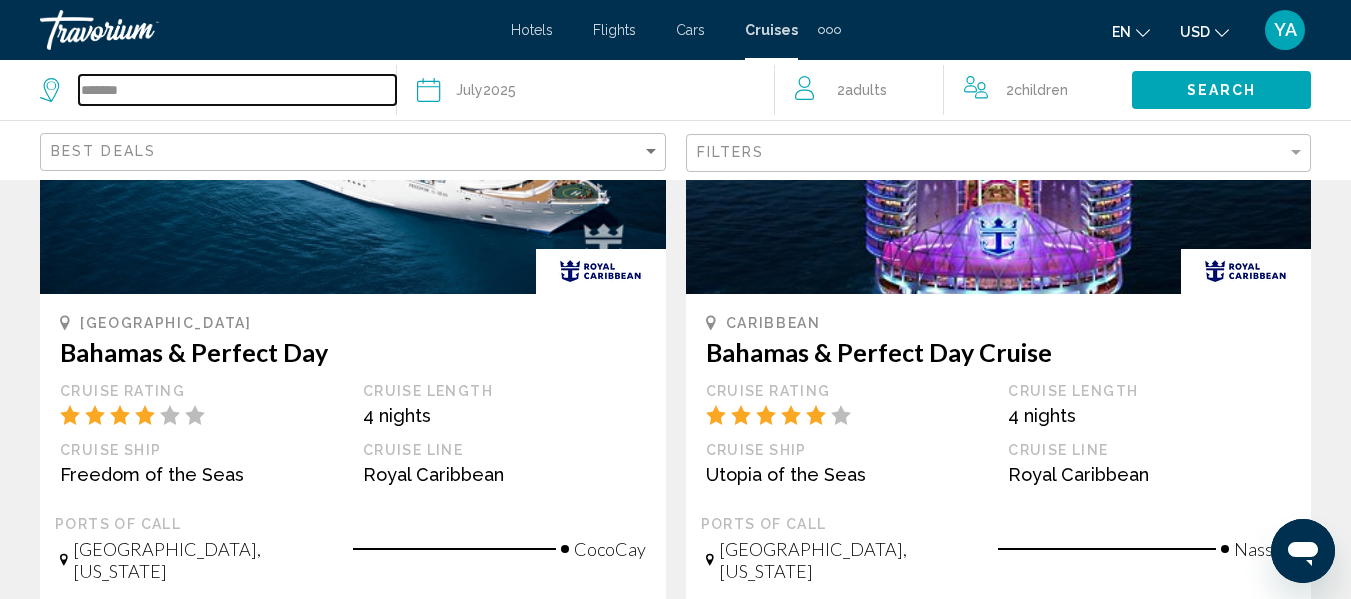 click on "*******" at bounding box center [237, 90] 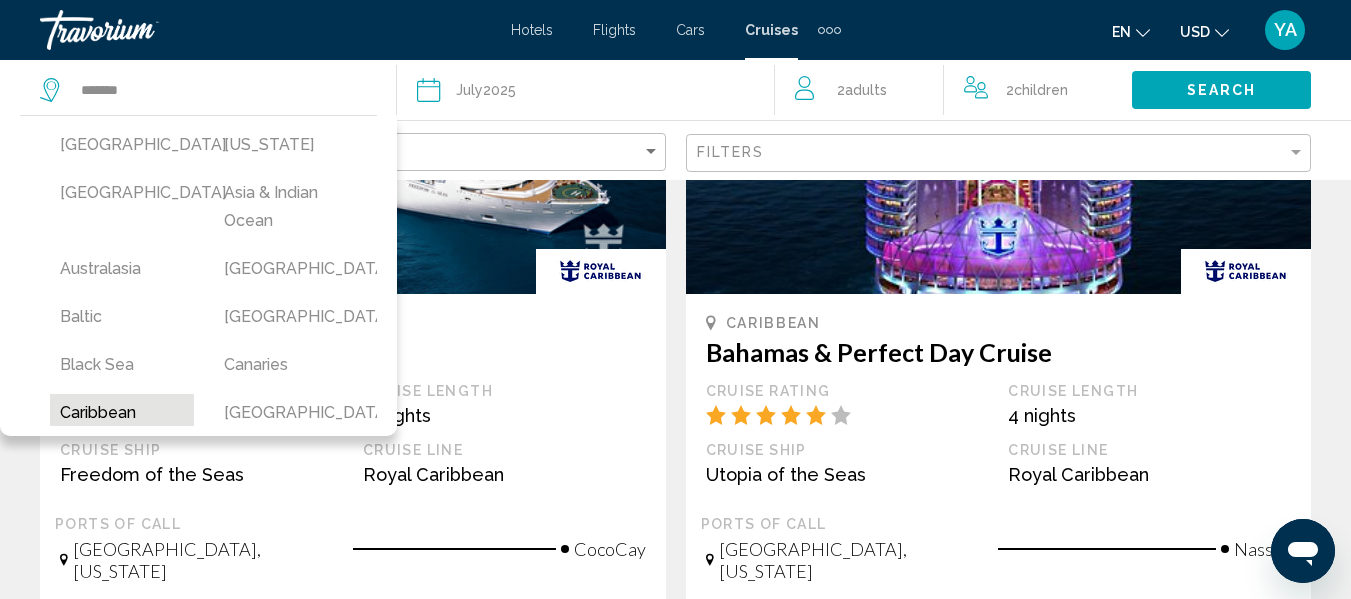 click on "Caribbean" at bounding box center [122, 413] 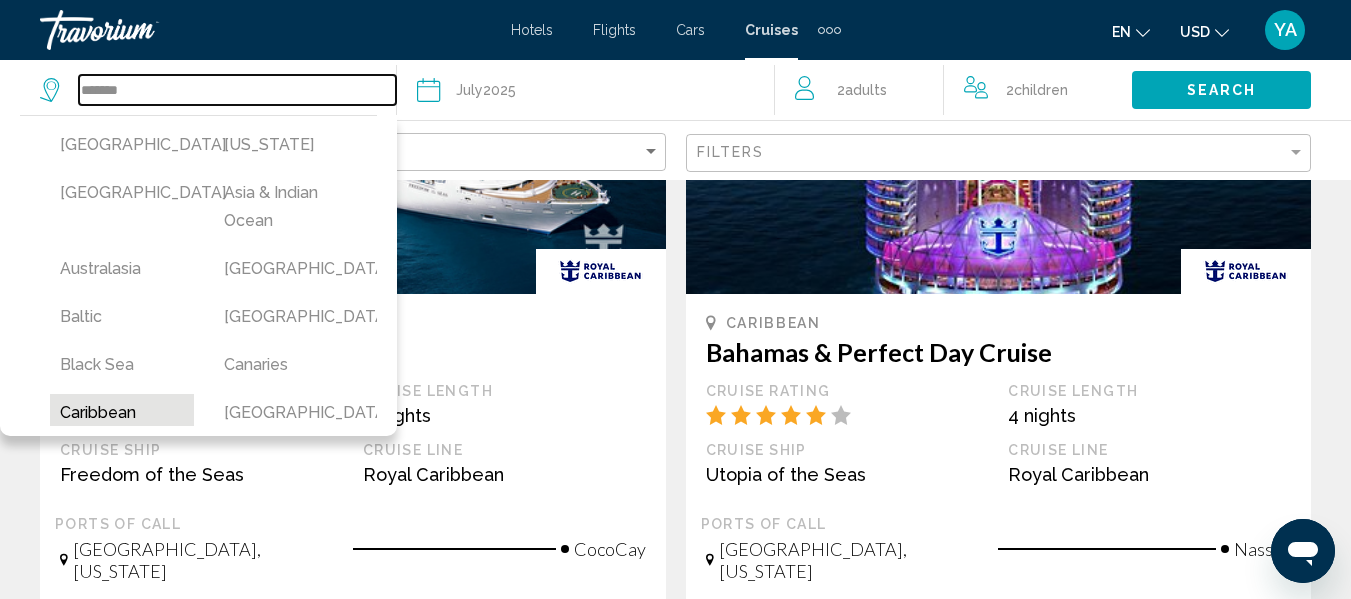 type on "*********" 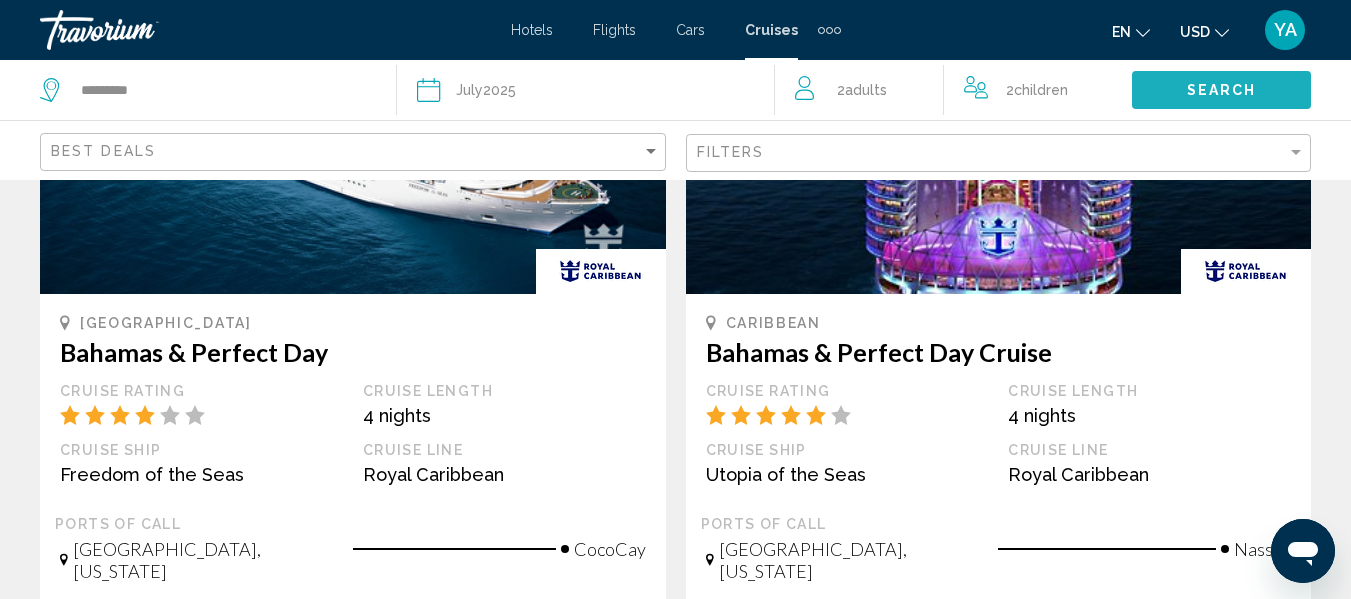 click on "Search" 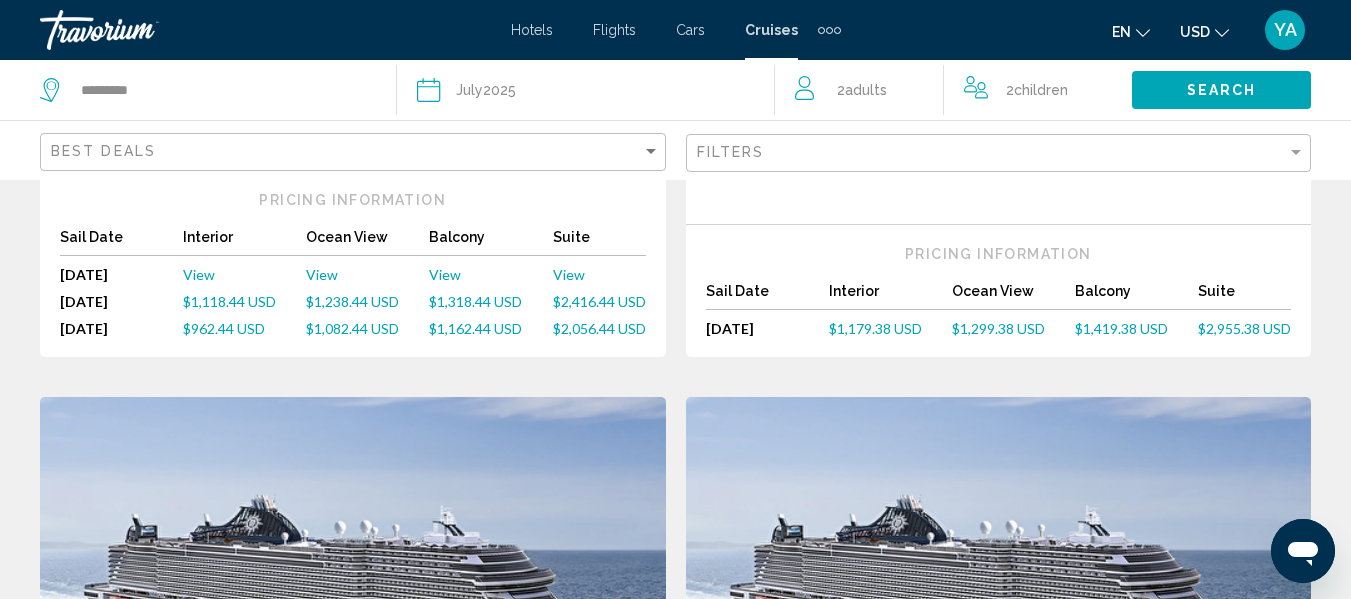 scroll, scrollTop: 794, scrollLeft: 0, axis: vertical 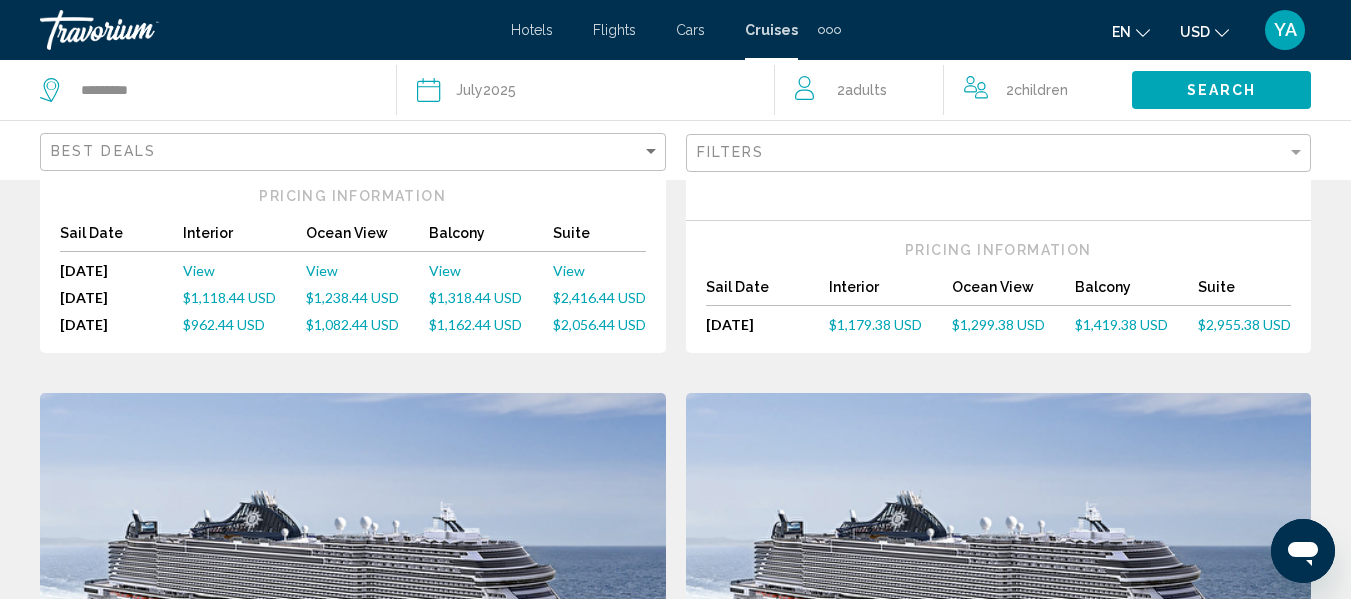 click on "$1,238.44 USD" at bounding box center (352, 297) 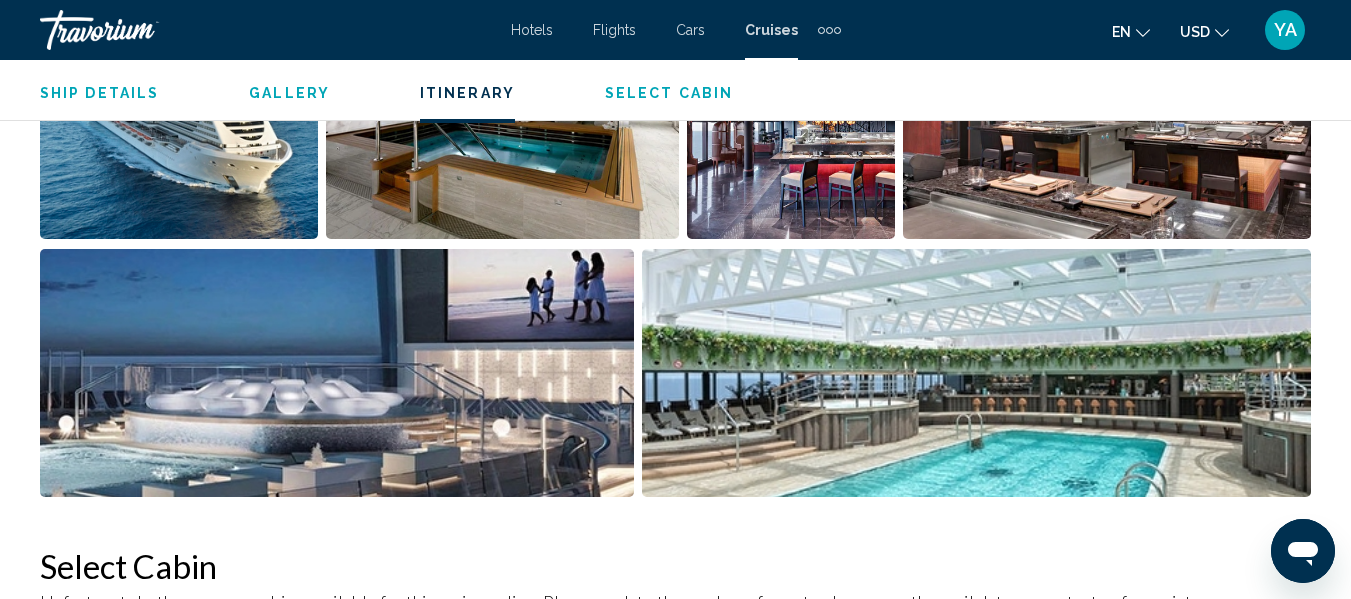 scroll, scrollTop: 2020, scrollLeft: 0, axis: vertical 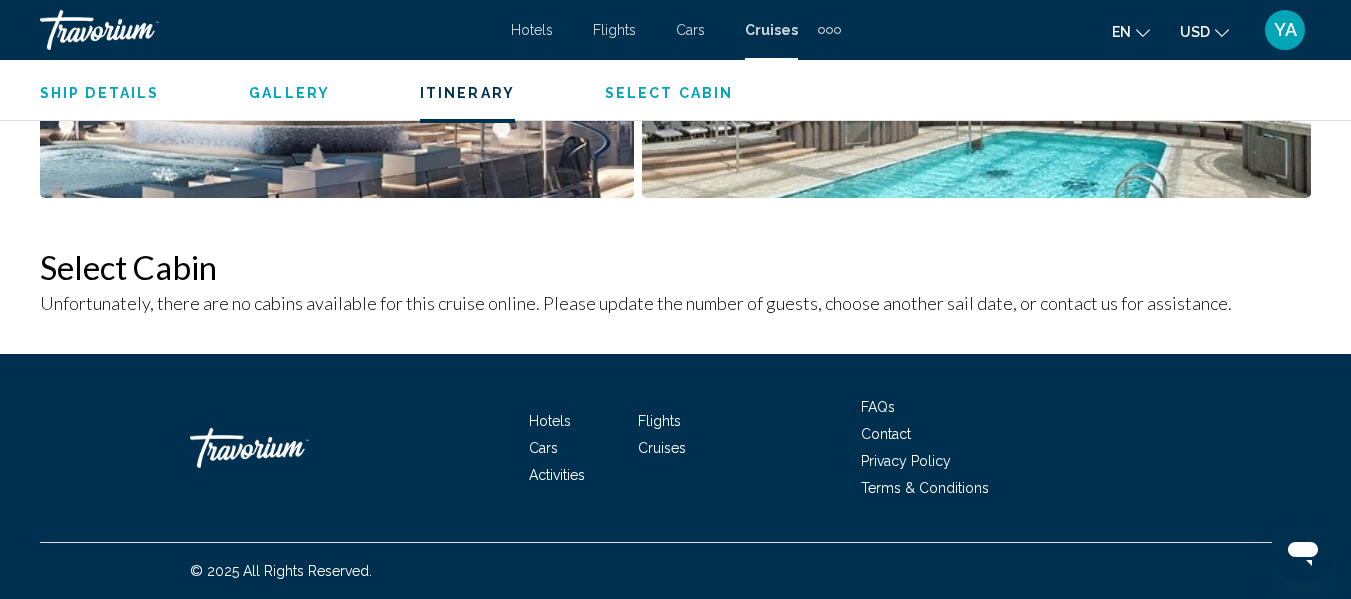 click on "Select Cabin" at bounding box center (675, 267) 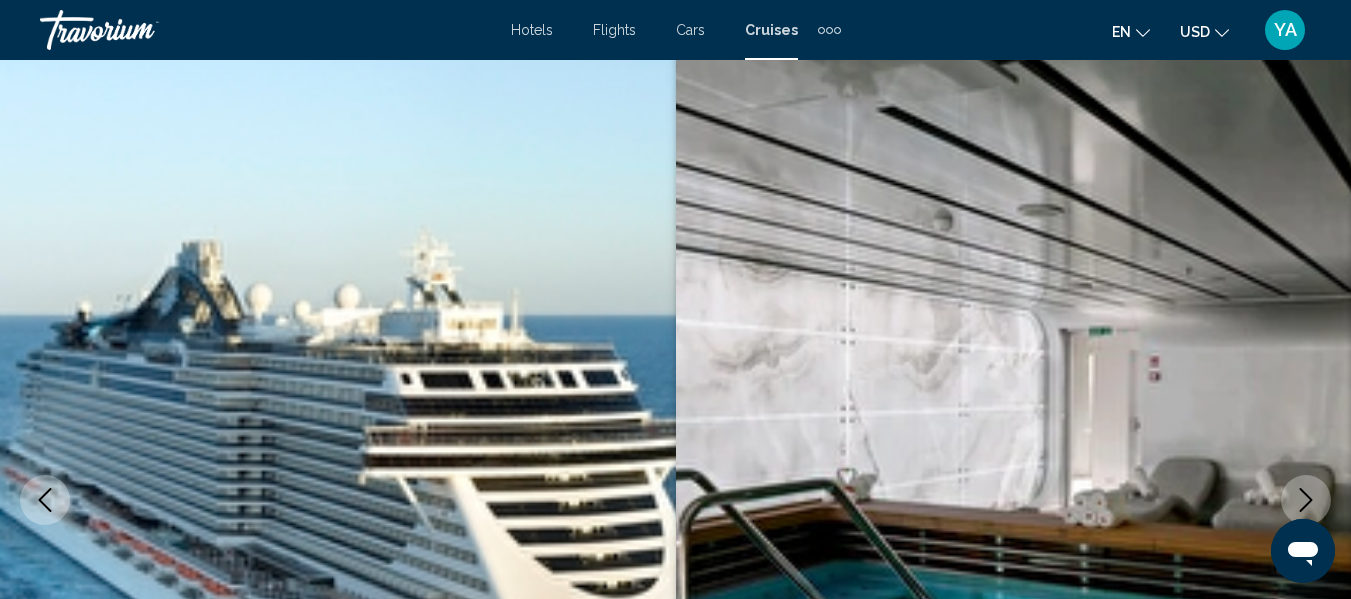 scroll, scrollTop: 0, scrollLeft: 0, axis: both 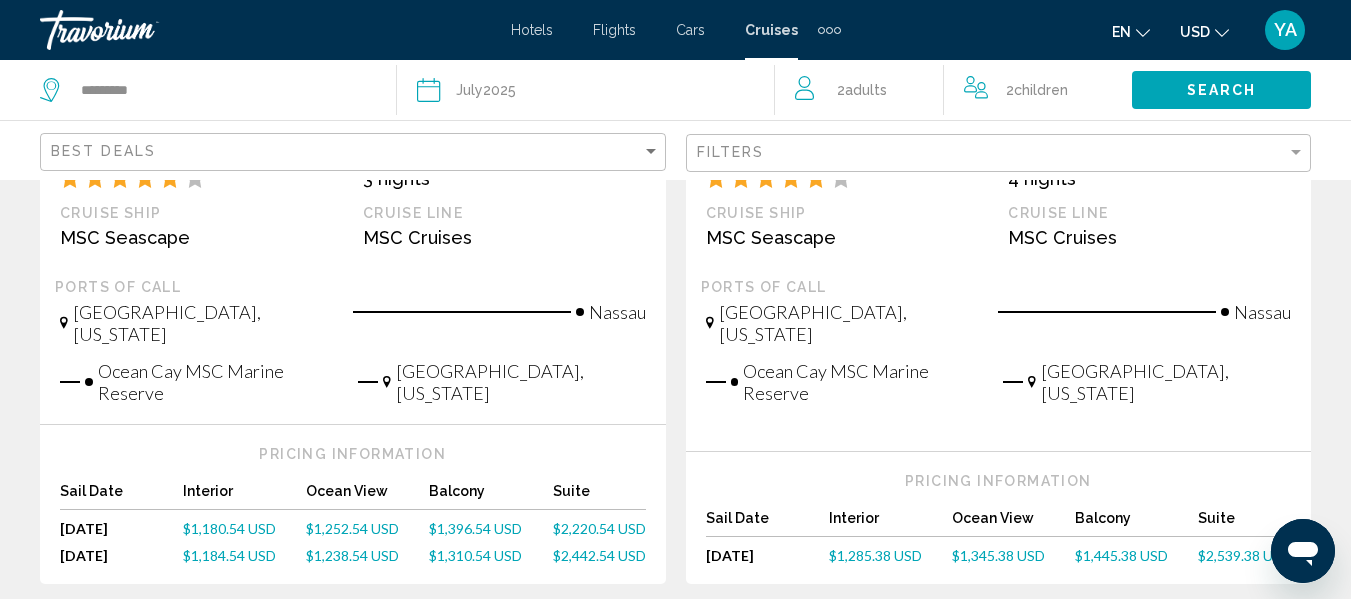 click on "Caribbean Caribbean & Antilles from Port Canaveral Cruise Rating
Cruise Length 3 nights Cruise Ship MSC Seashore Cruise Line MSC Cruises Ports of call
Port Canaveral, Florida Nassau Ocean Cay MSC Marine Reserve
Port Canaveral, Florida Pricing Information Sail Date Interior Ocean View Balcony Suite  Thu, Jul 3, 2025   Jul 3, 25  View View View View  Thu, Jul 17, 2025   Jul 17, 25  $1,118.44 USD $1,238.44 USD $1,318.44 USD $2,416.44 USD  Thu, Jul 31, 2025   Jul 31, 25  $962.44 USD $1,082.44 USD $1,162.44 USD $2,056.44 USD
Caribbean Caribbean & Antilles from Miami Cruise Rating
Cruise Length 4 nights Cruise Ship MSC Seascape" at bounding box center [675, 167] 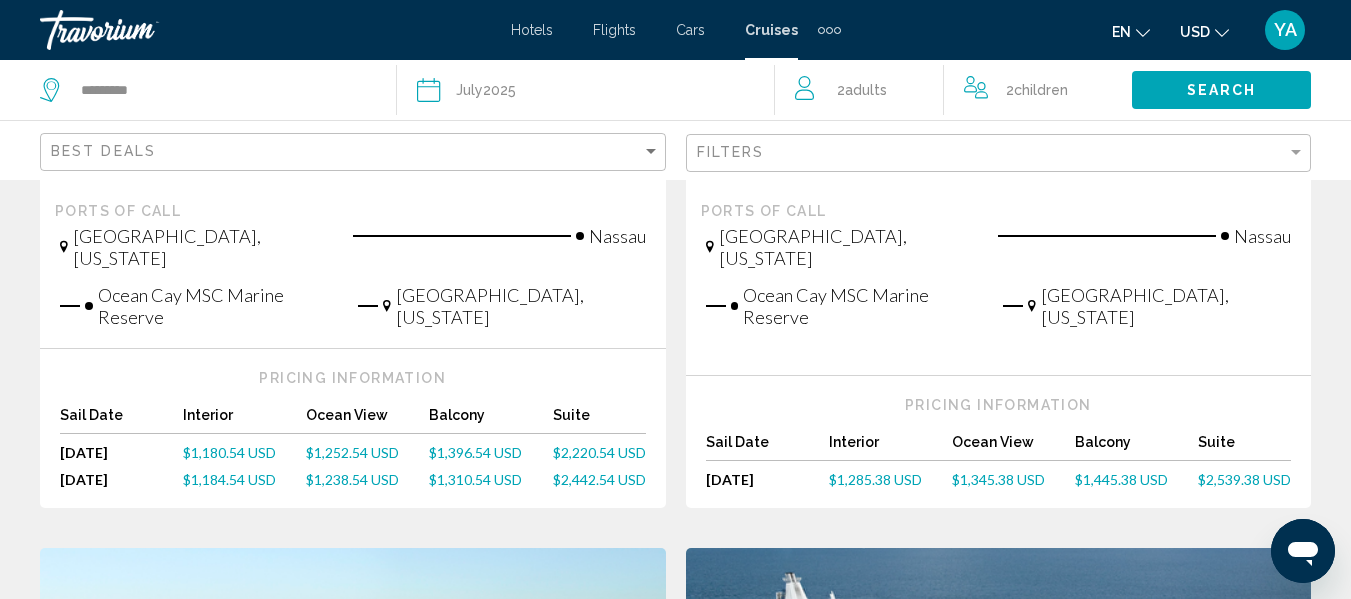 scroll, scrollTop: 1552, scrollLeft: 0, axis: vertical 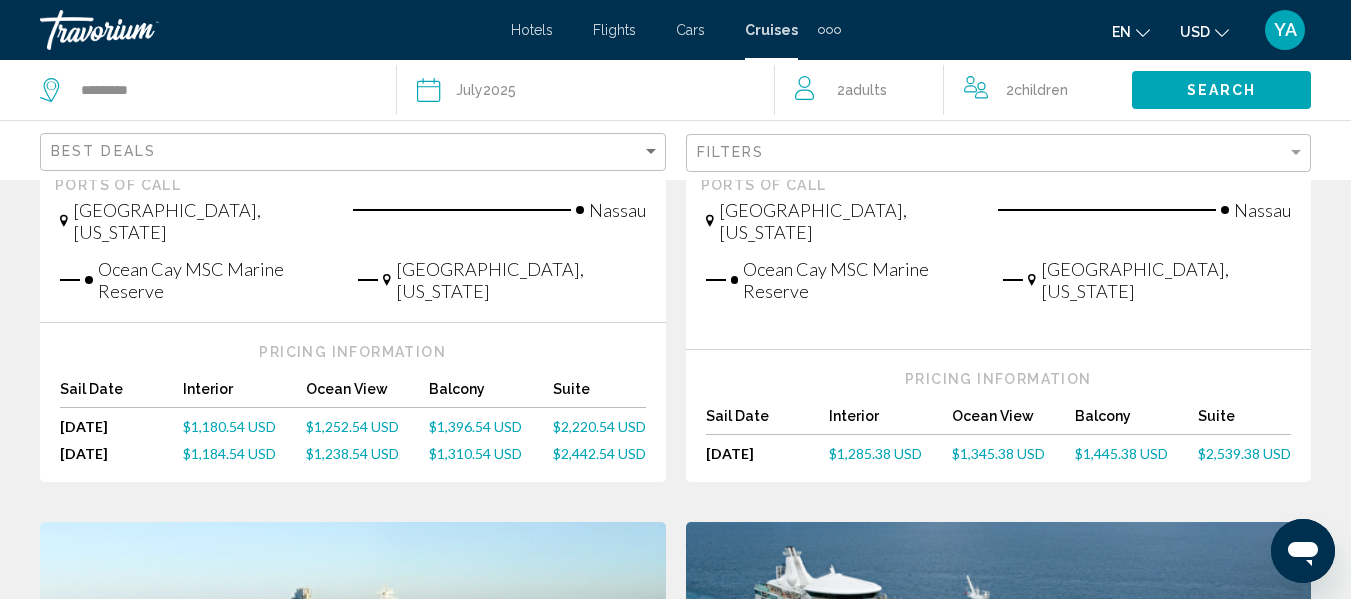 click on "$1,345.38 USD" at bounding box center [998, 453] 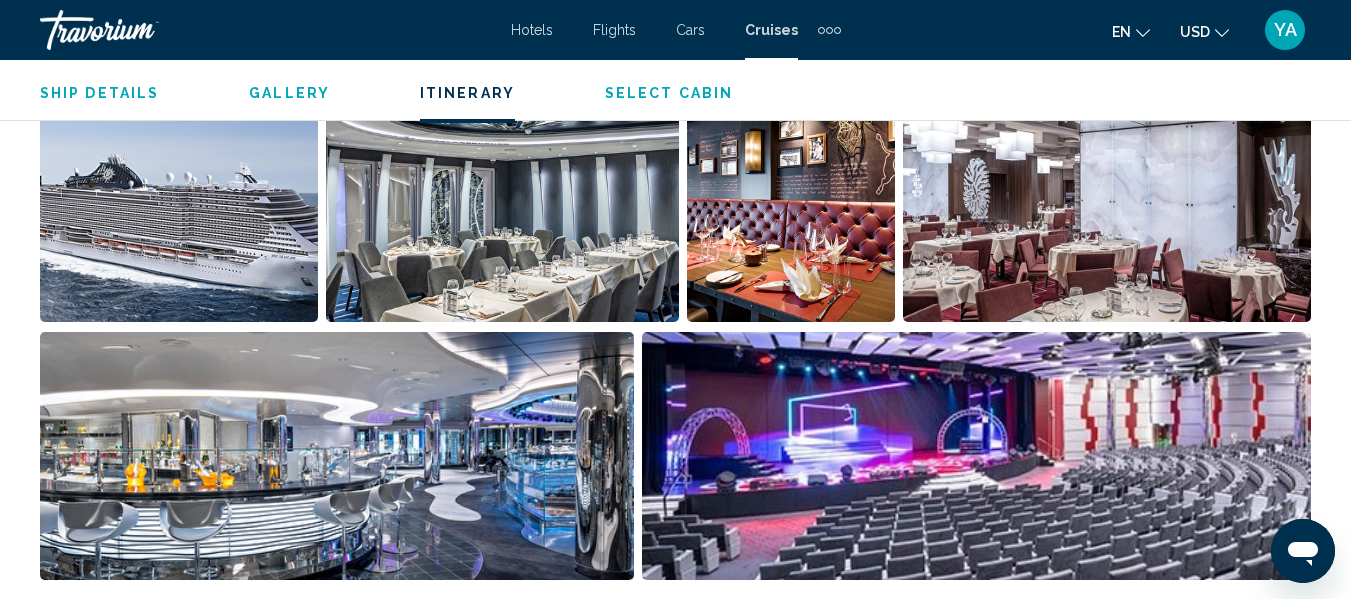 scroll, scrollTop: 1505, scrollLeft: 0, axis: vertical 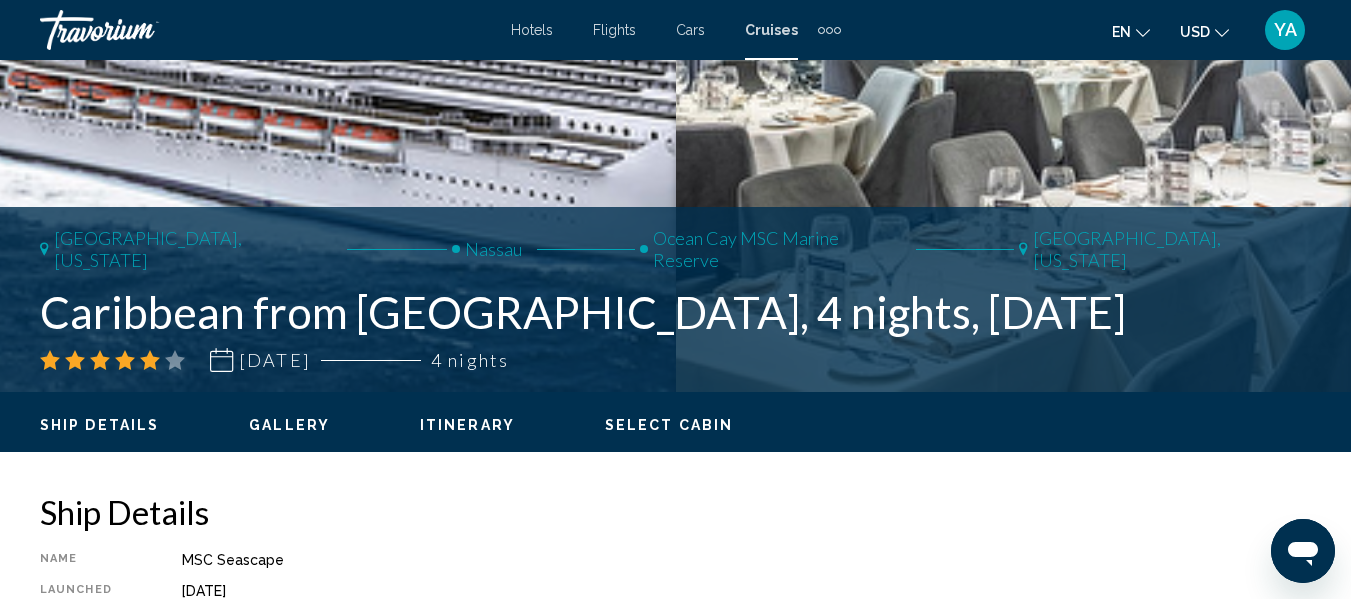 click on "Select Cabin" at bounding box center [669, 425] 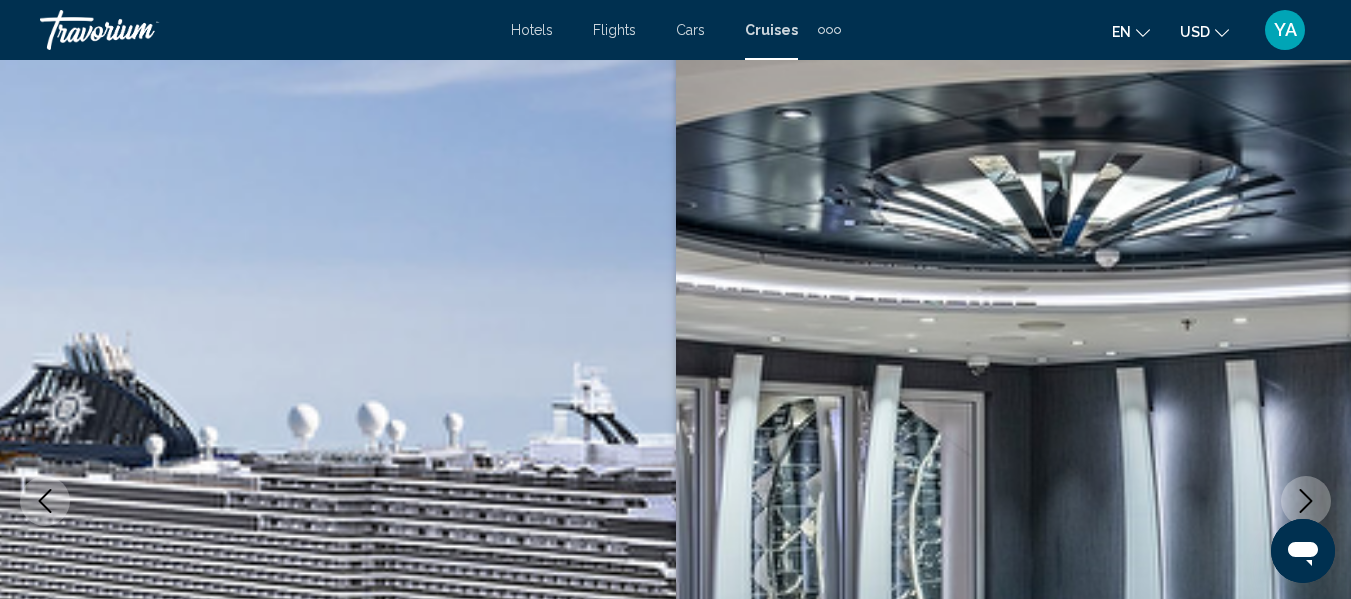 scroll, scrollTop: 0, scrollLeft: 0, axis: both 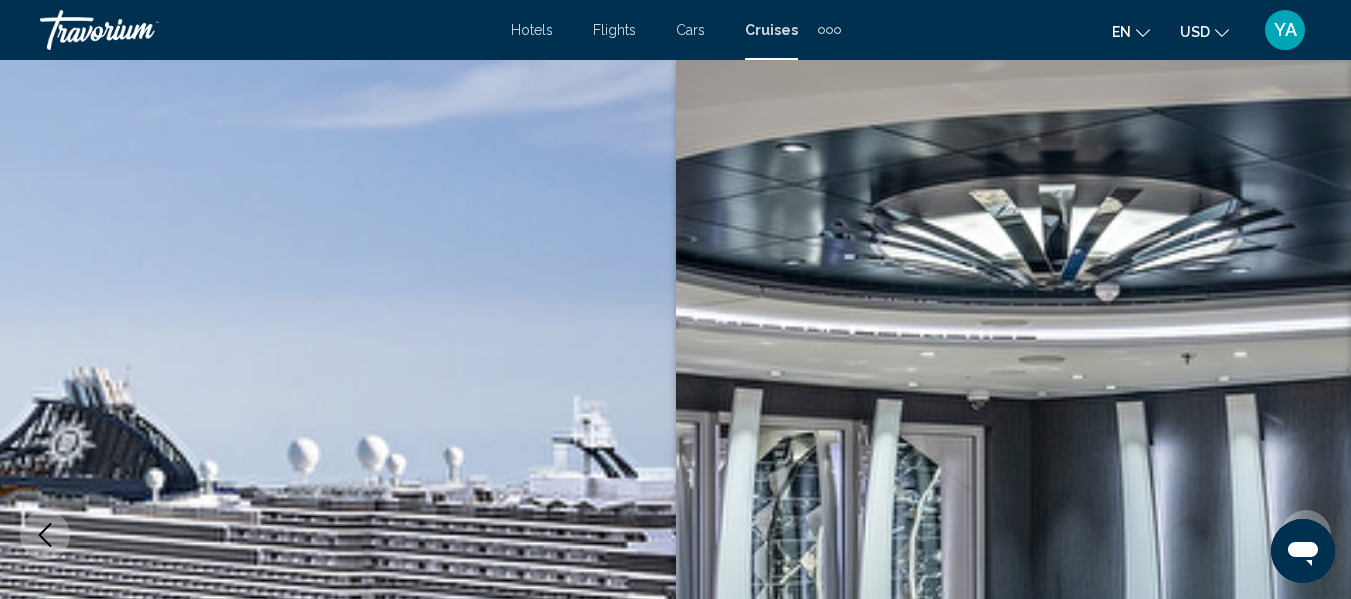 click on "Cruises" at bounding box center [771, 30] 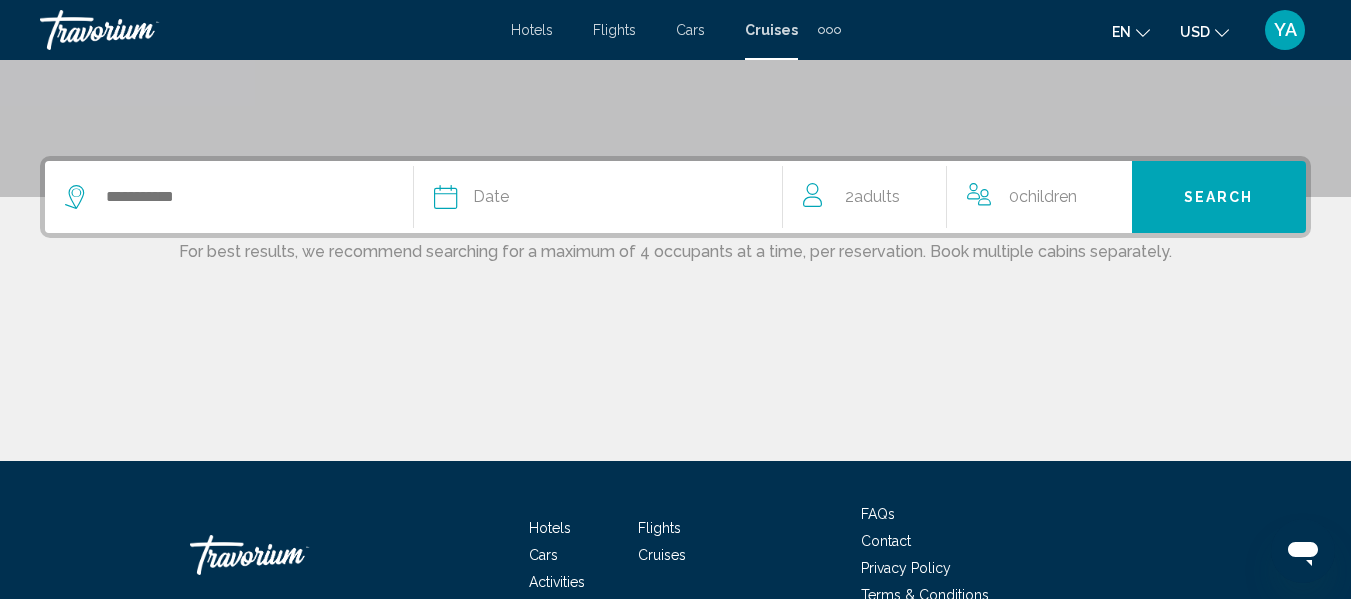 scroll, scrollTop: 401, scrollLeft: 0, axis: vertical 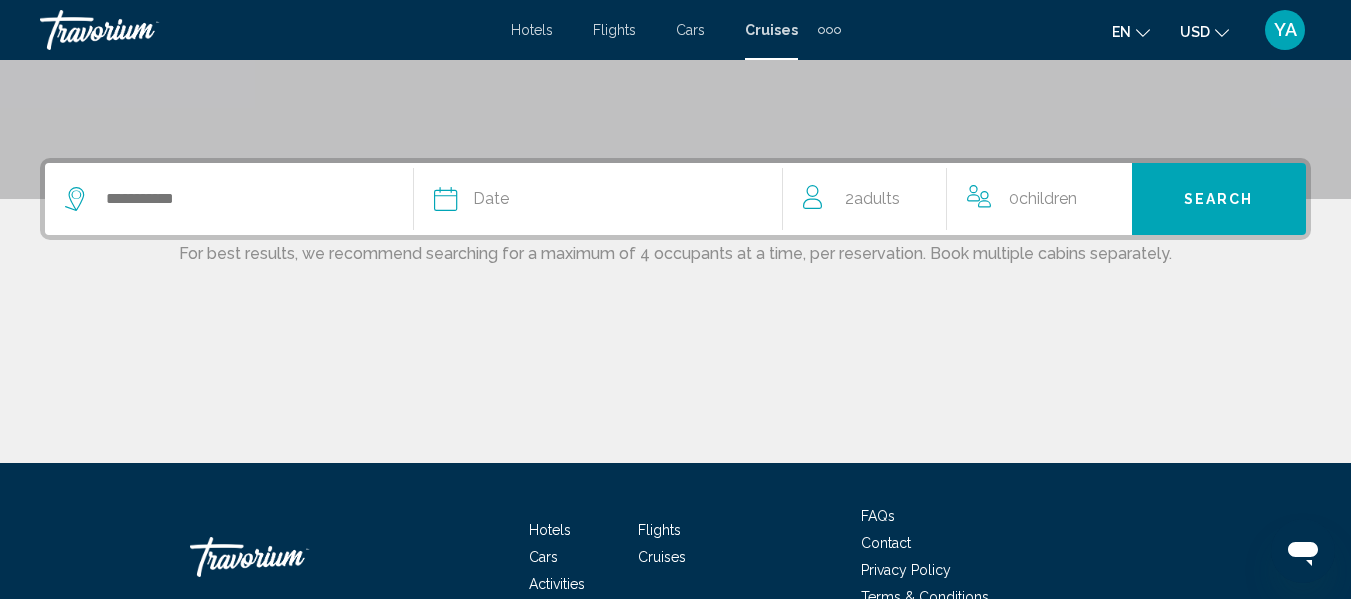 click on "Date
January February March April May June July August September October November December" 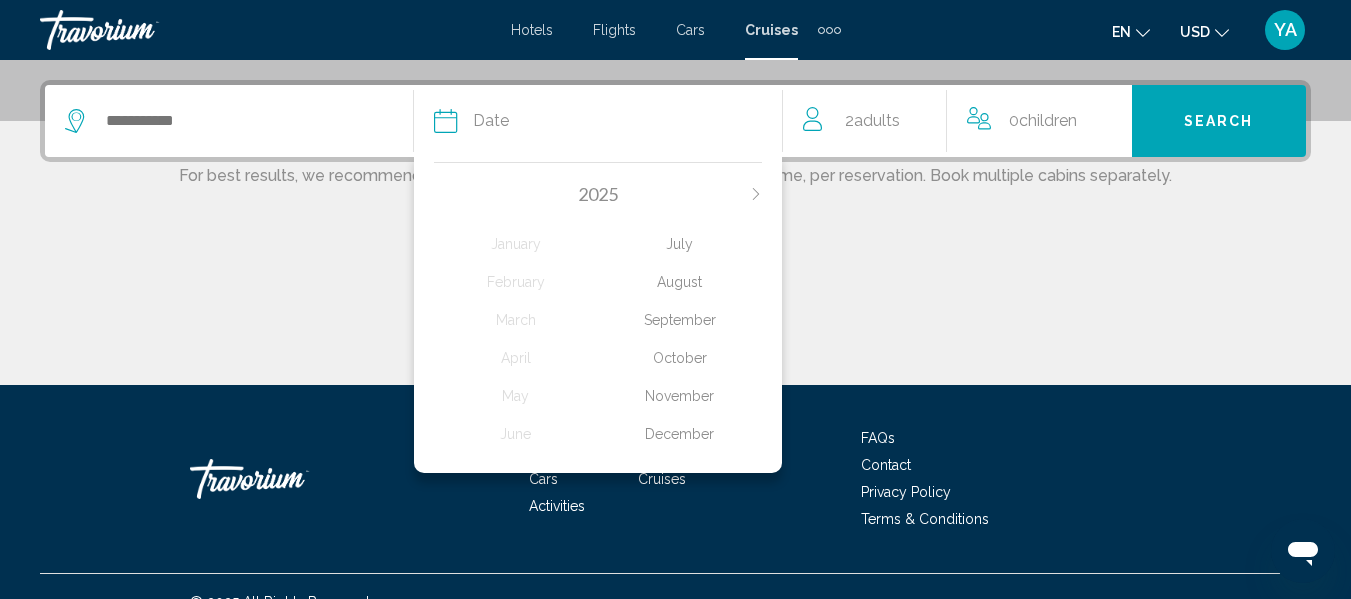 scroll, scrollTop: 494, scrollLeft: 0, axis: vertical 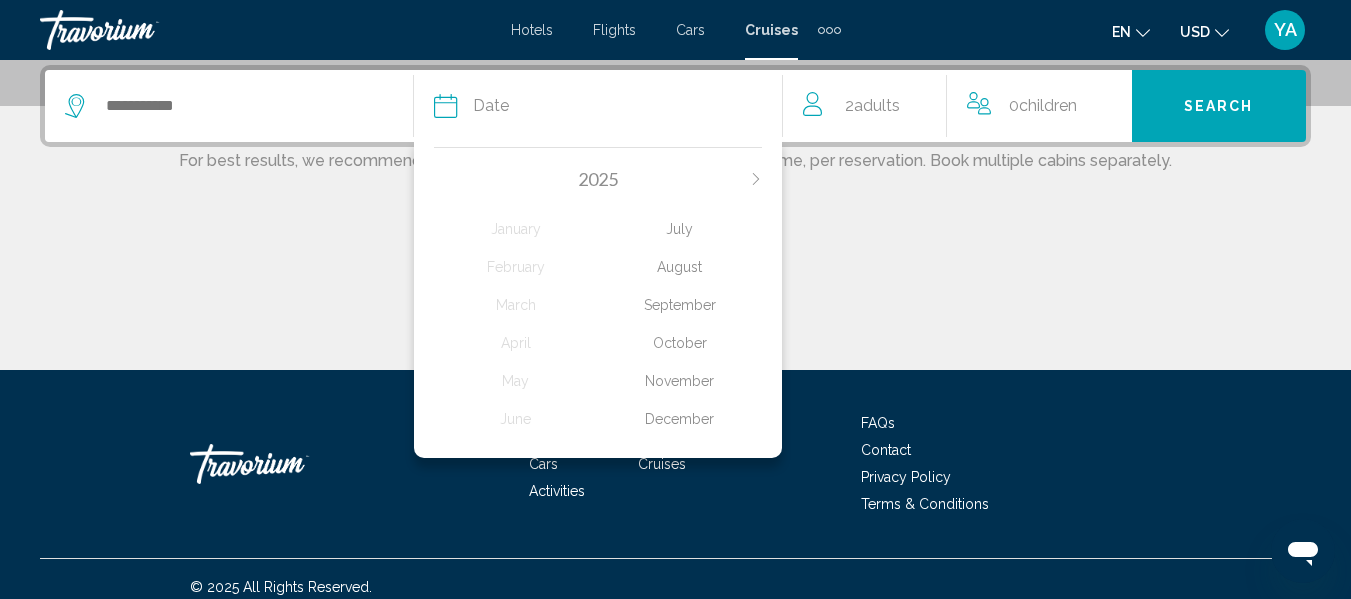 click on "September" 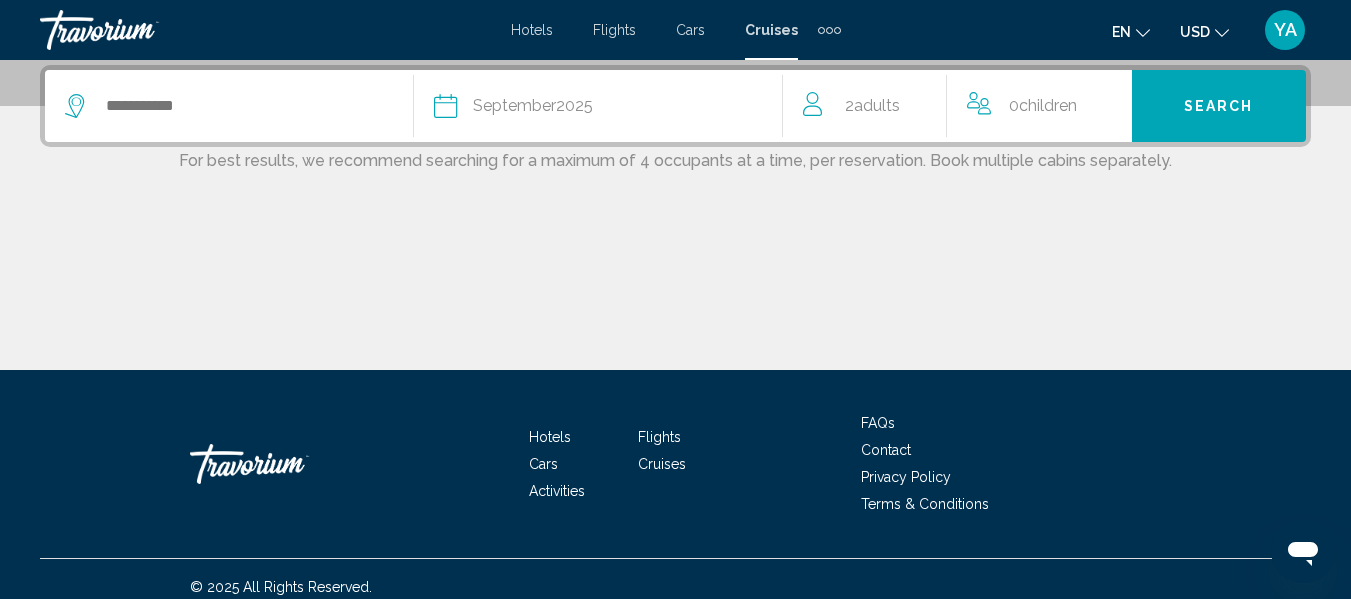 click on "Children" 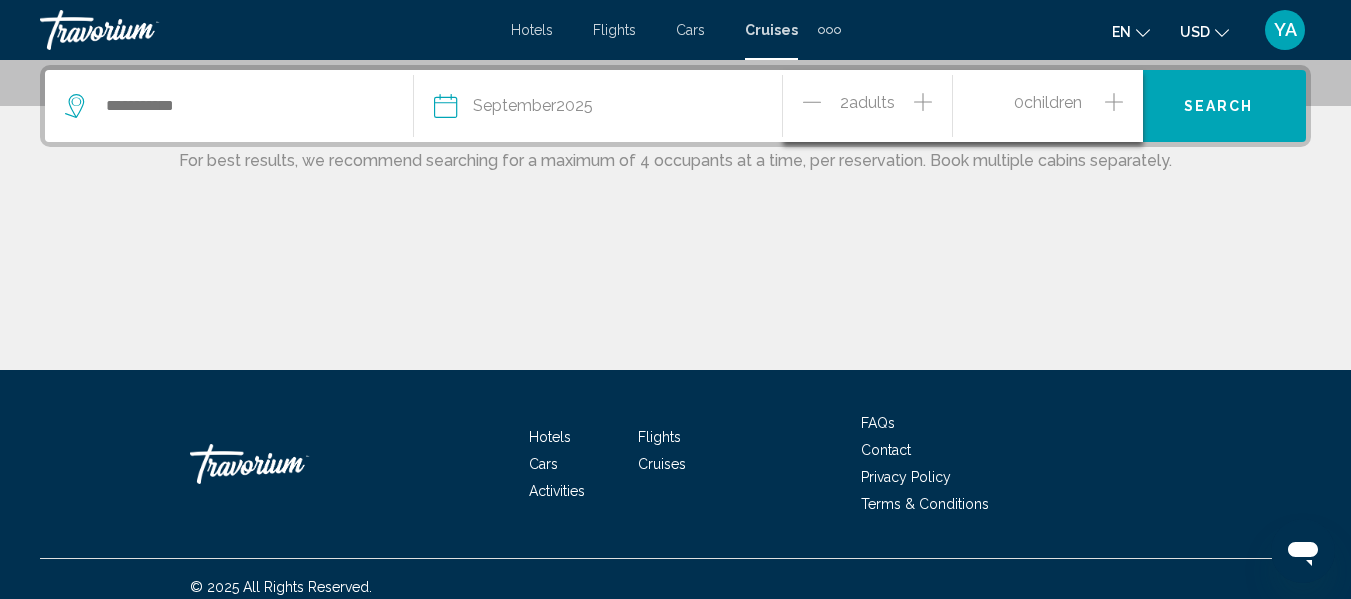 click 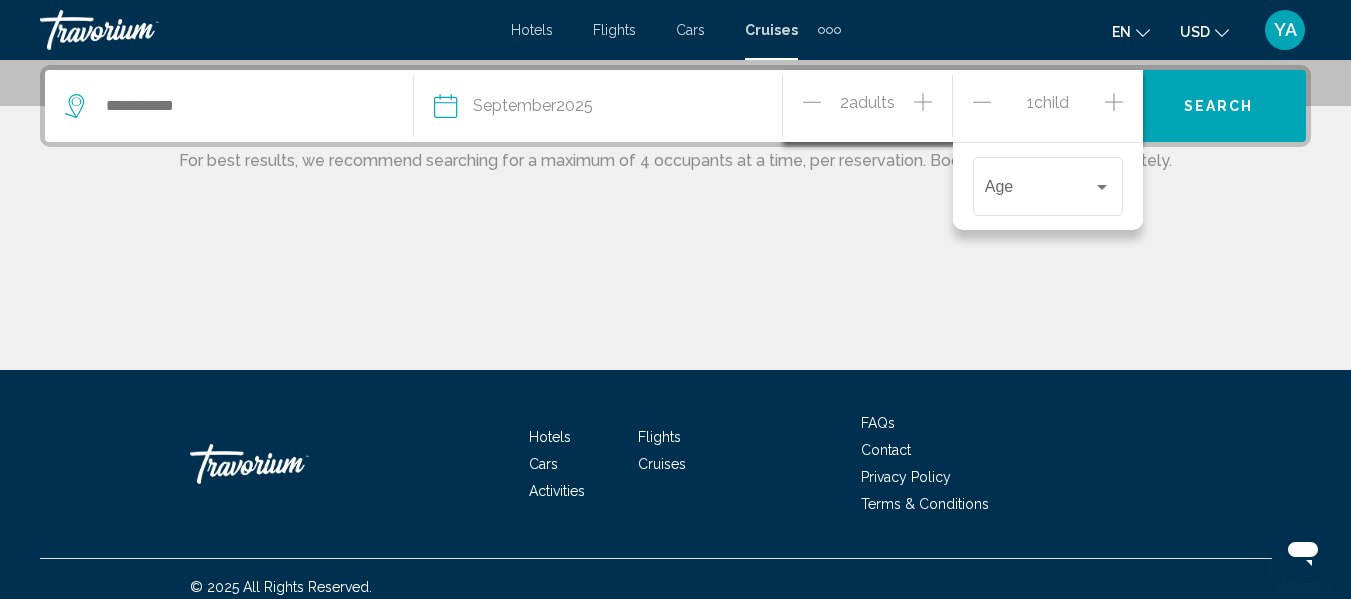 click 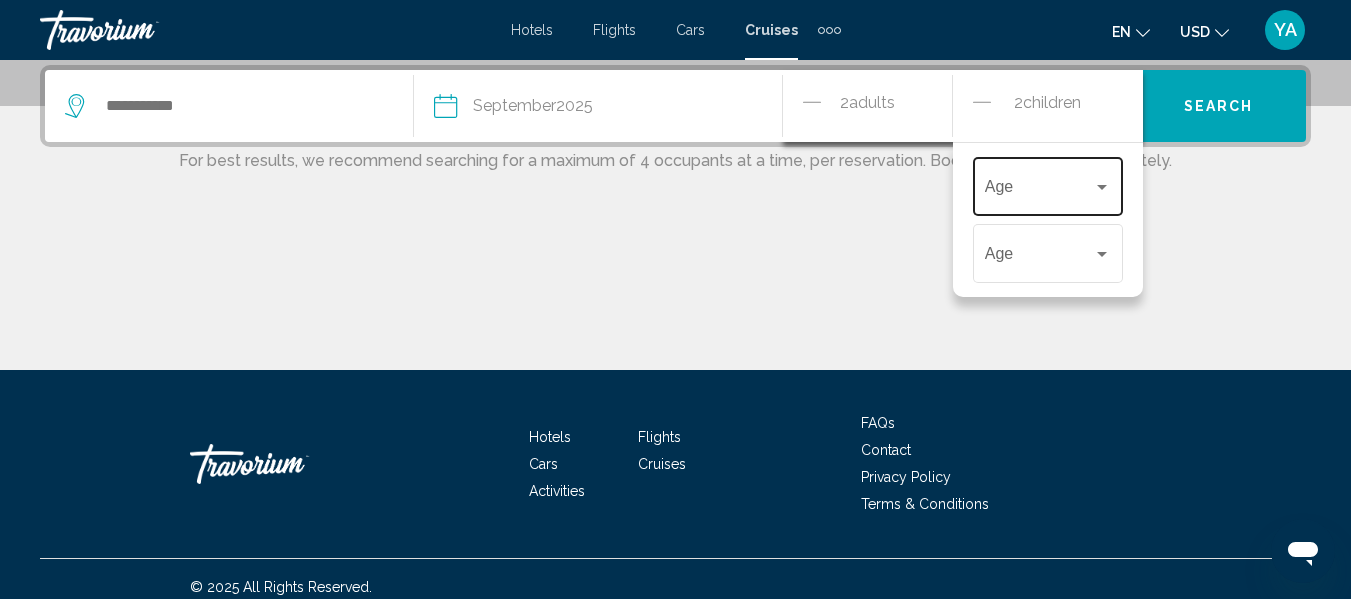 click at bounding box center (1102, 187) 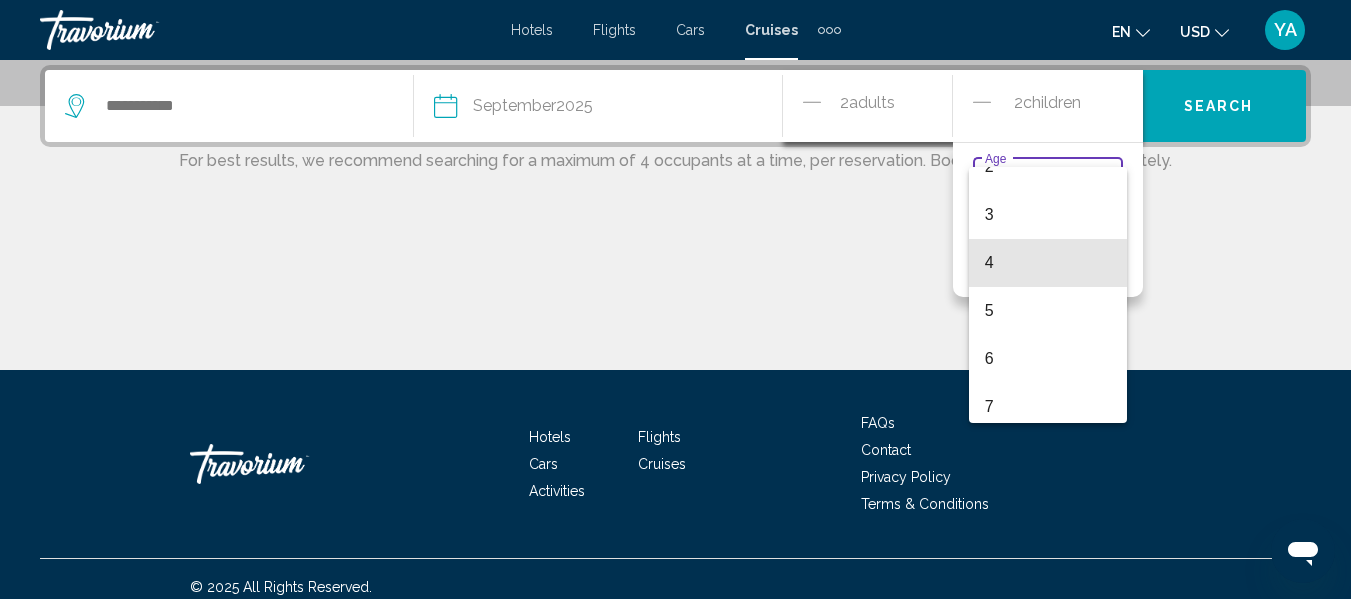scroll, scrollTop: 142, scrollLeft: 0, axis: vertical 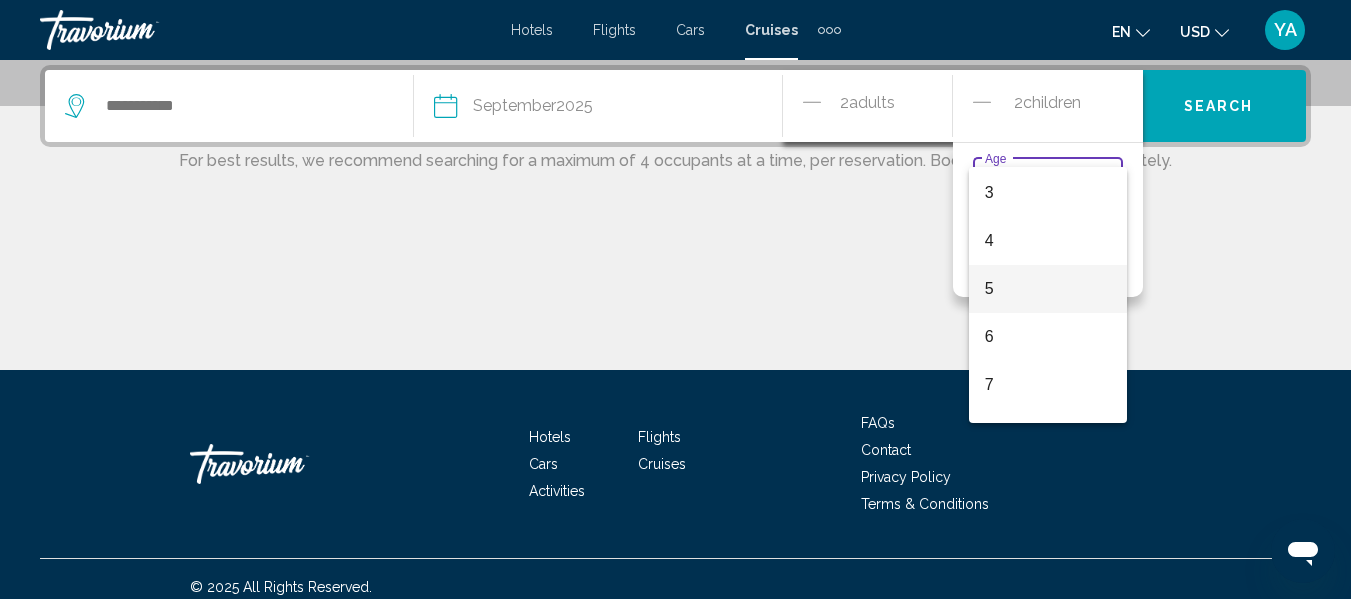 click on "5" at bounding box center (1048, 289) 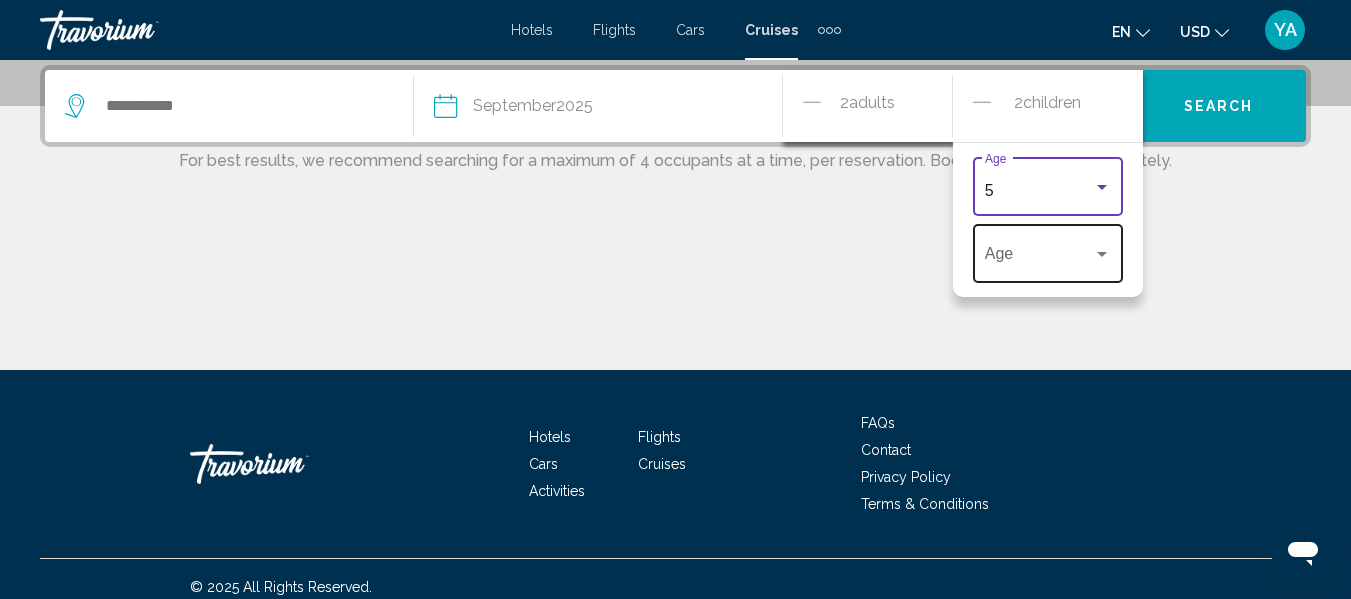 click at bounding box center [1039, 258] 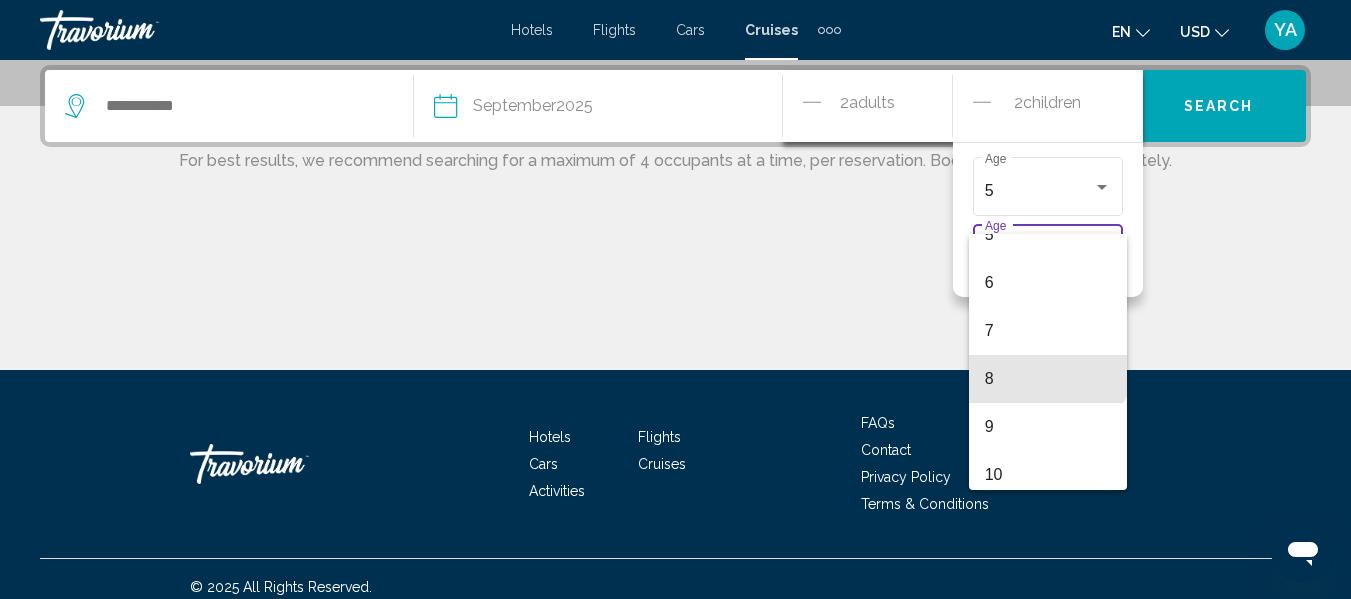 scroll, scrollTop: 271, scrollLeft: 0, axis: vertical 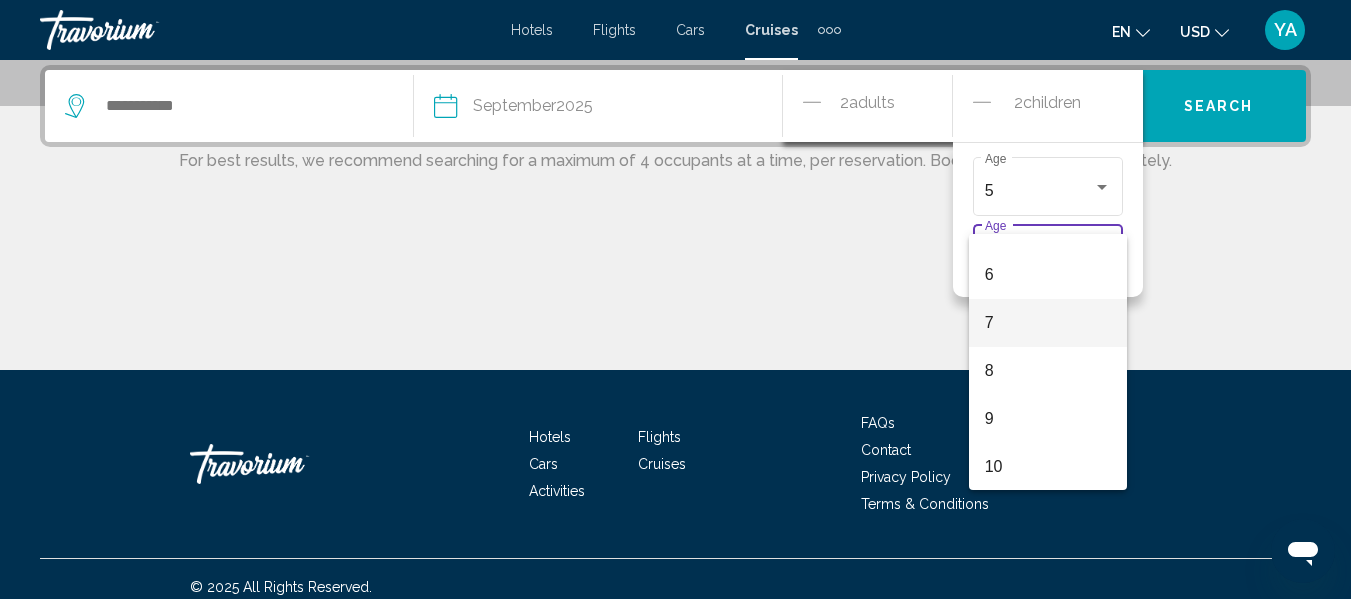click on "7" at bounding box center [1048, 323] 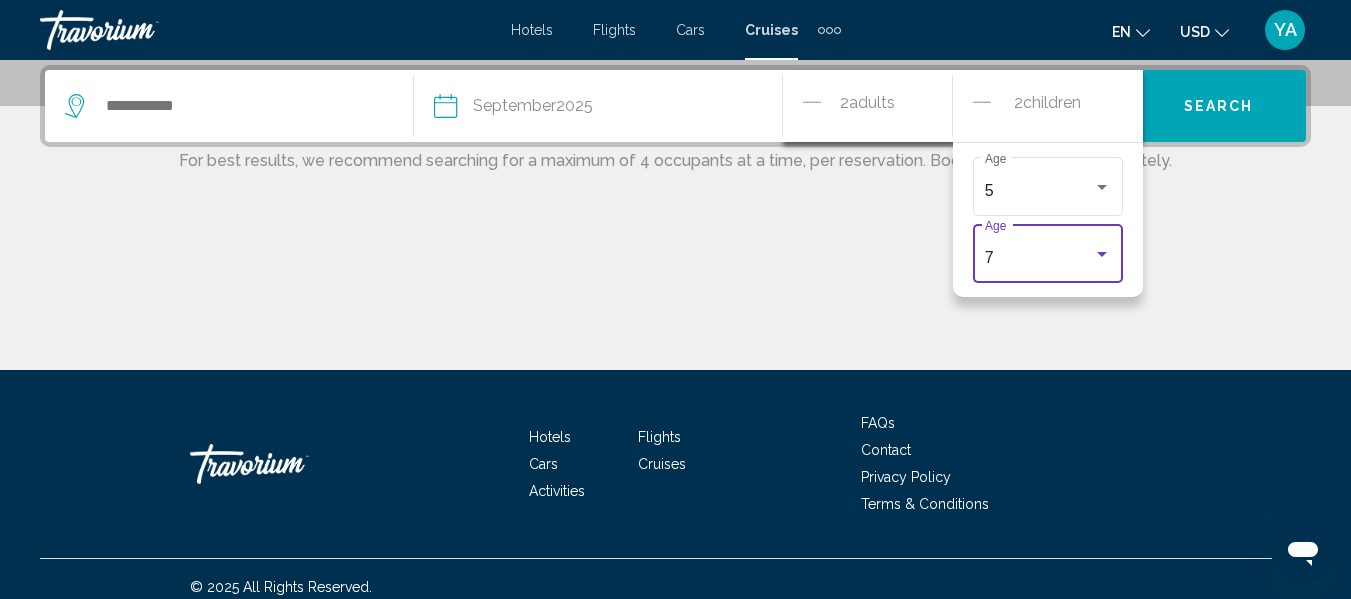 click at bounding box center [258, 106] 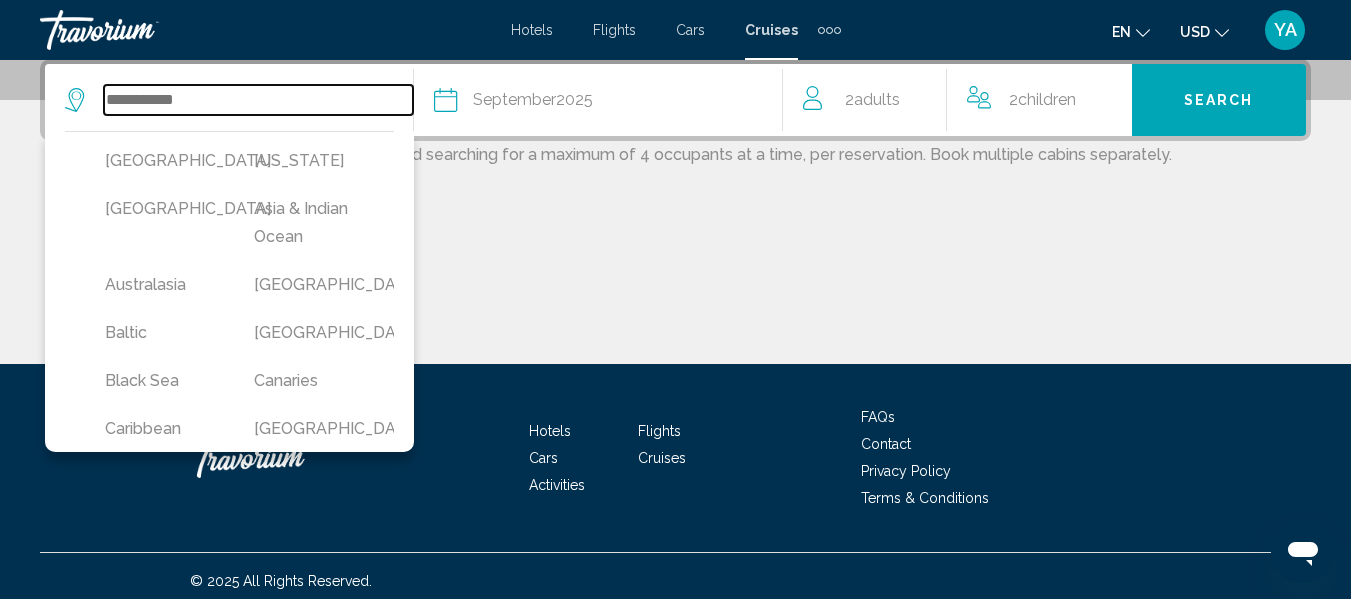 scroll, scrollTop: 503, scrollLeft: 0, axis: vertical 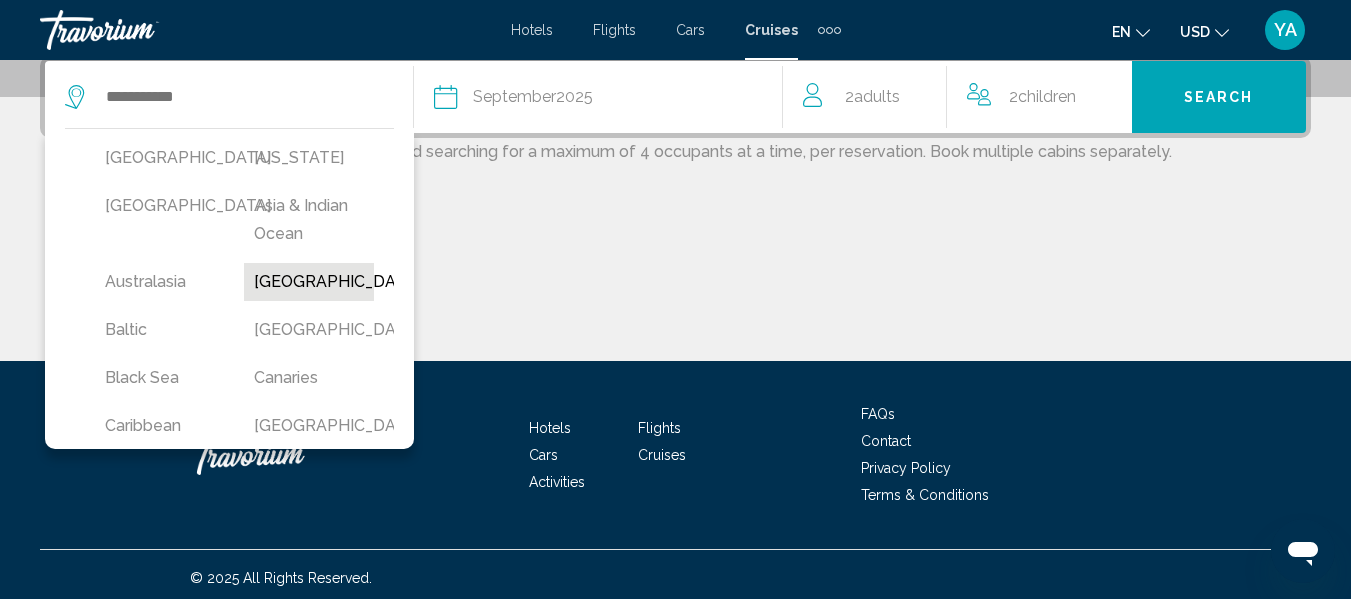 click on "[GEOGRAPHIC_DATA]" at bounding box center (308, 282) 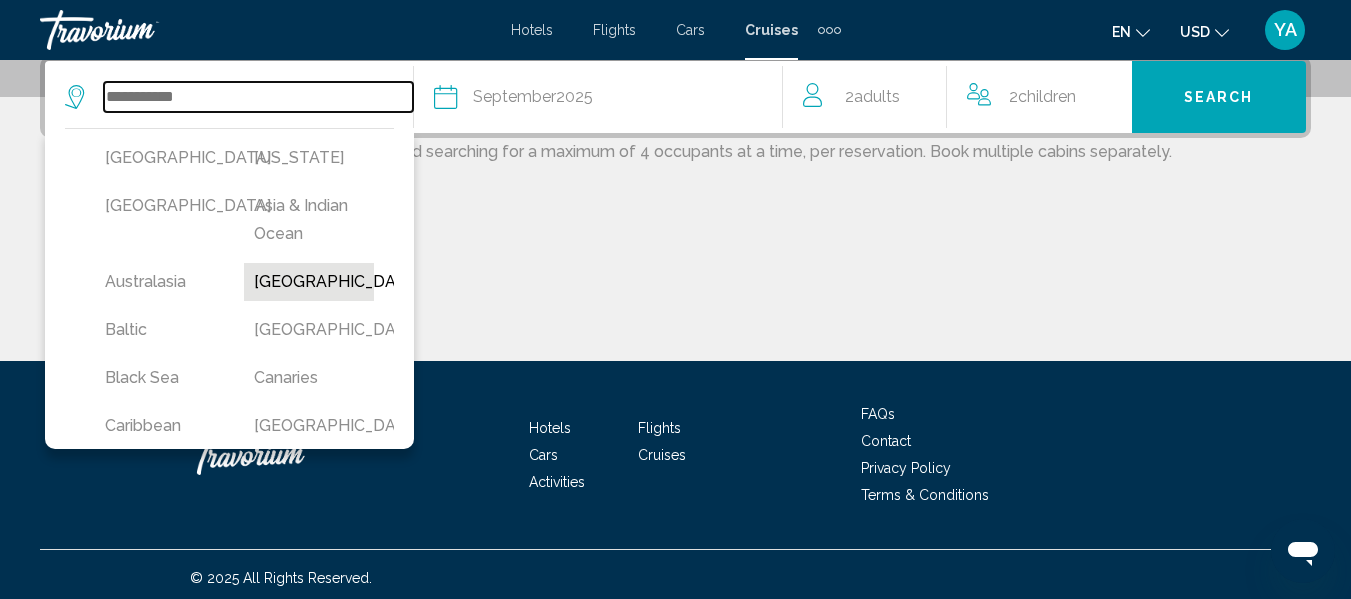 type on "*******" 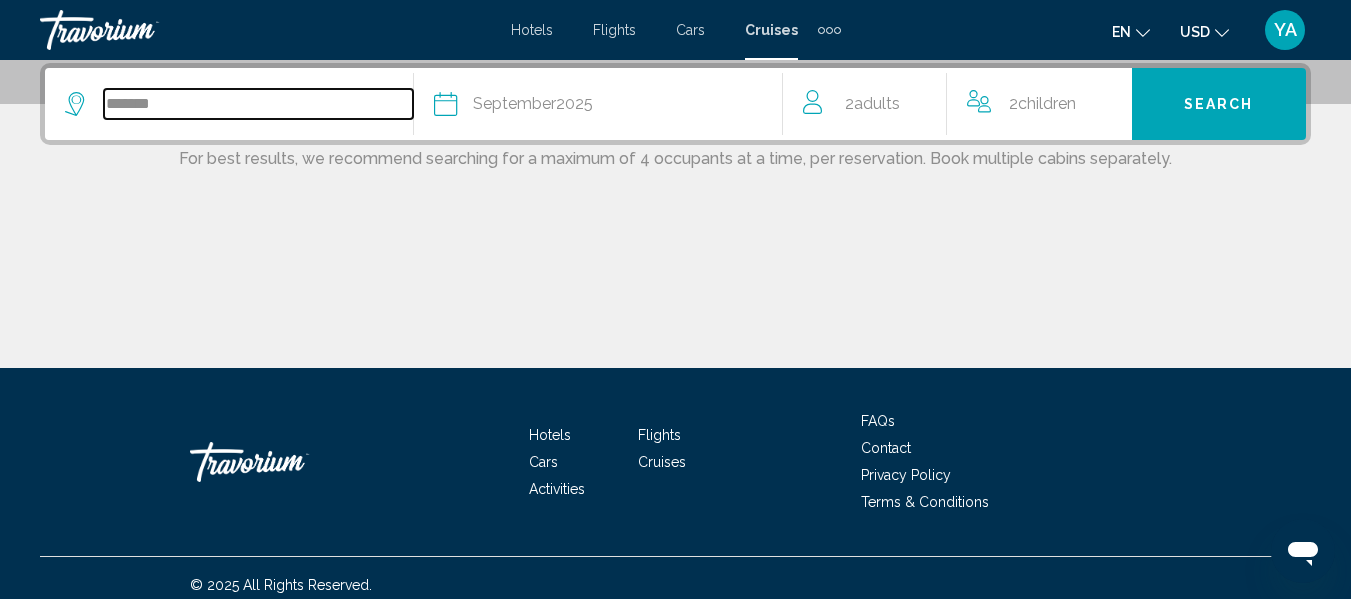 scroll, scrollTop: 494, scrollLeft: 0, axis: vertical 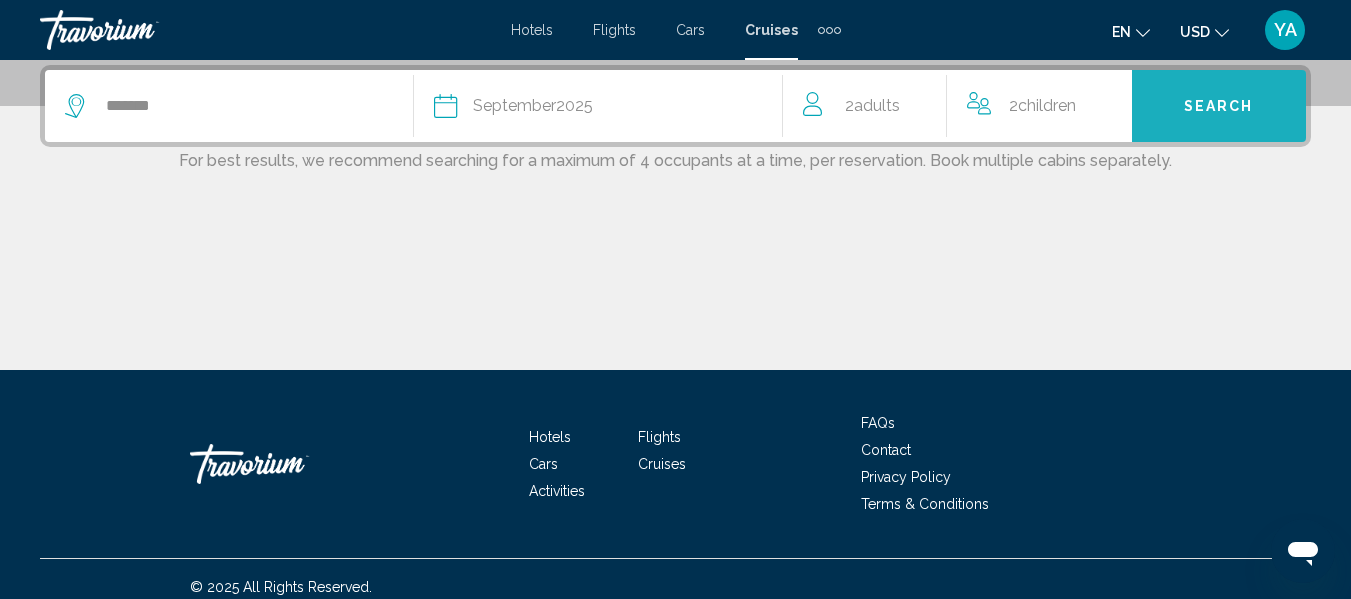 click on "Search" at bounding box center (1219, 106) 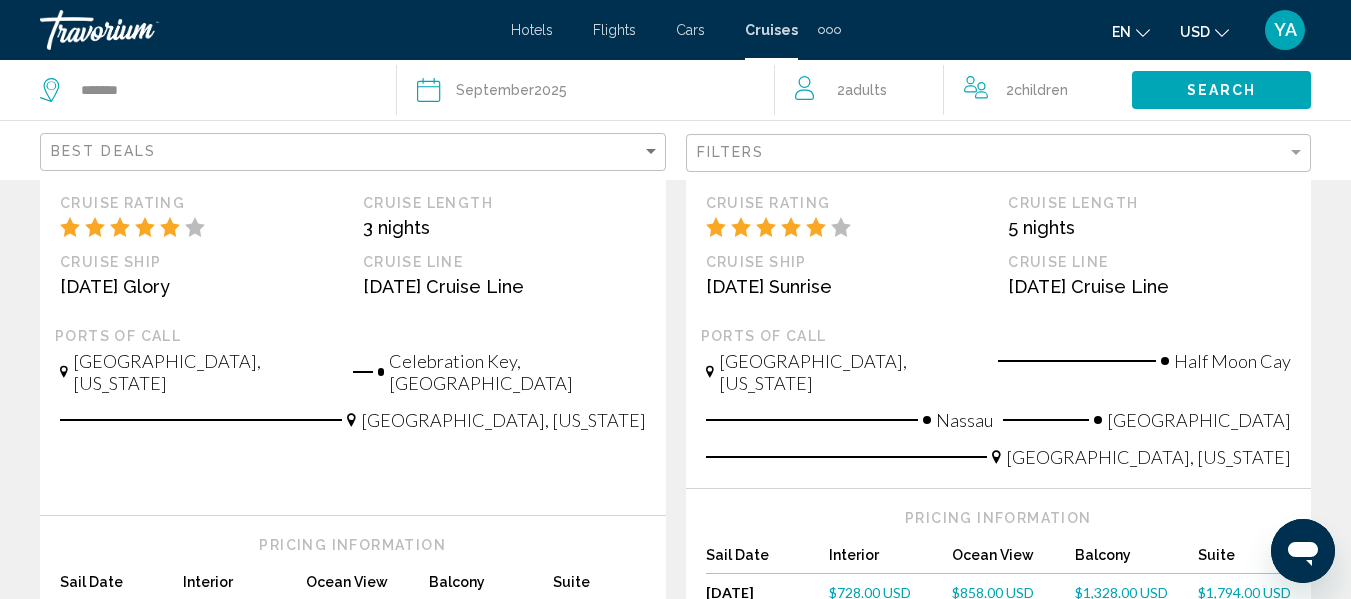 scroll, scrollTop: 2356, scrollLeft: 0, axis: vertical 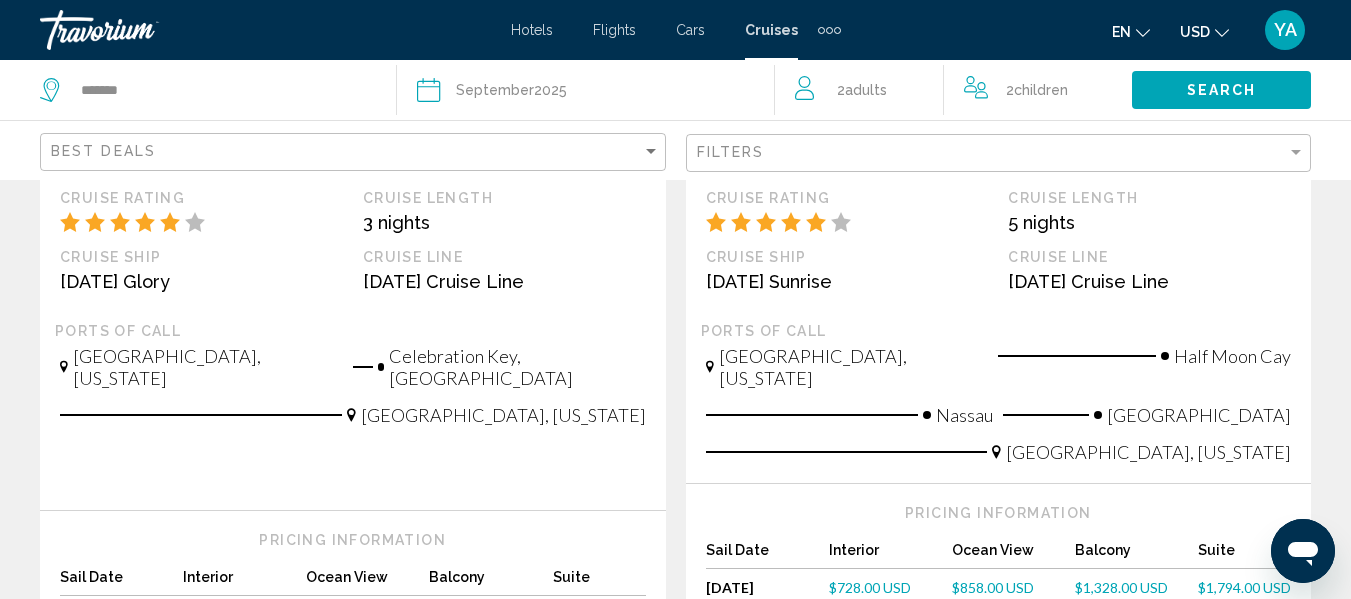 click on "page  2" at bounding box center (535, 703) 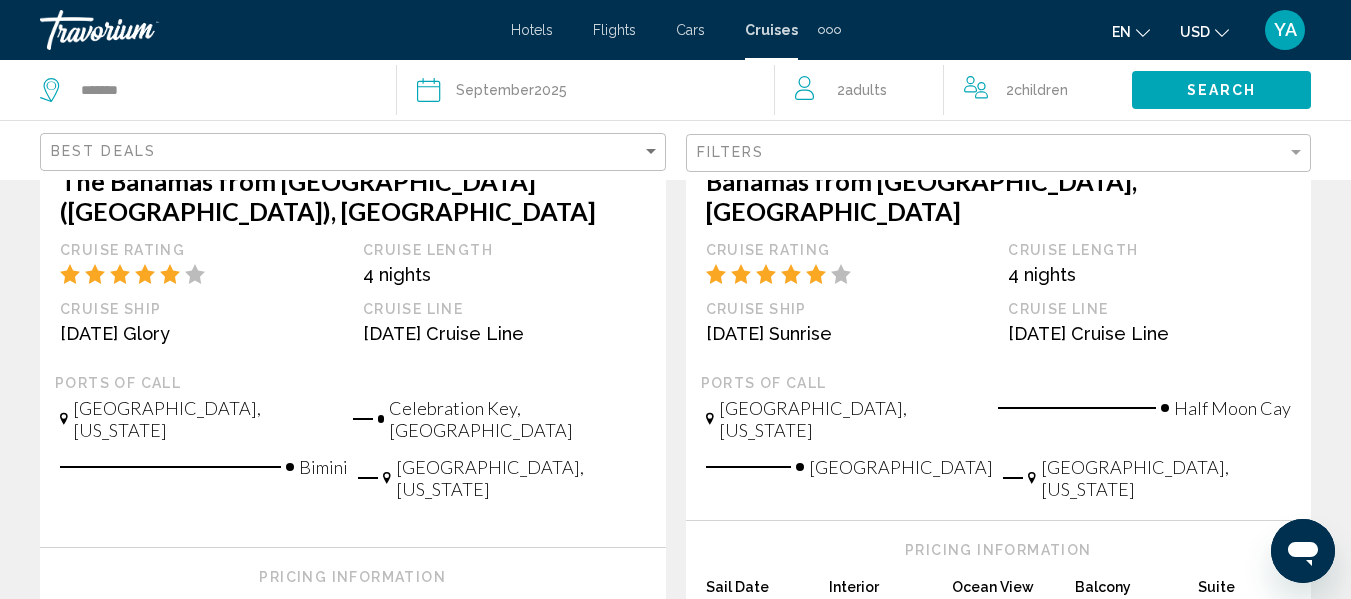 scroll, scrollTop: 0, scrollLeft: 0, axis: both 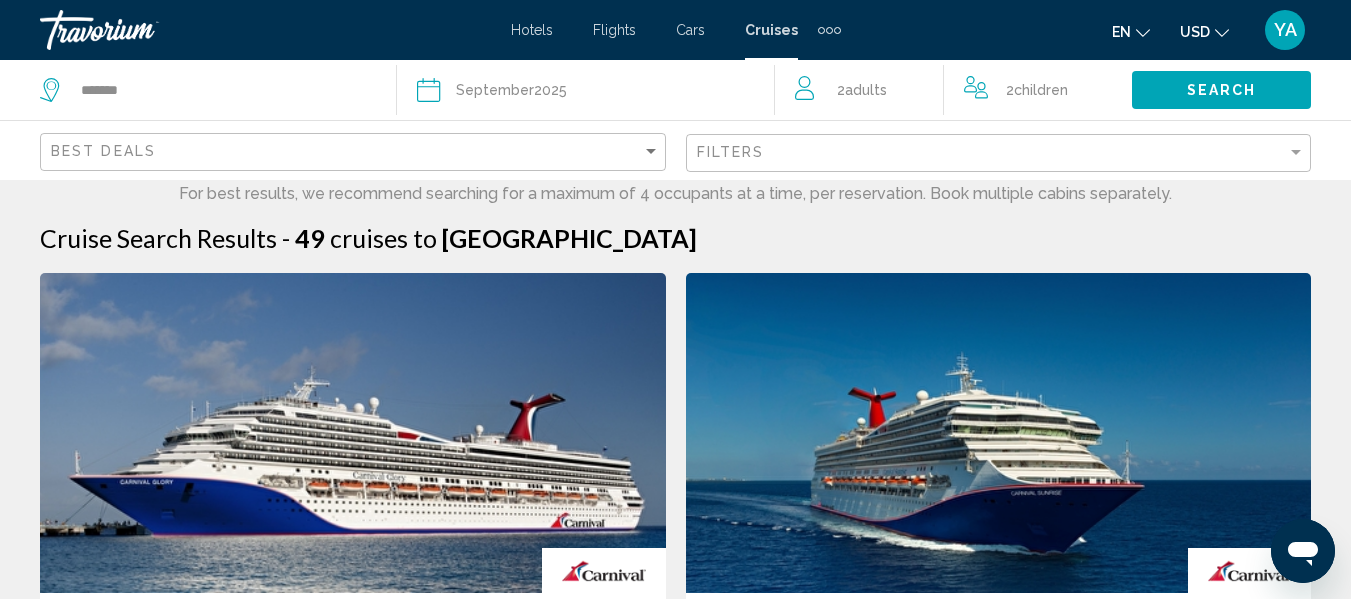 click on "Filters" 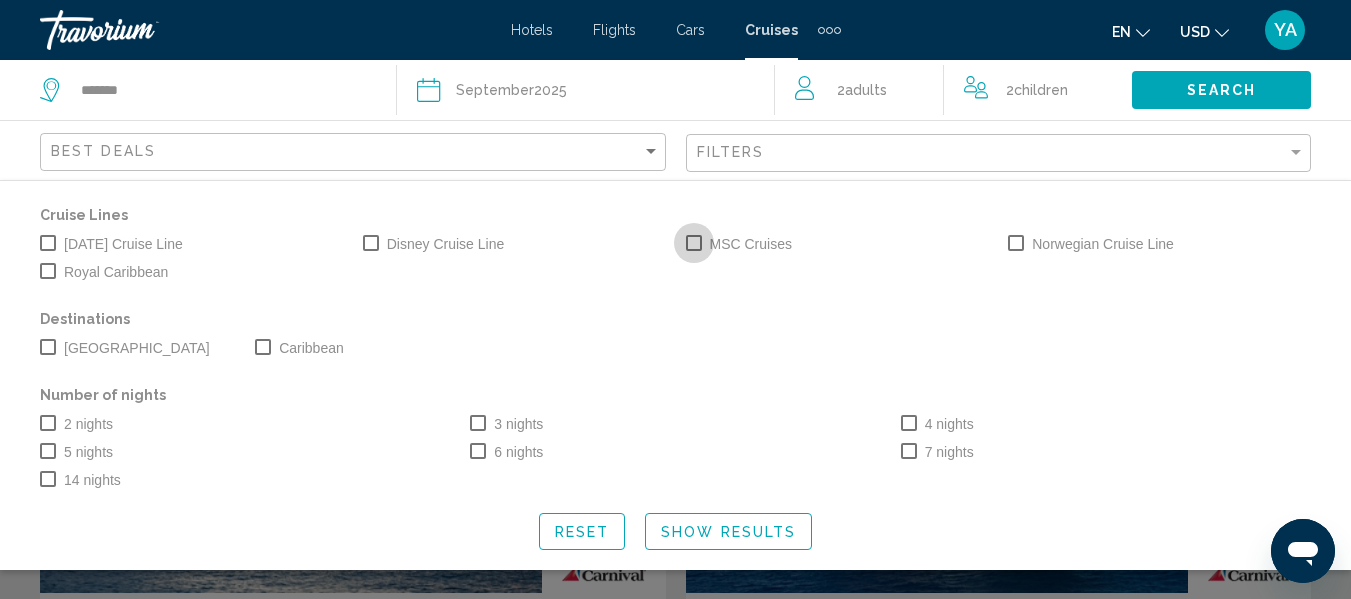 click at bounding box center (694, 243) 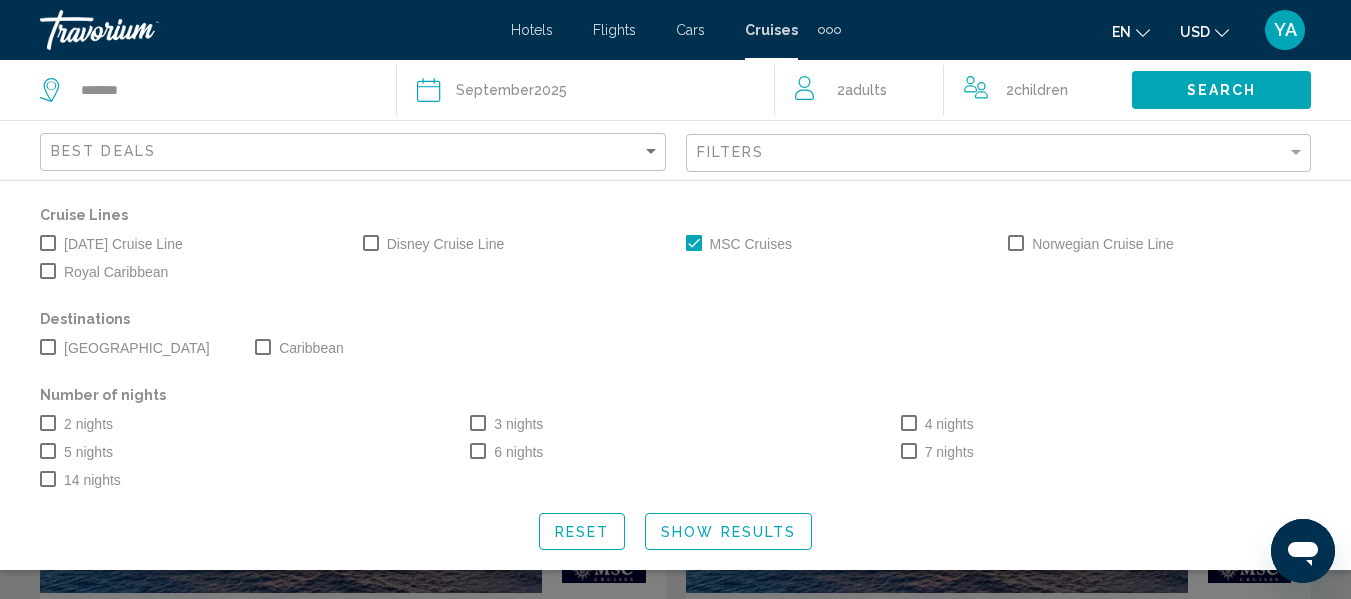 click at bounding box center [371, 243] 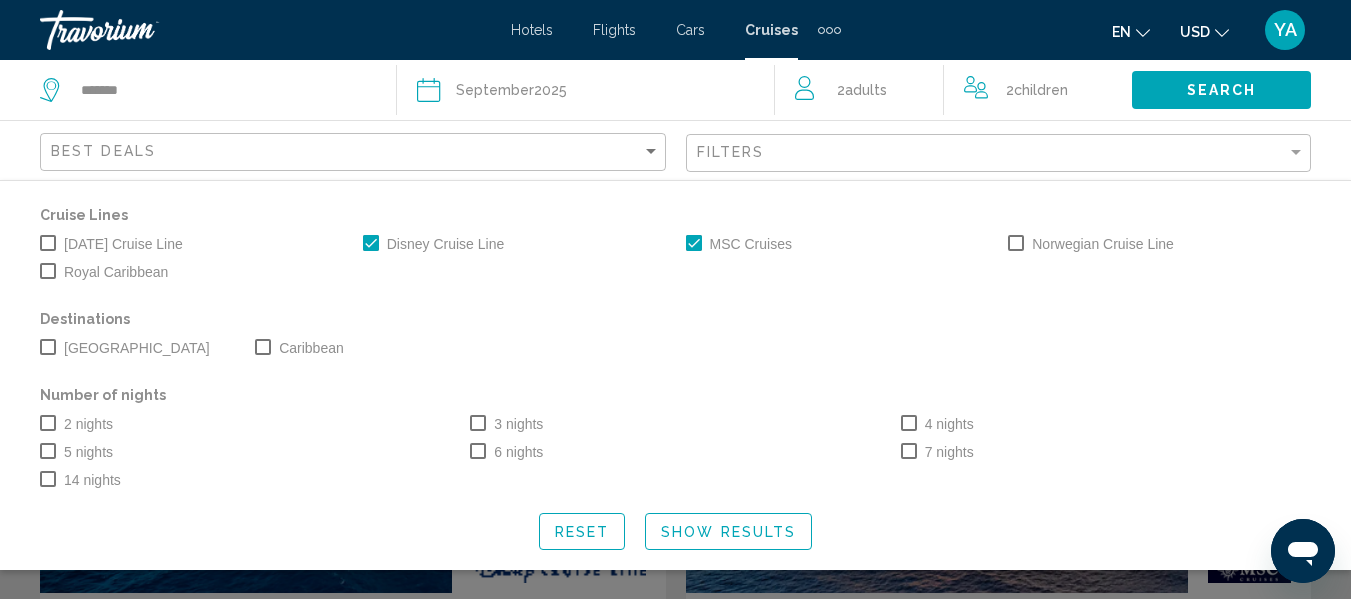 click at bounding box center [48, 271] 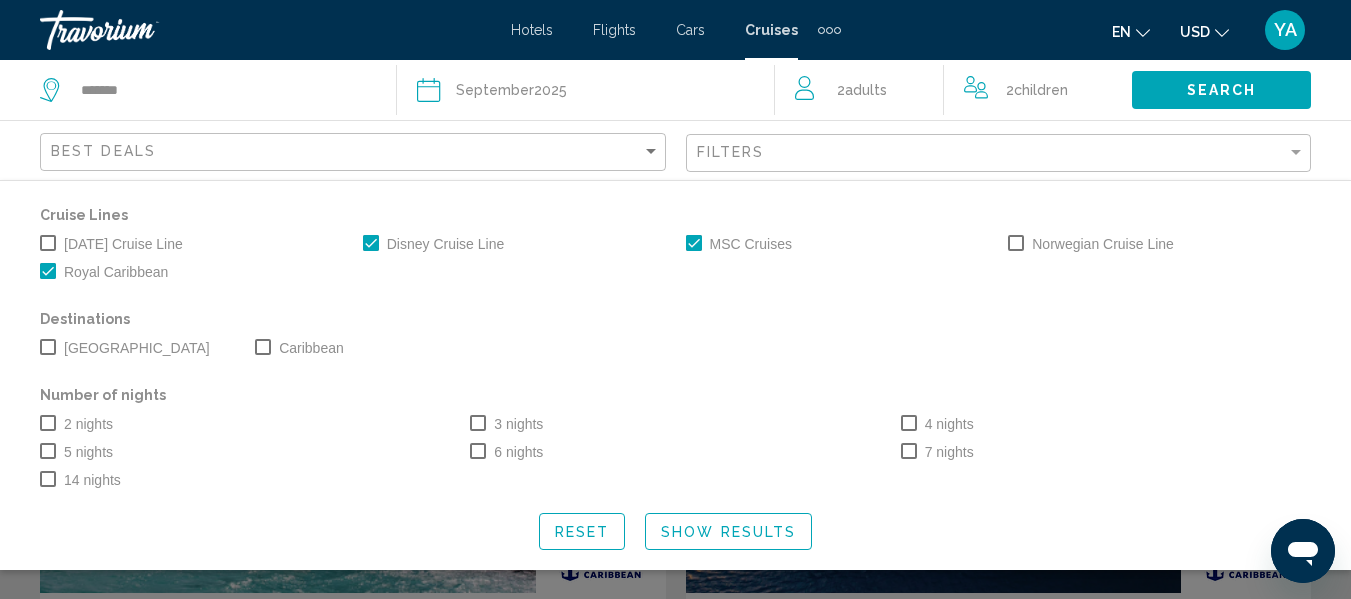 click at bounding box center [478, 423] 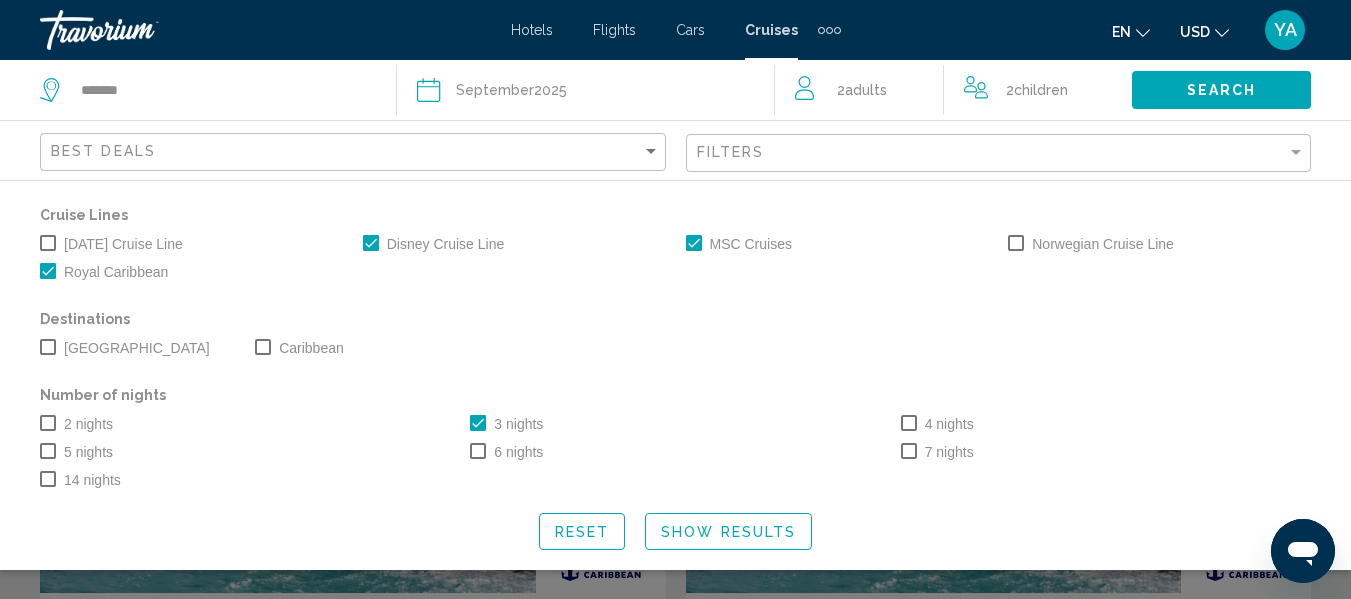 click on "Number of nights" 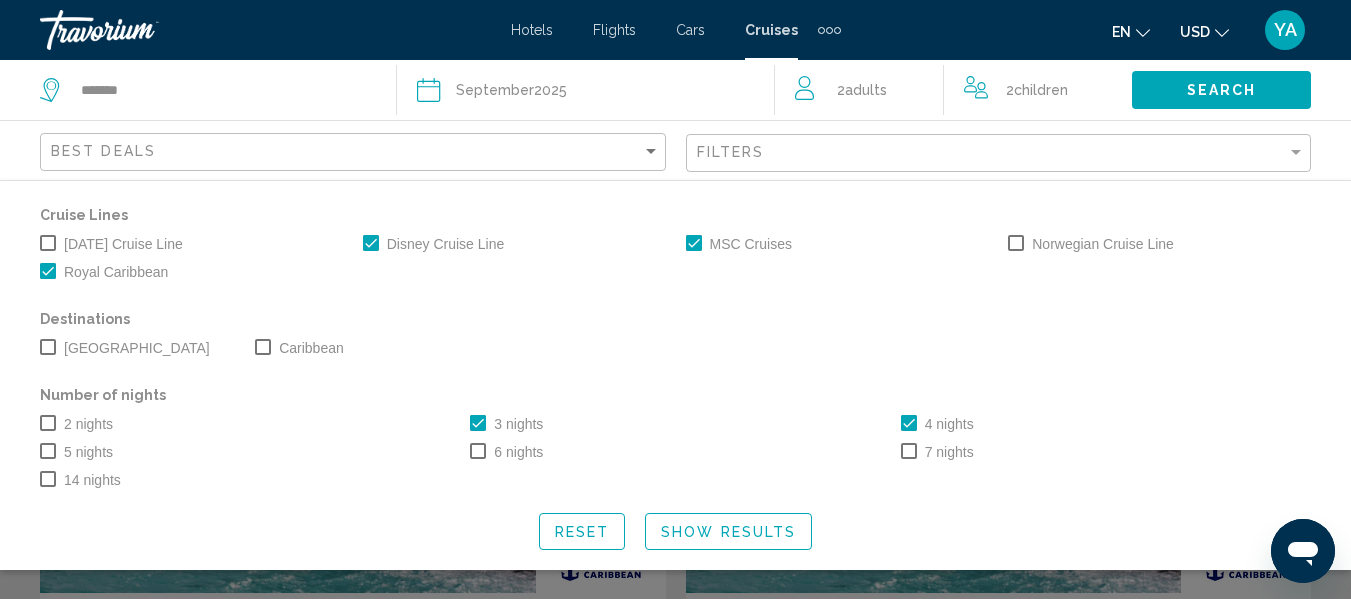 click at bounding box center (48, 347) 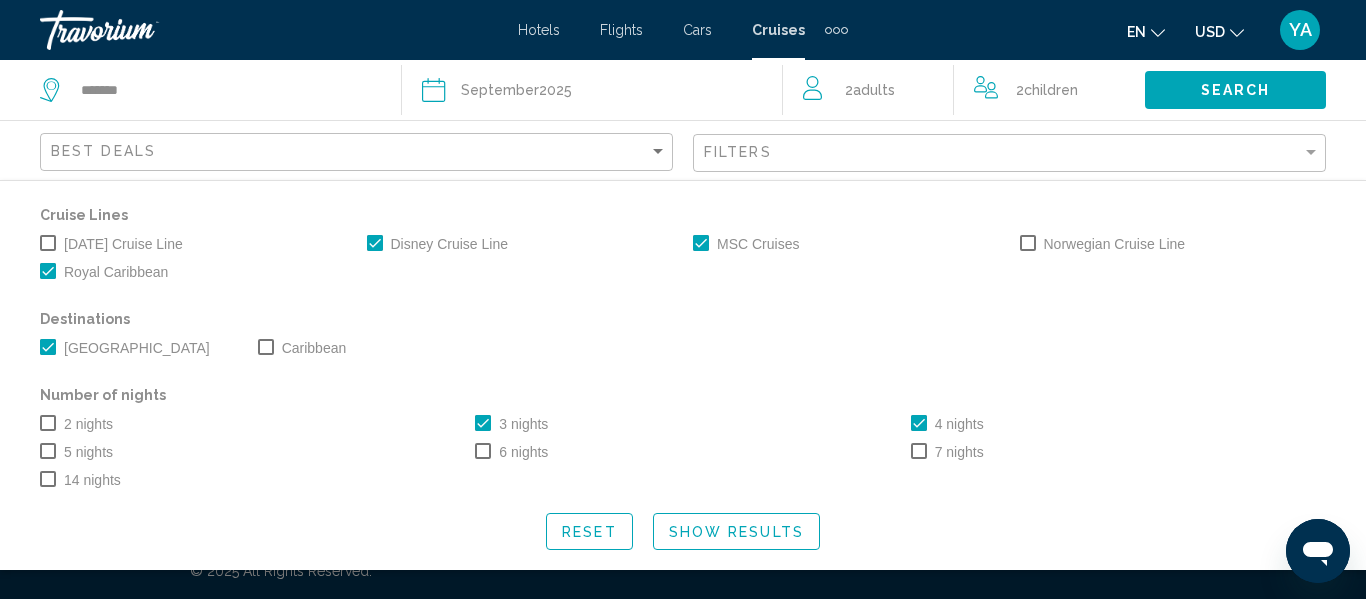 click on "Show Results" 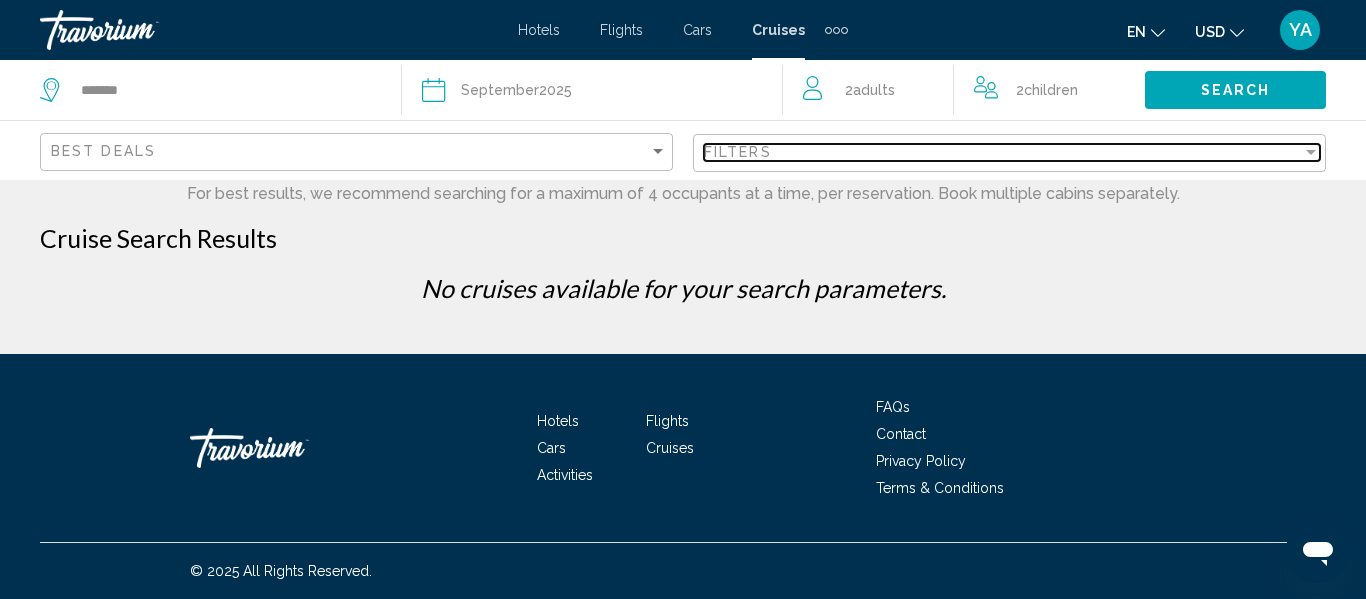 click on "Filters" at bounding box center [1003, 152] 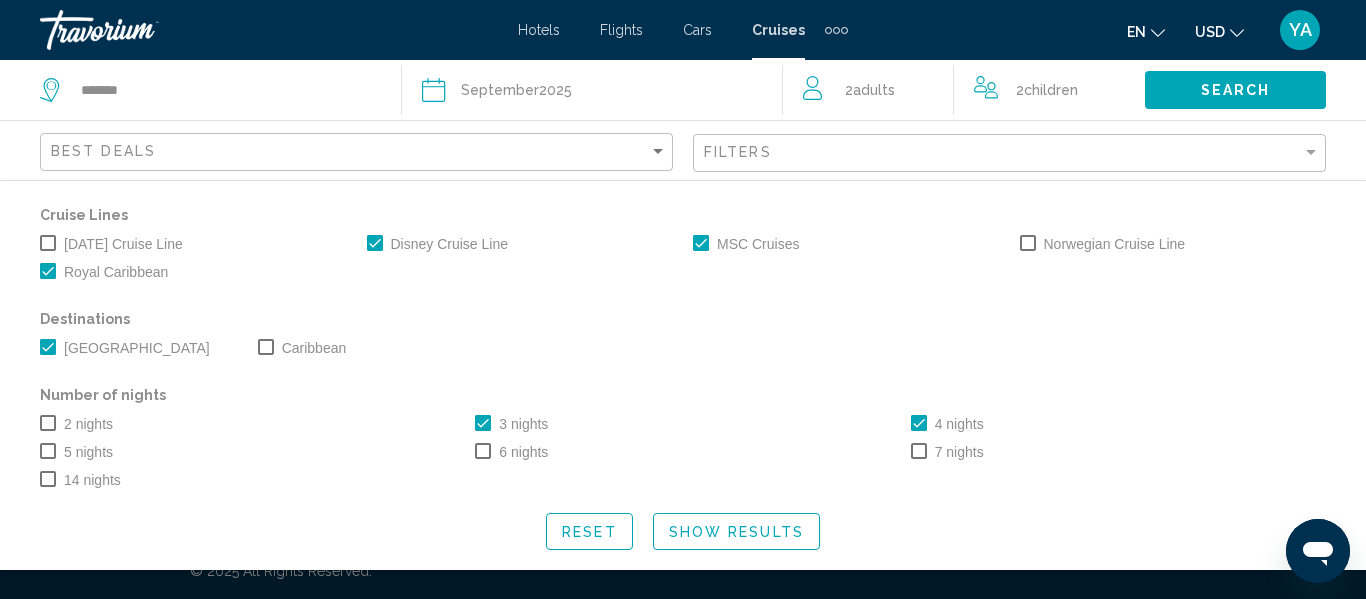 click on "Number of nights" 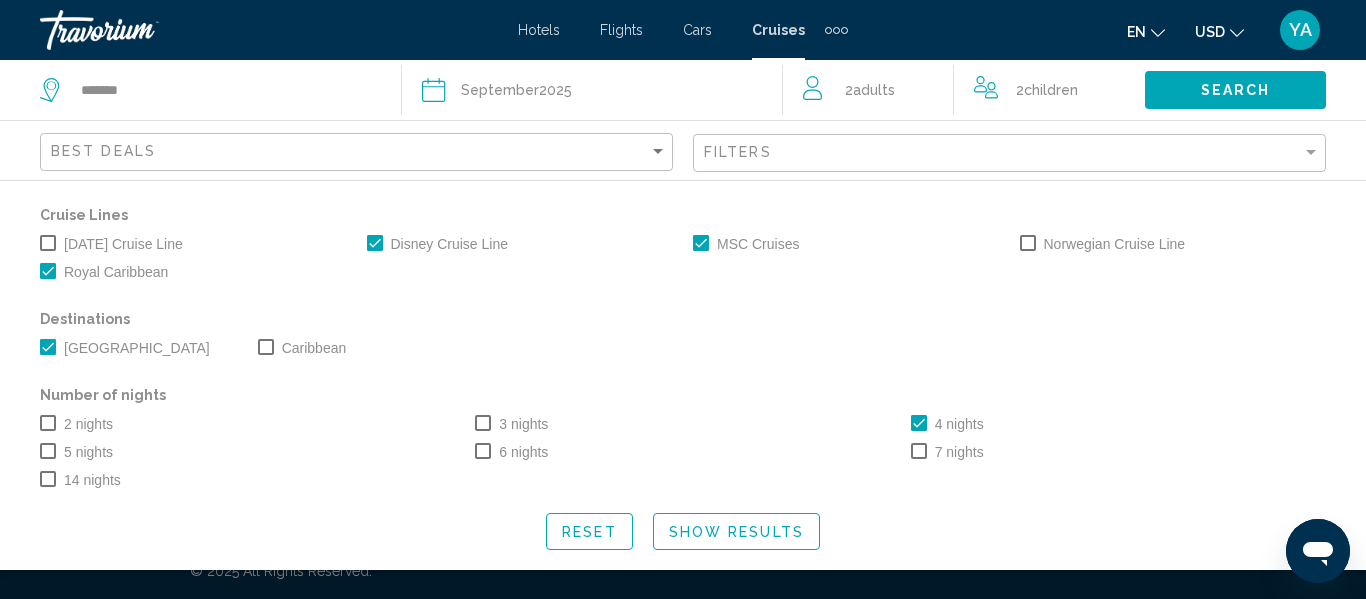 click at bounding box center [919, 451] 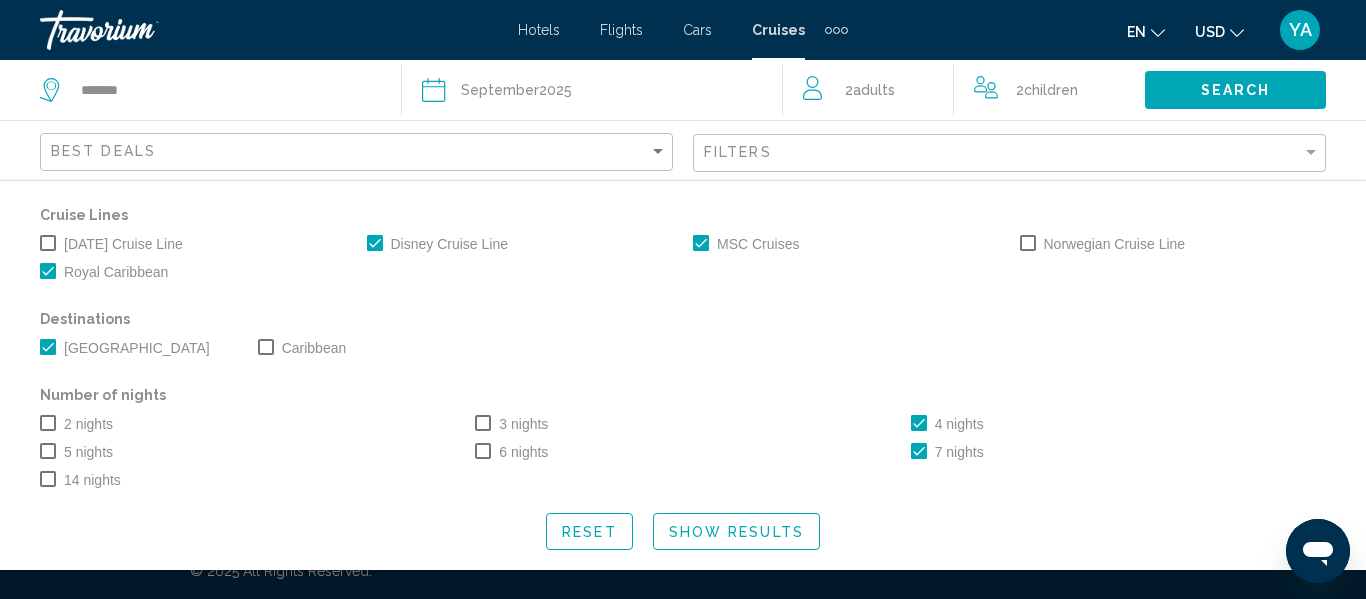 click on "Show Results" 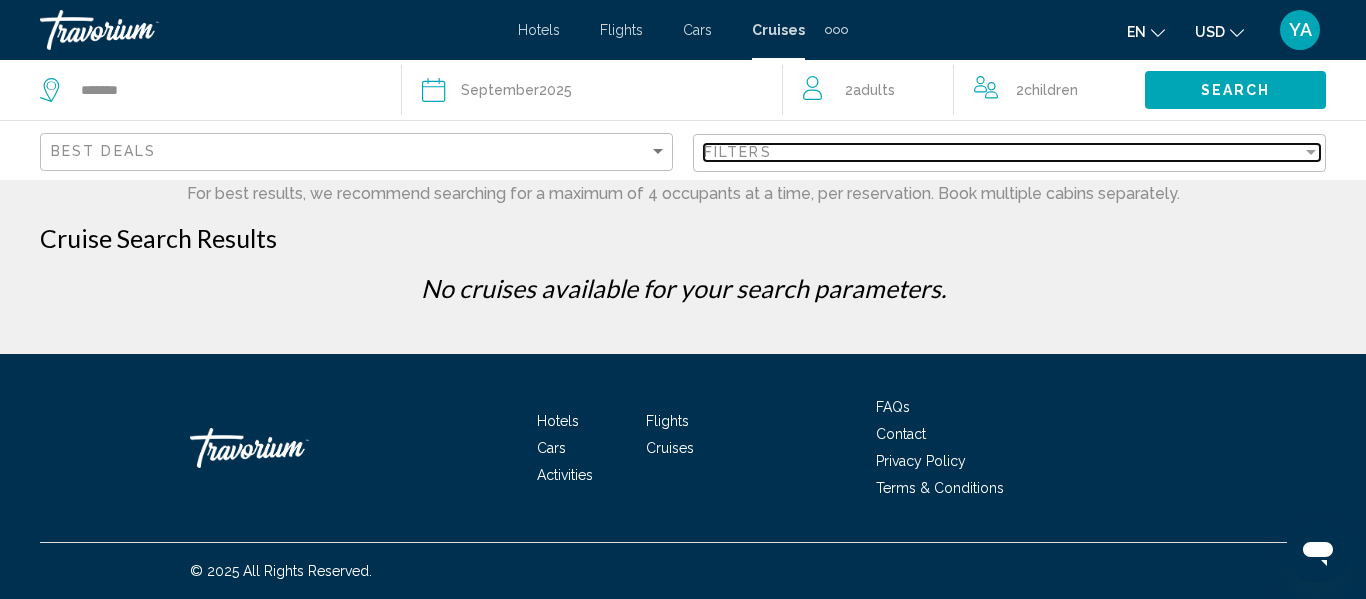 click on "Filters" at bounding box center (1003, 152) 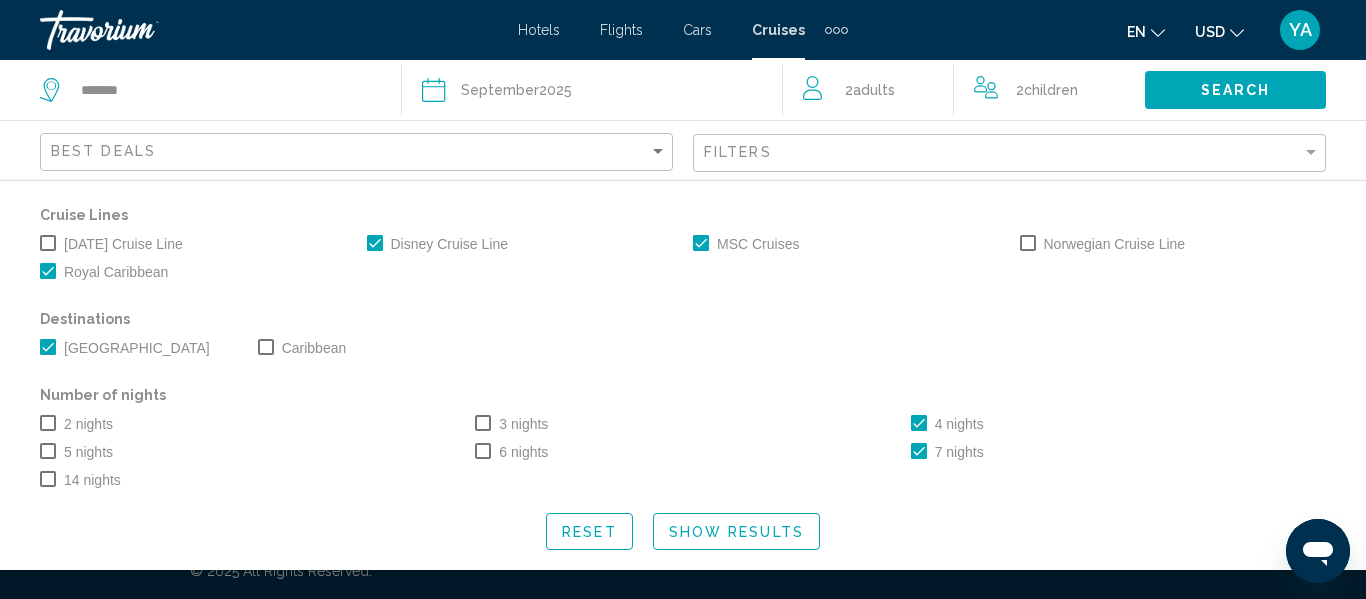 click at bounding box center (48, 347) 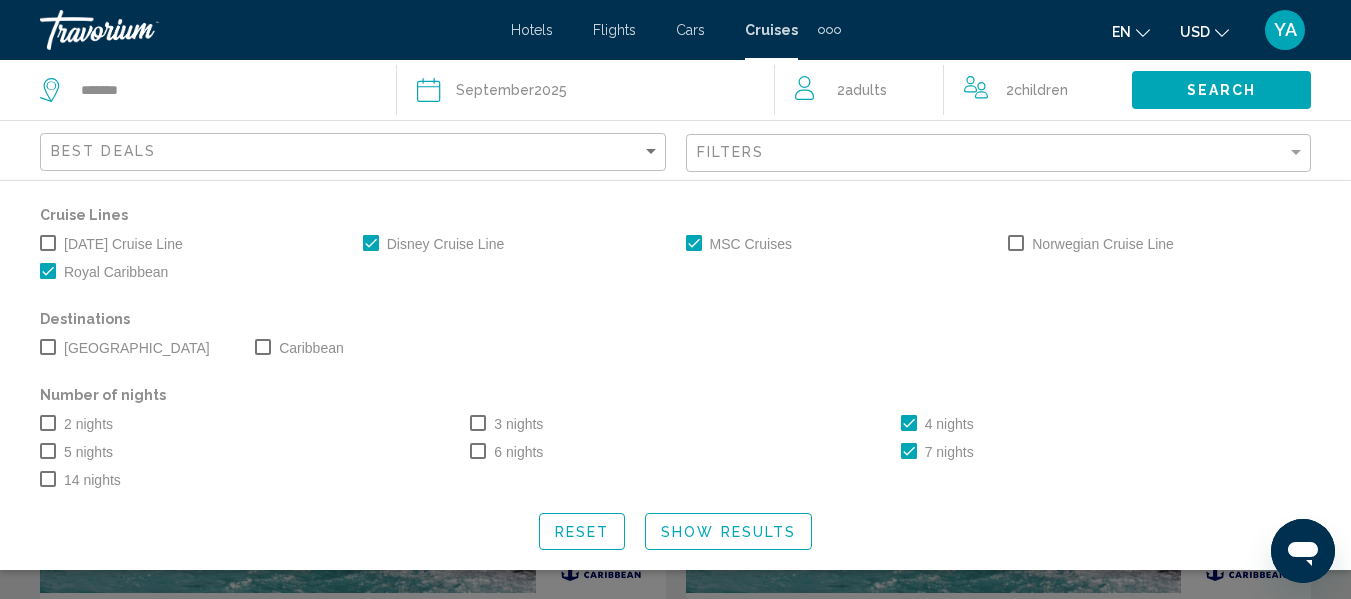 click on "Show Results" 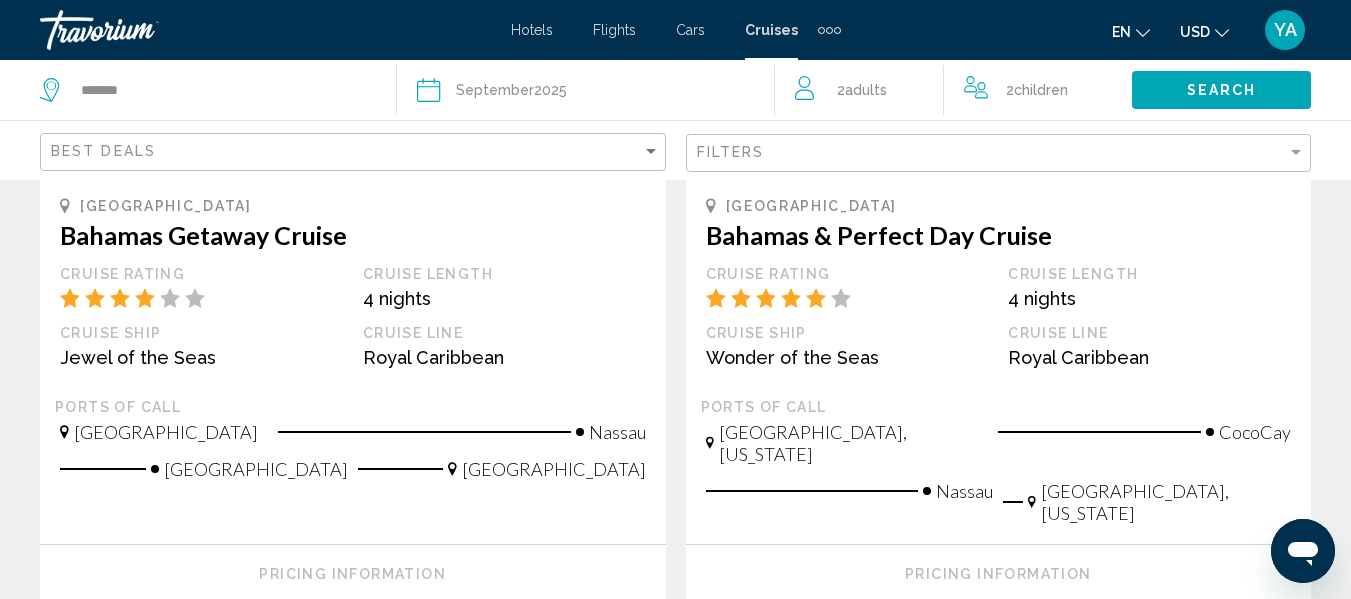 scroll, scrollTop: 2131, scrollLeft: 0, axis: vertical 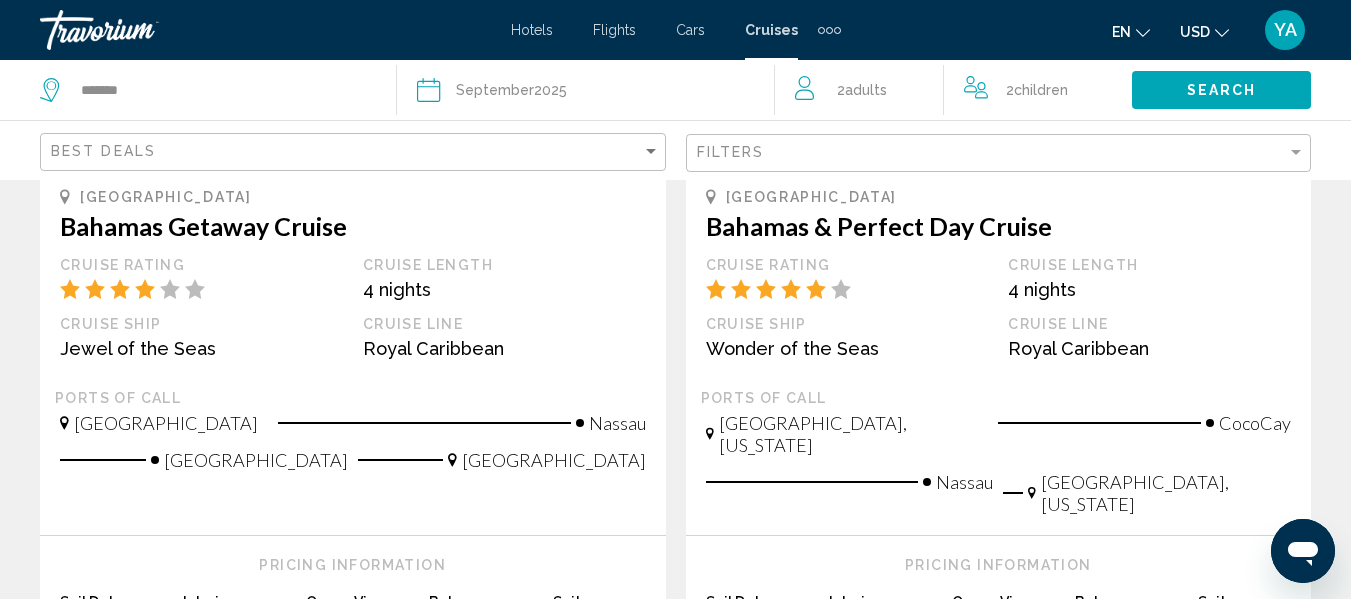 click on "Pricing Information Sail Date Interior Ocean View Balcony Suite  Mon, Sep 29, 2025   Sep 29, 25  $1,192.00 USD $2,298.00 USD $2,200.00 USD $6,384.00 USD" at bounding box center [999, 602] 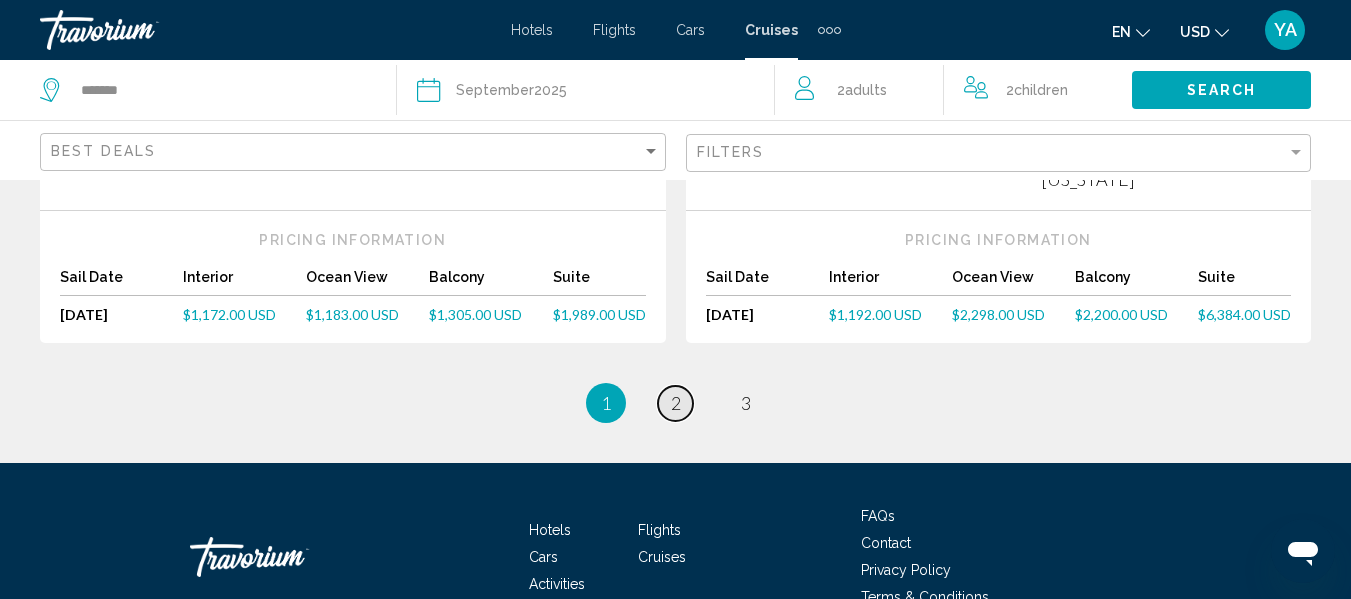 click on "2" at bounding box center (676, 403) 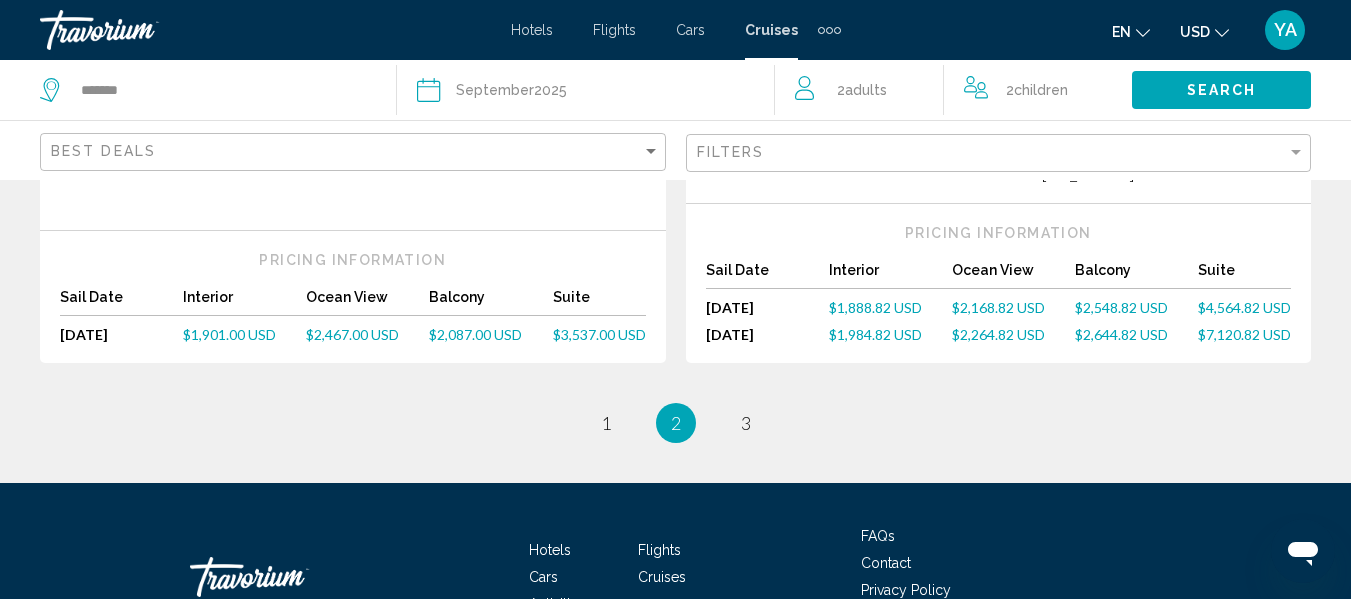 scroll, scrollTop: 2584, scrollLeft: 0, axis: vertical 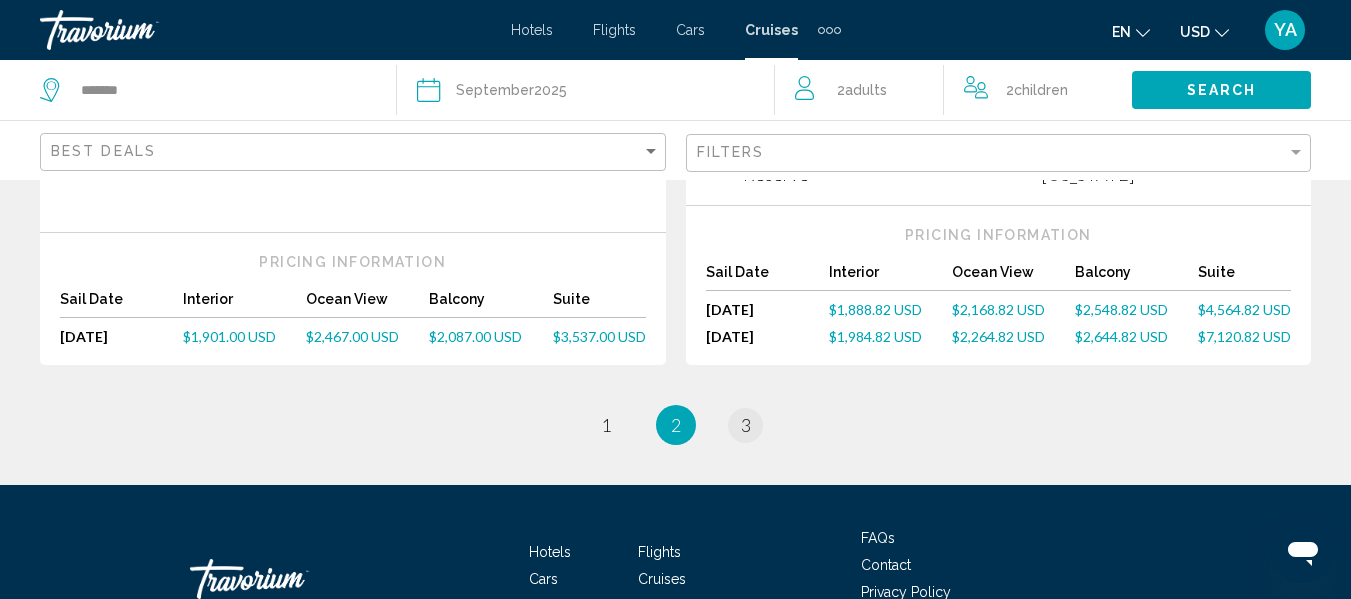 click on "page  3" at bounding box center [745, 425] 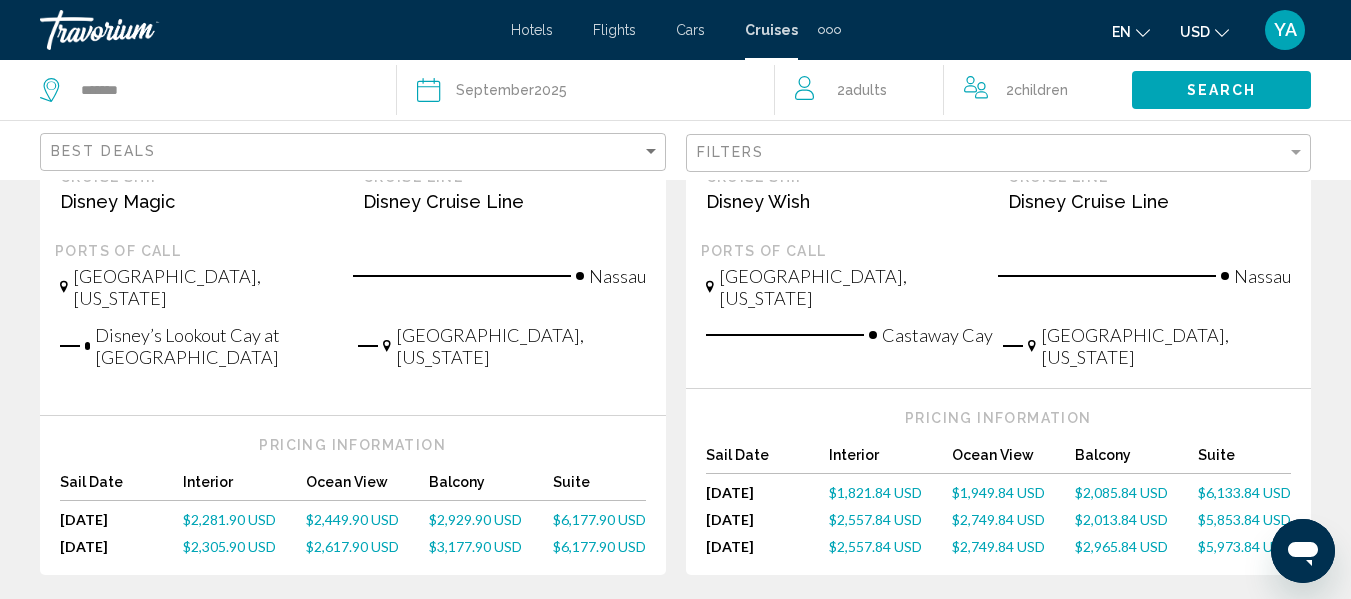 scroll, scrollTop: 1540, scrollLeft: 0, axis: vertical 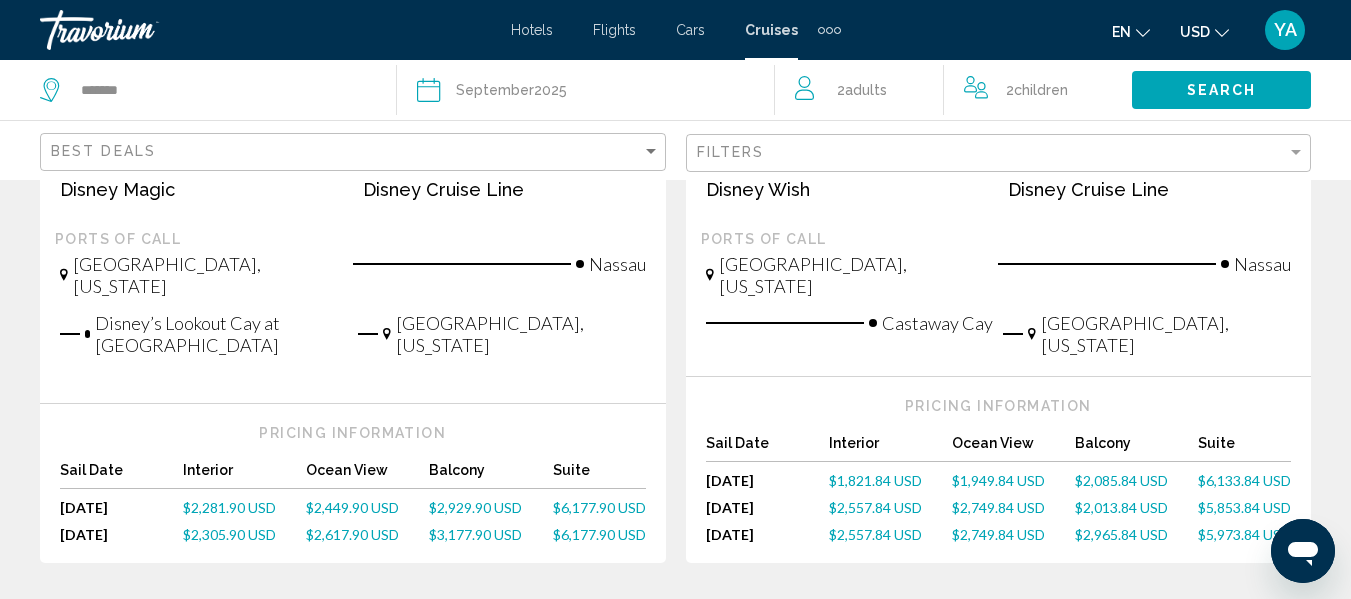 click on "1" at bounding box center (606, 623) 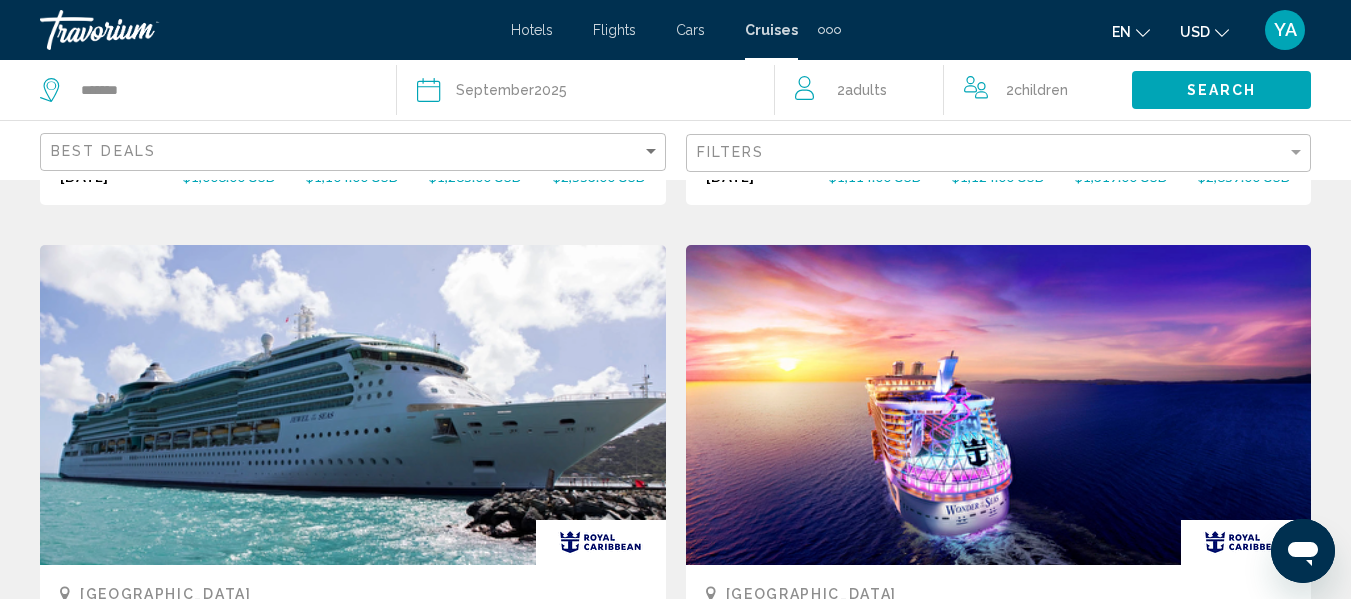 scroll, scrollTop: 1733, scrollLeft: 0, axis: vertical 